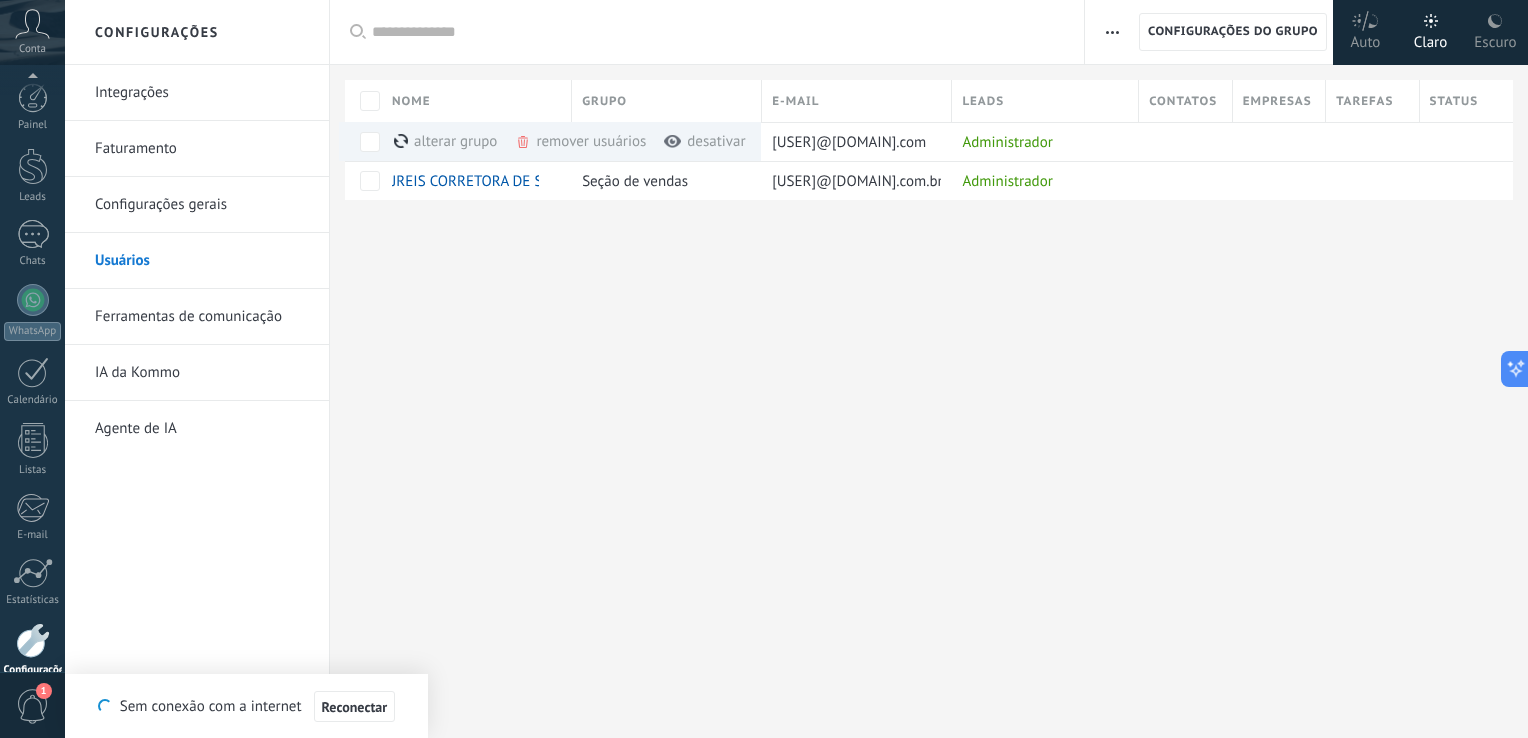 scroll, scrollTop: 0, scrollLeft: 0, axis: both 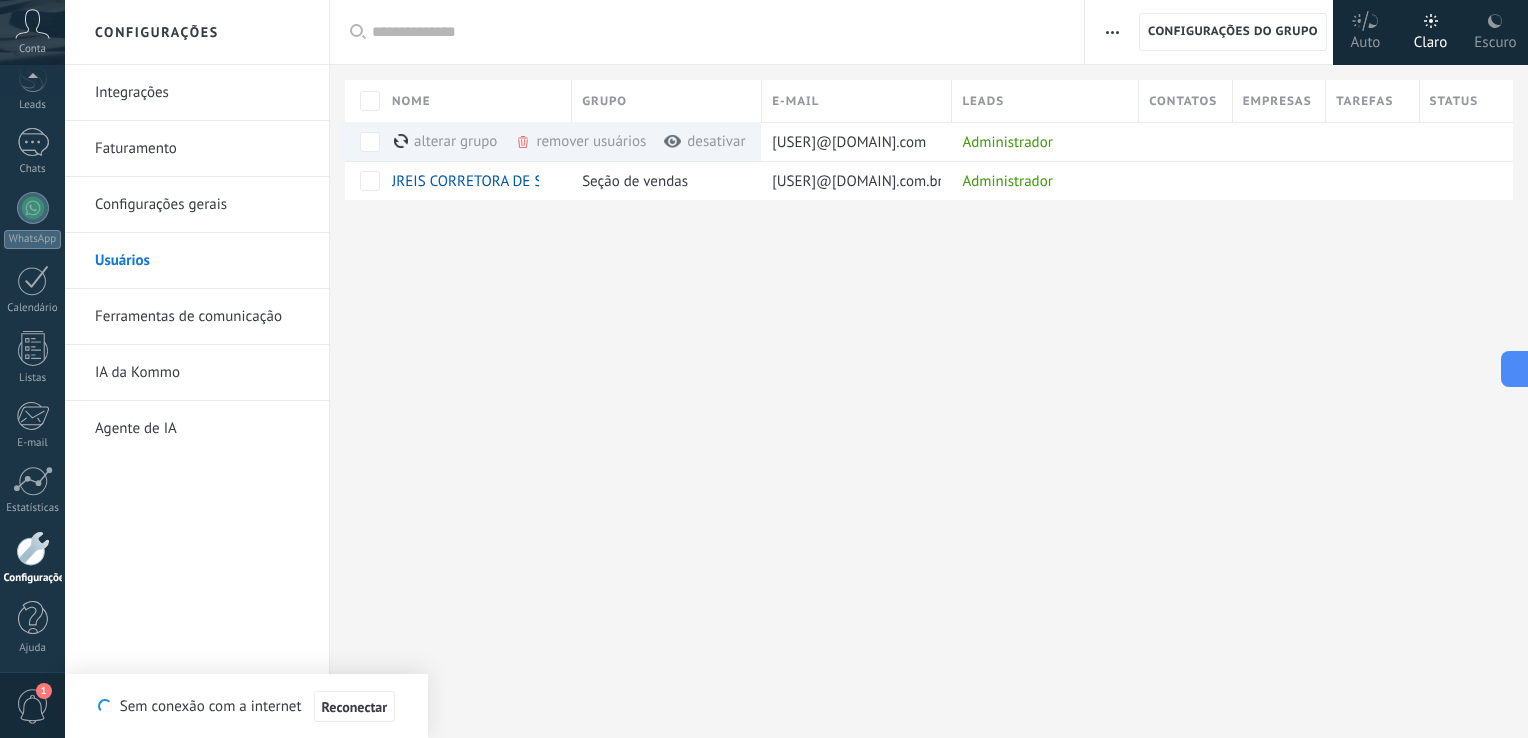 click on "Configurações Integrações Faturamento Configurações gerais Usuários Ferramentas de comunicação IA da Kommo Agente de IA Registro de autorização Lista de permissões de endereços IP Limites de atividade Configurações do grupo Configurações do grupo Adicionar Adicionar usuário Aplicar Usuários ativos Usuários inativos Todos usuários Administrador Usuários gratuitos Verificação em 2 etapas Salvar Selecionar tudo Seção de vendas Usuários gratuitos Todos os grupos Selecionar tudo Administrador Todos os funções Selecionar tudo Usuários ativos Usuários inativos Usuários ativos Selecionar tudo Usuários com verificação em 2 etapas Usuários sem verificação em 2 etapas Todos os tipos de verificação Aplicar Redefinir Nome Grupo E-mail Leads Contatos Empresas Tarefas Status           alterar grupo mais remover usuários mais desativar mais Stack Digital Seção de vendas [USER]@[DOMAIN].com Administrador           JREIS CORRETORA DE SEGUROS Seção de vendas Administrador" at bounding box center (796, 369) 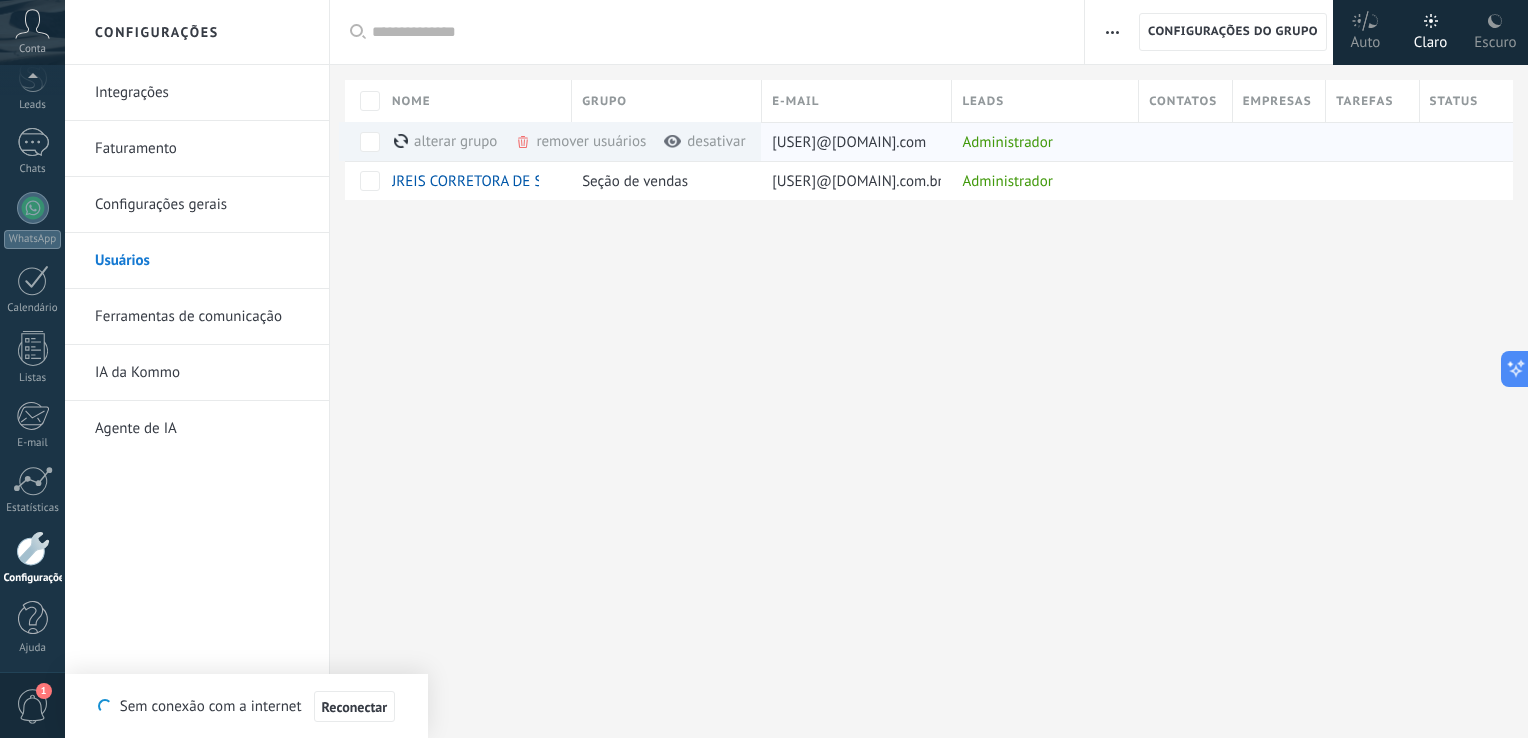 click on "alterar grupo mais remover usuários mais desativar mais" at bounding box center (550, 141) 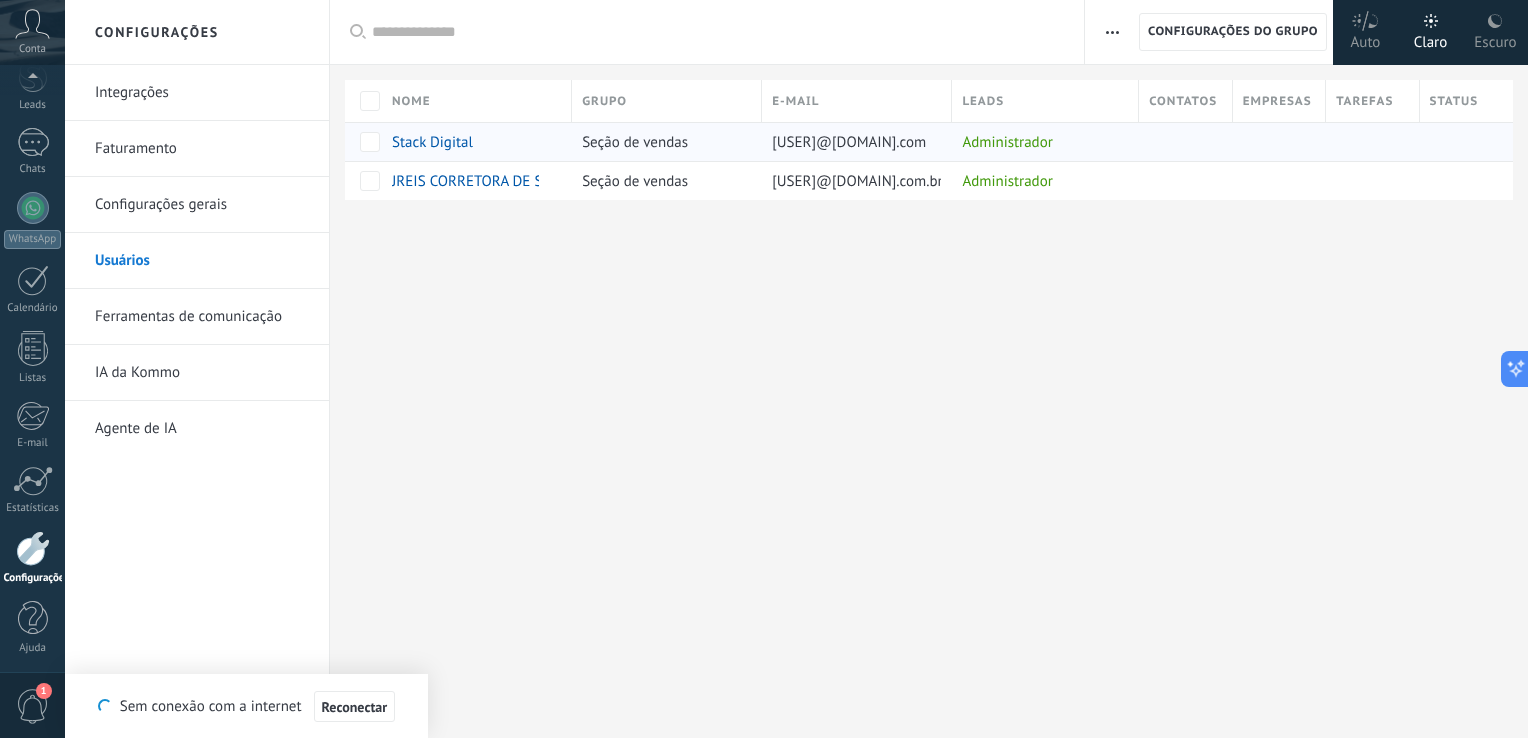 click on "Stack Digital" at bounding box center [432, 142] 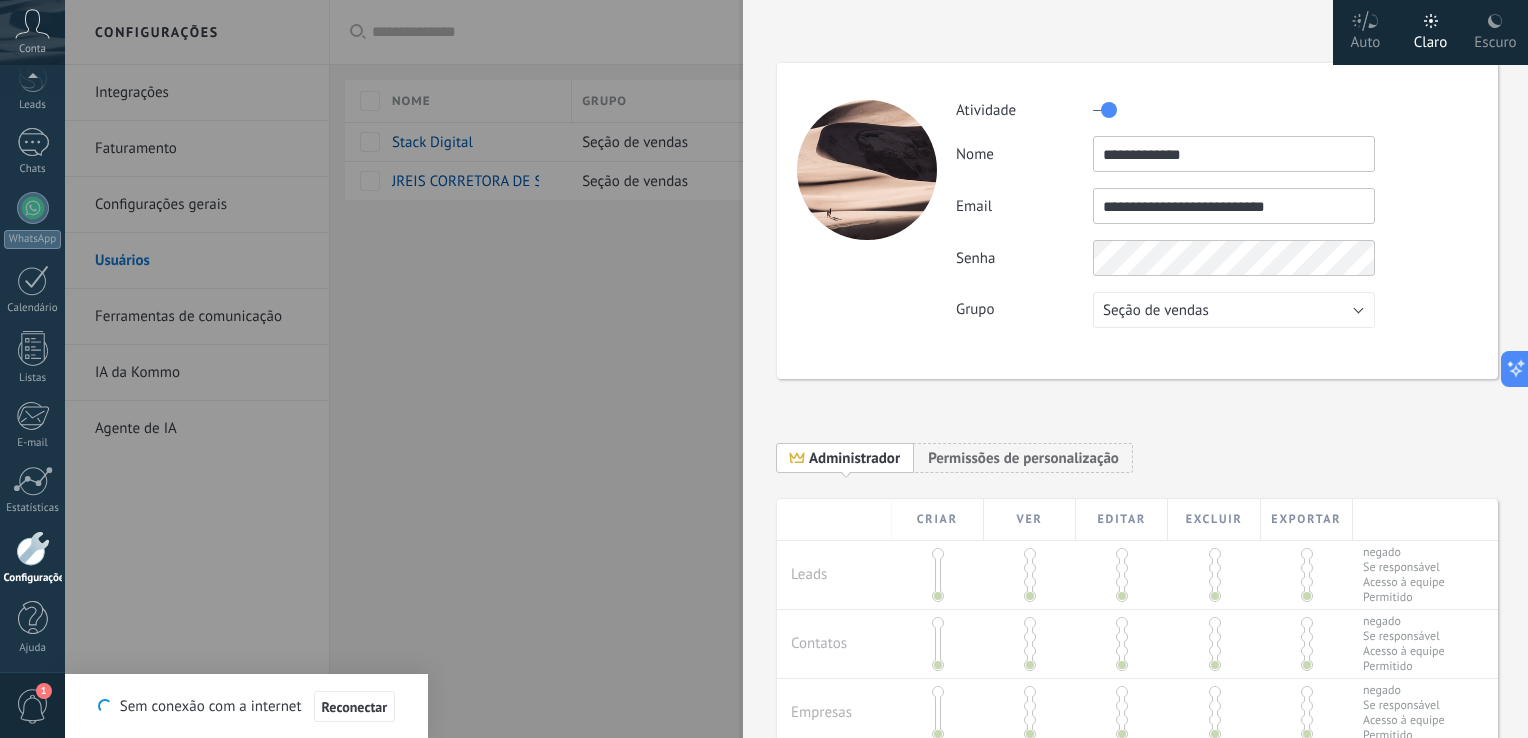click at bounding box center (764, 369) 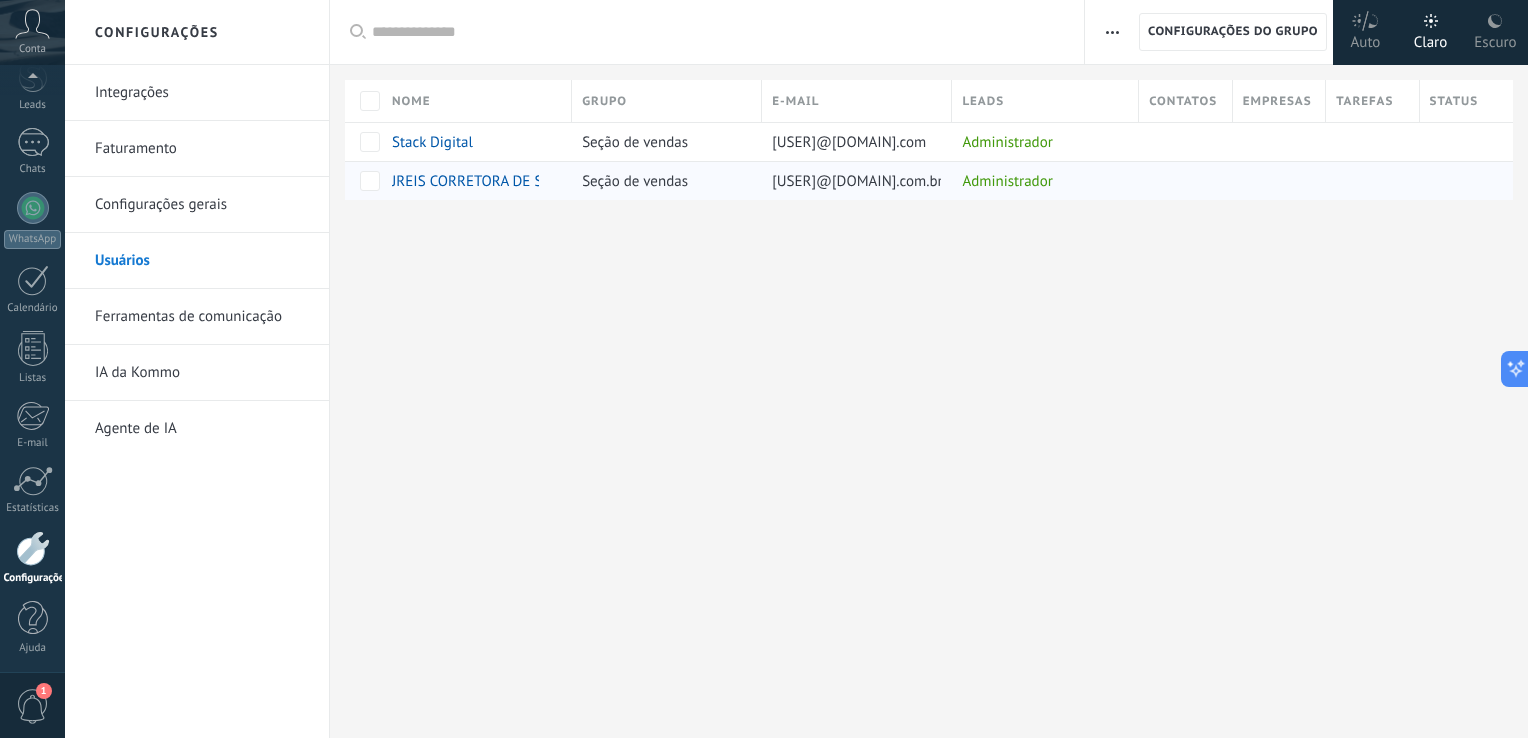 click on "[USER]@[DOMAIN].com.br" at bounding box center [857, 181] 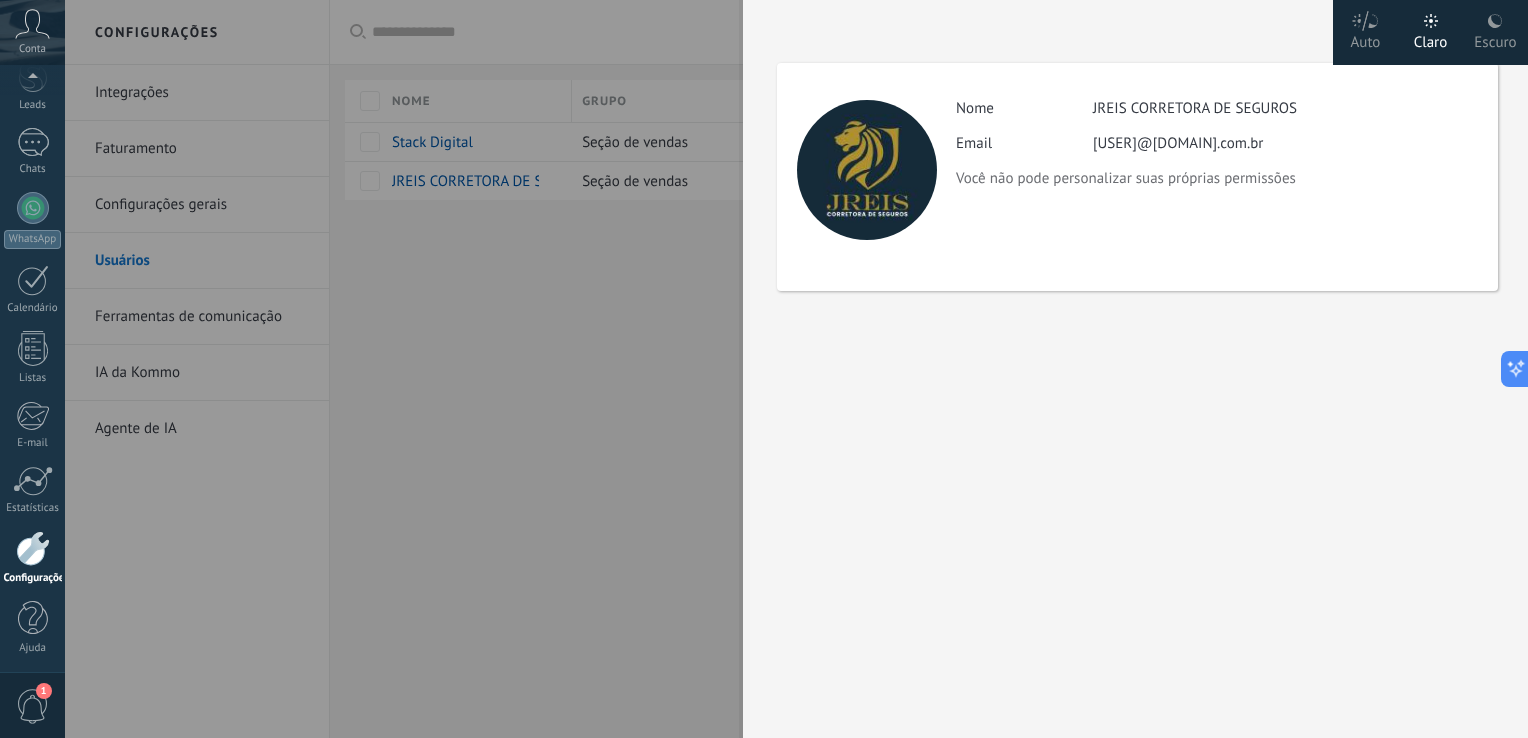 click at bounding box center [764, 369] 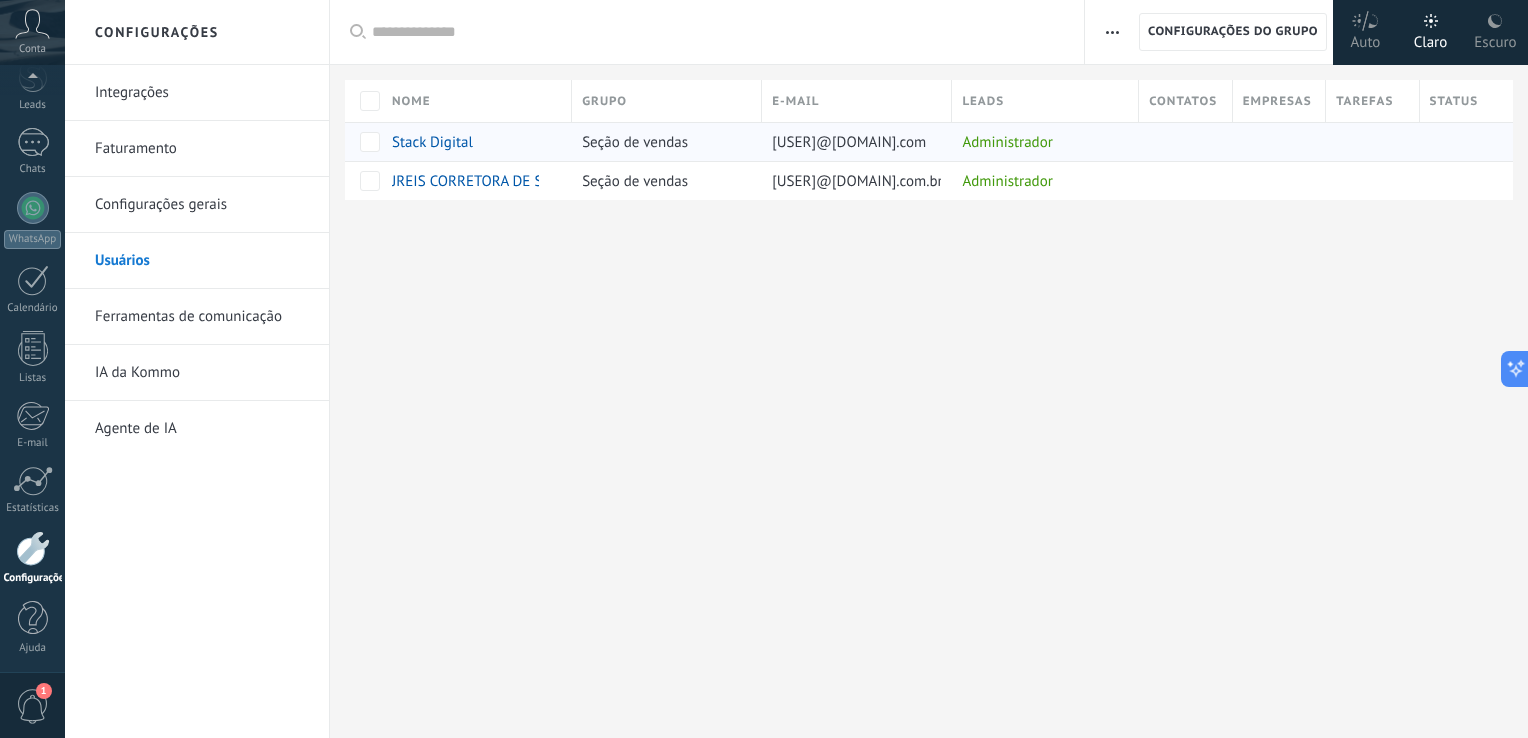 click on "Stack Digital" at bounding box center [432, 142] 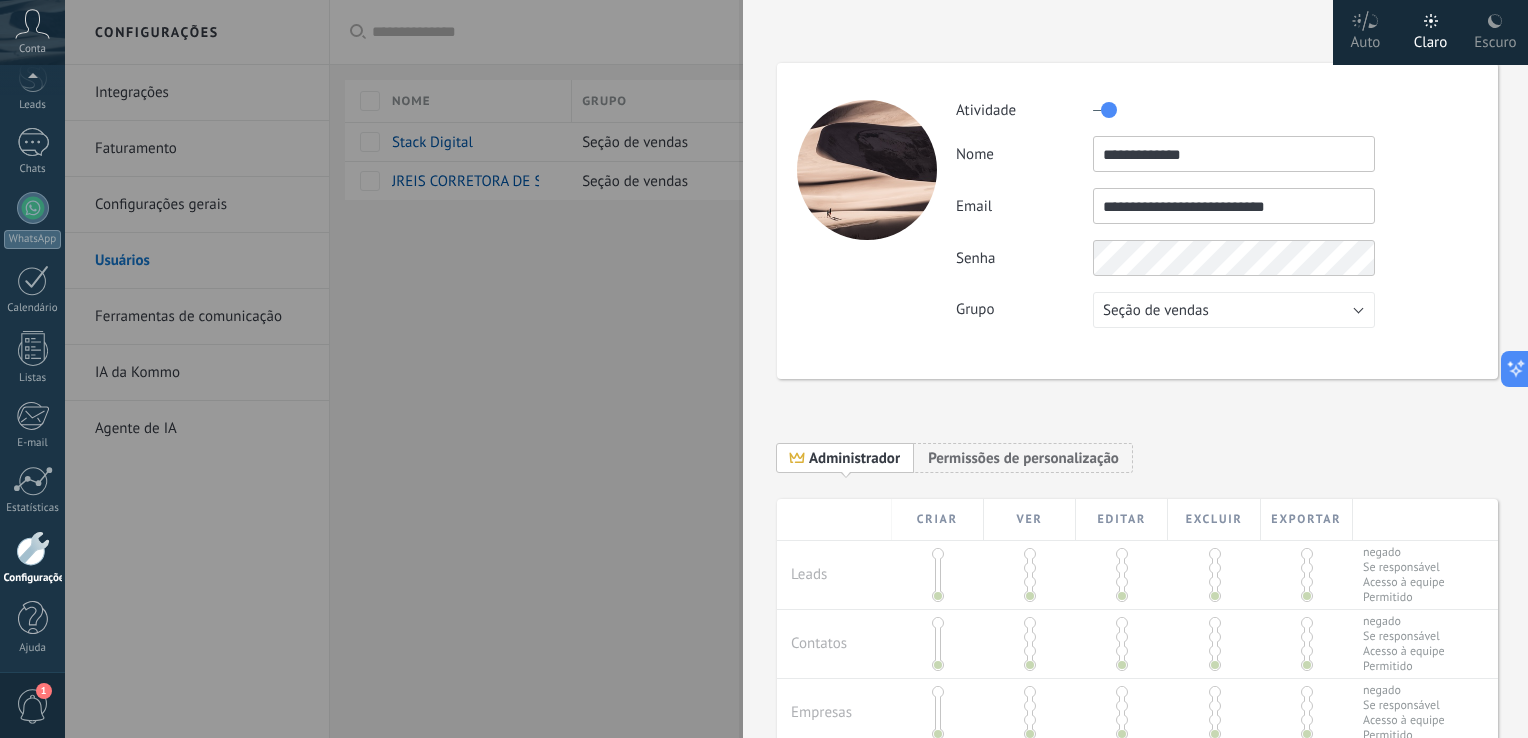 click on "**********" at bounding box center (1234, 154) 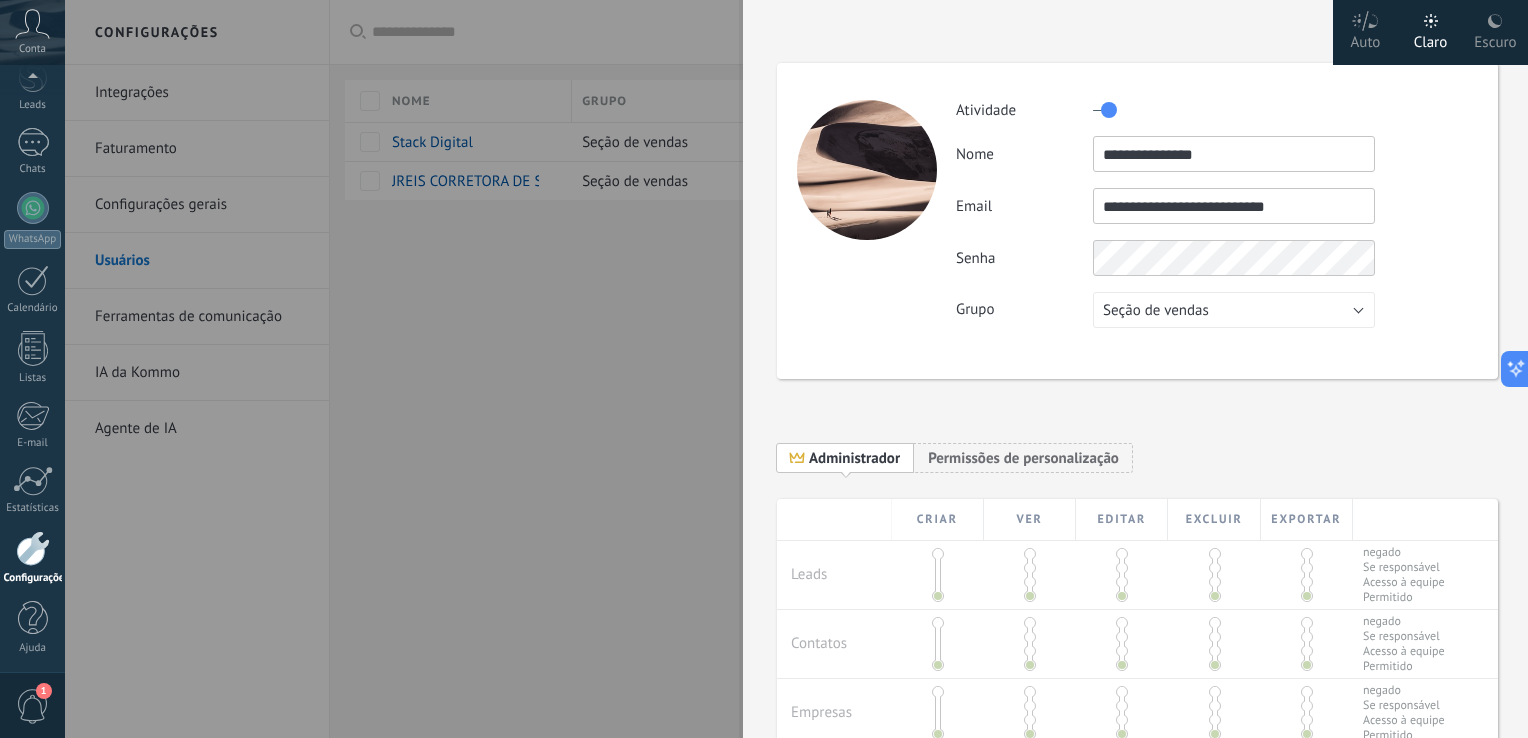 type on "**********" 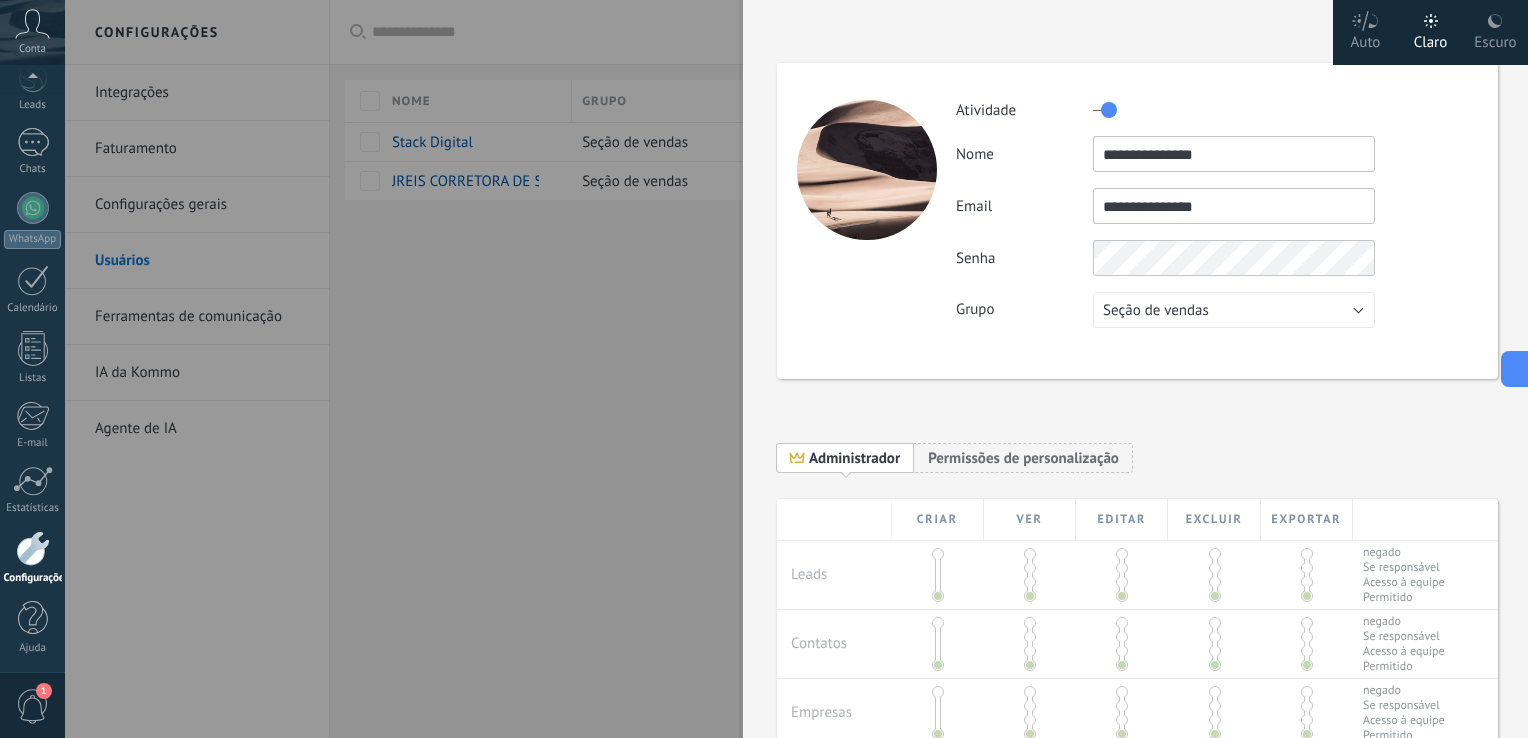 type on "**********" 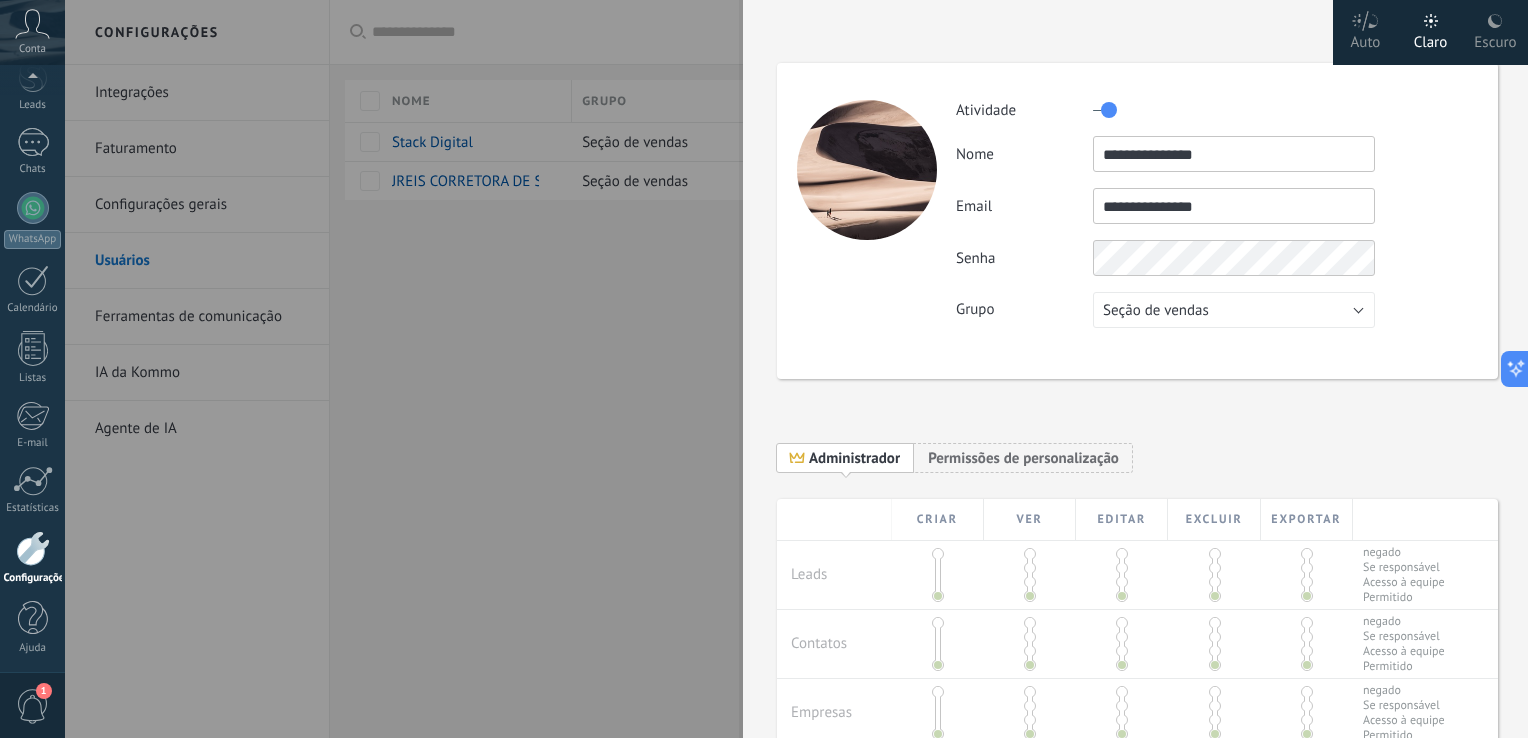 click on "**********" at bounding box center [1234, 206] 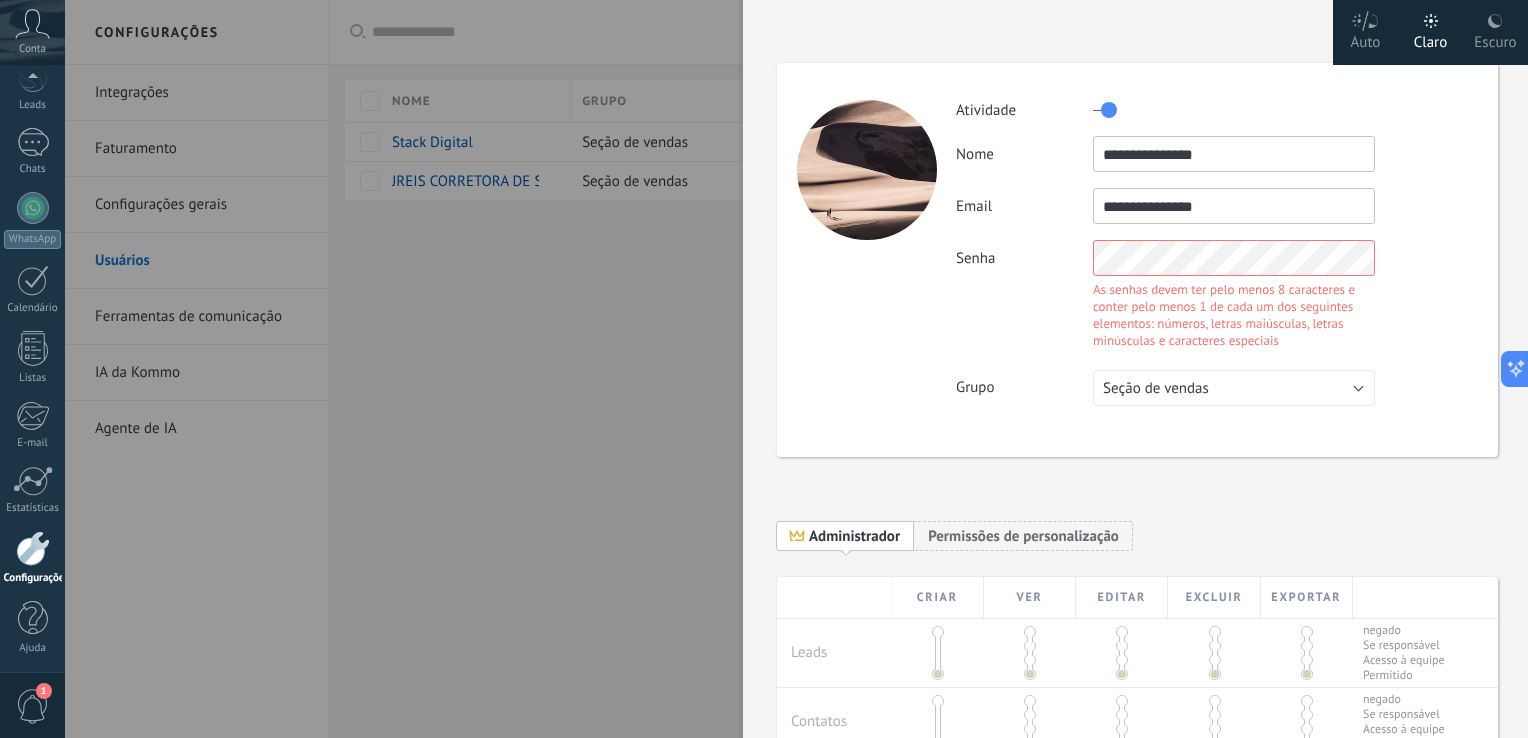 drag, startPoint x: 1024, startPoint y: 365, endPoint x: 925, endPoint y: 384, distance: 100.80675 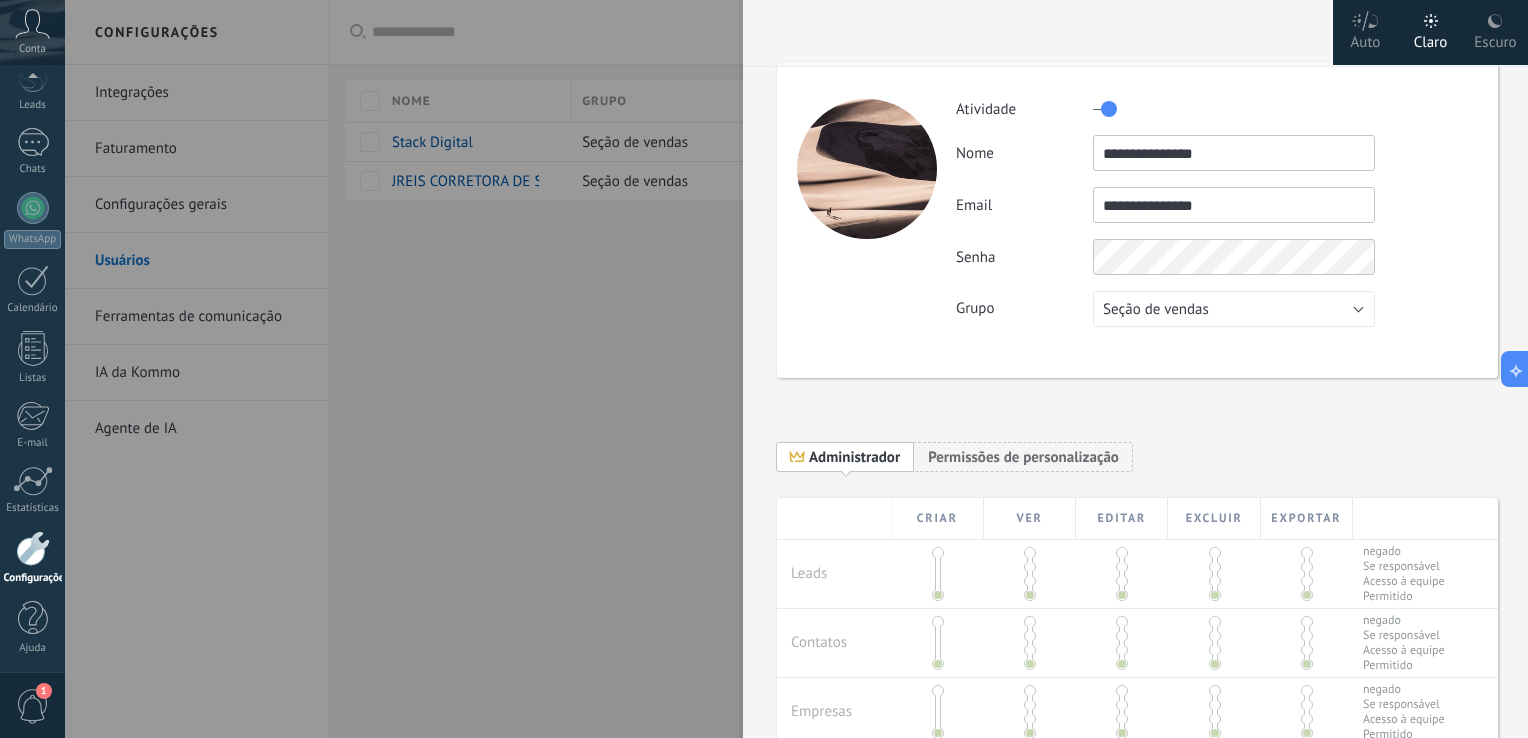 scroll, scrollTop: 0, scrollLeft: 0, axis: both 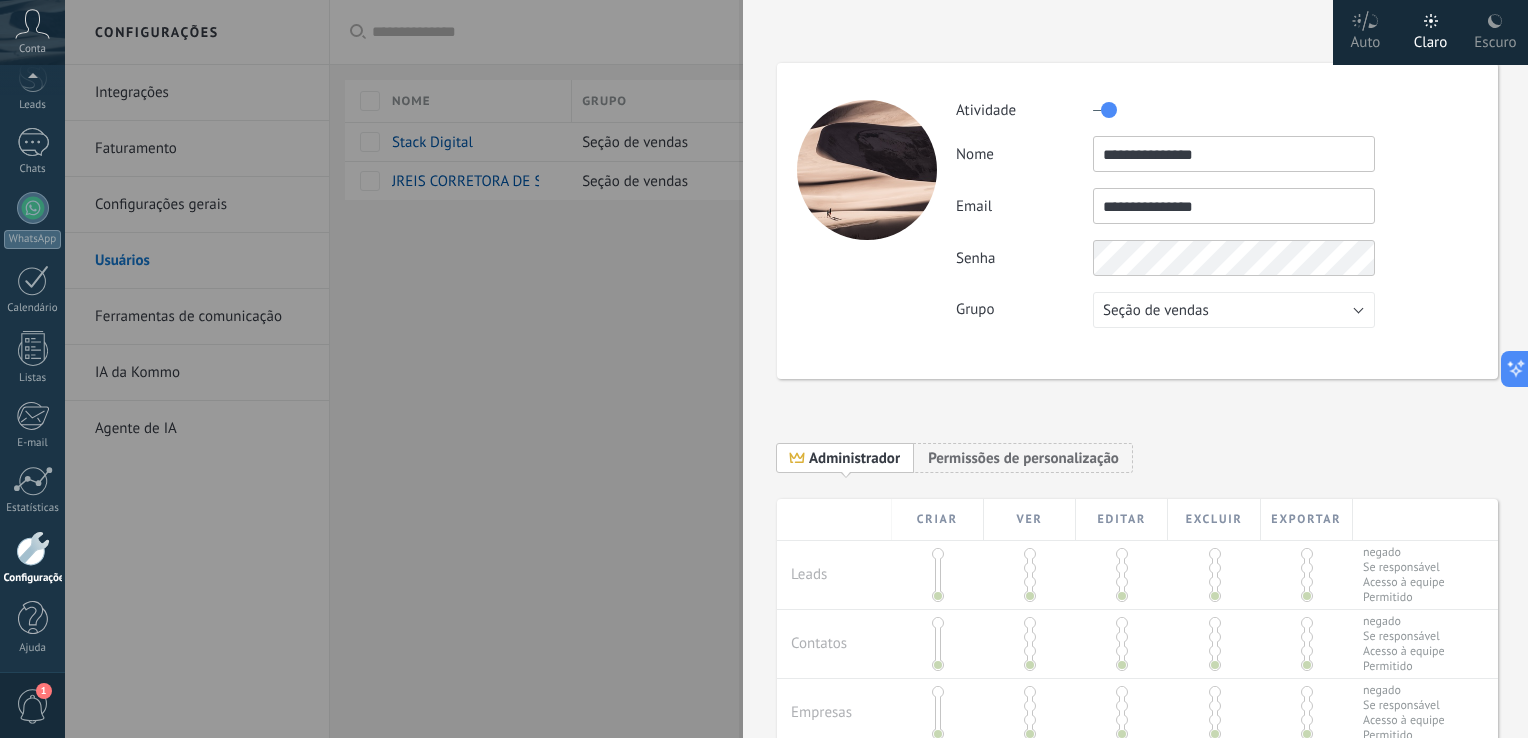 click on "**********" at bounding box center (1137, 221) 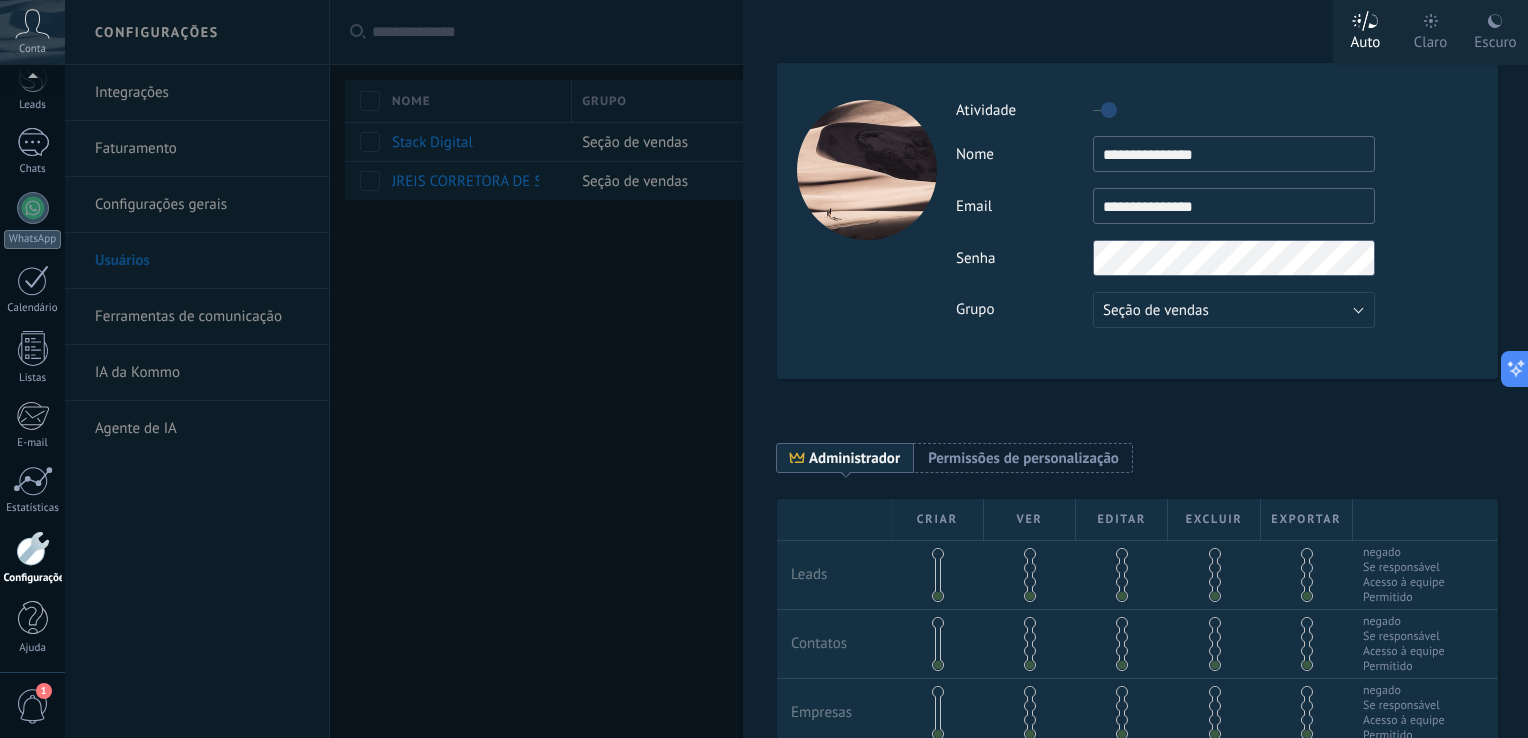 click on "Cancelar Salvar" at bounding box center [1135, 33] 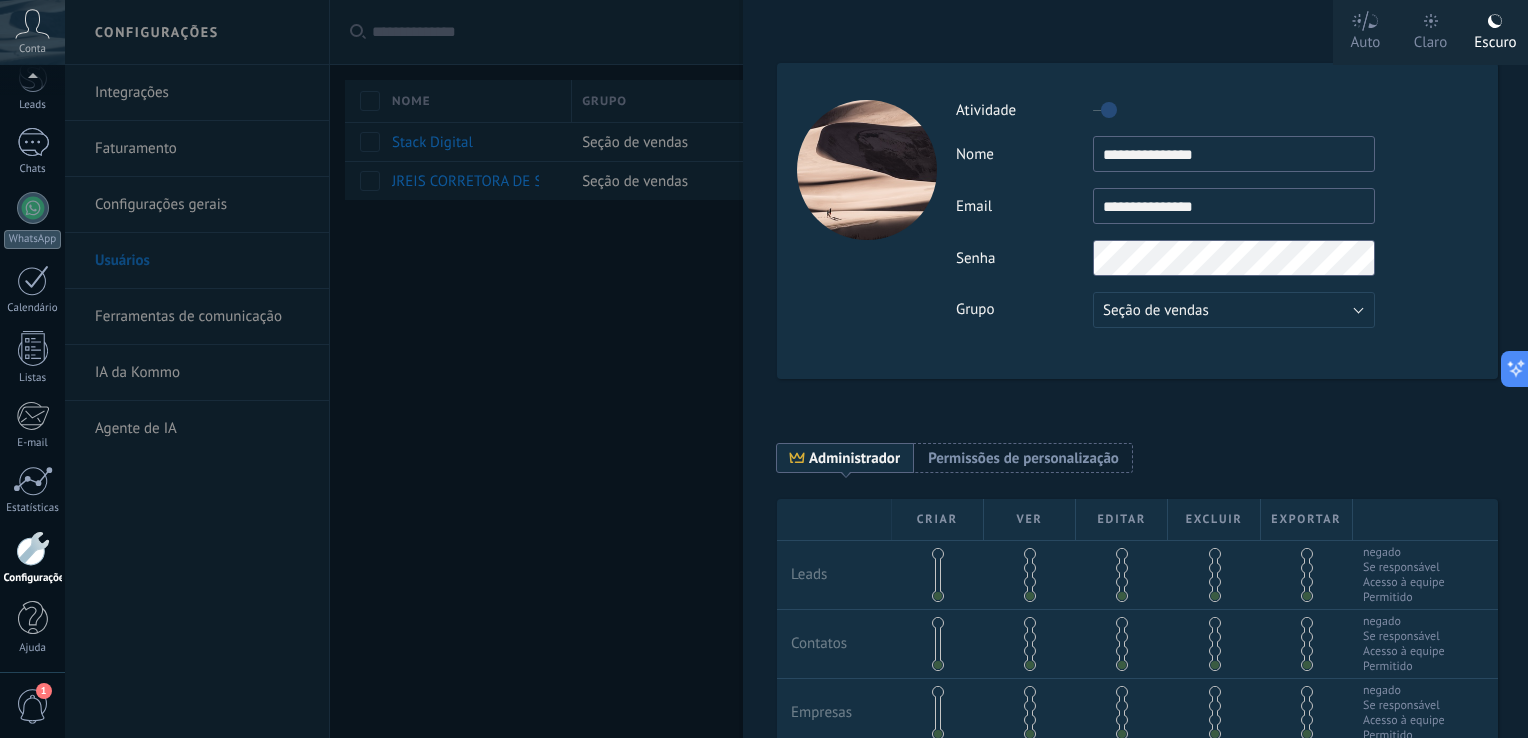 click on "Escuro" at bounding box center (1495, 39) 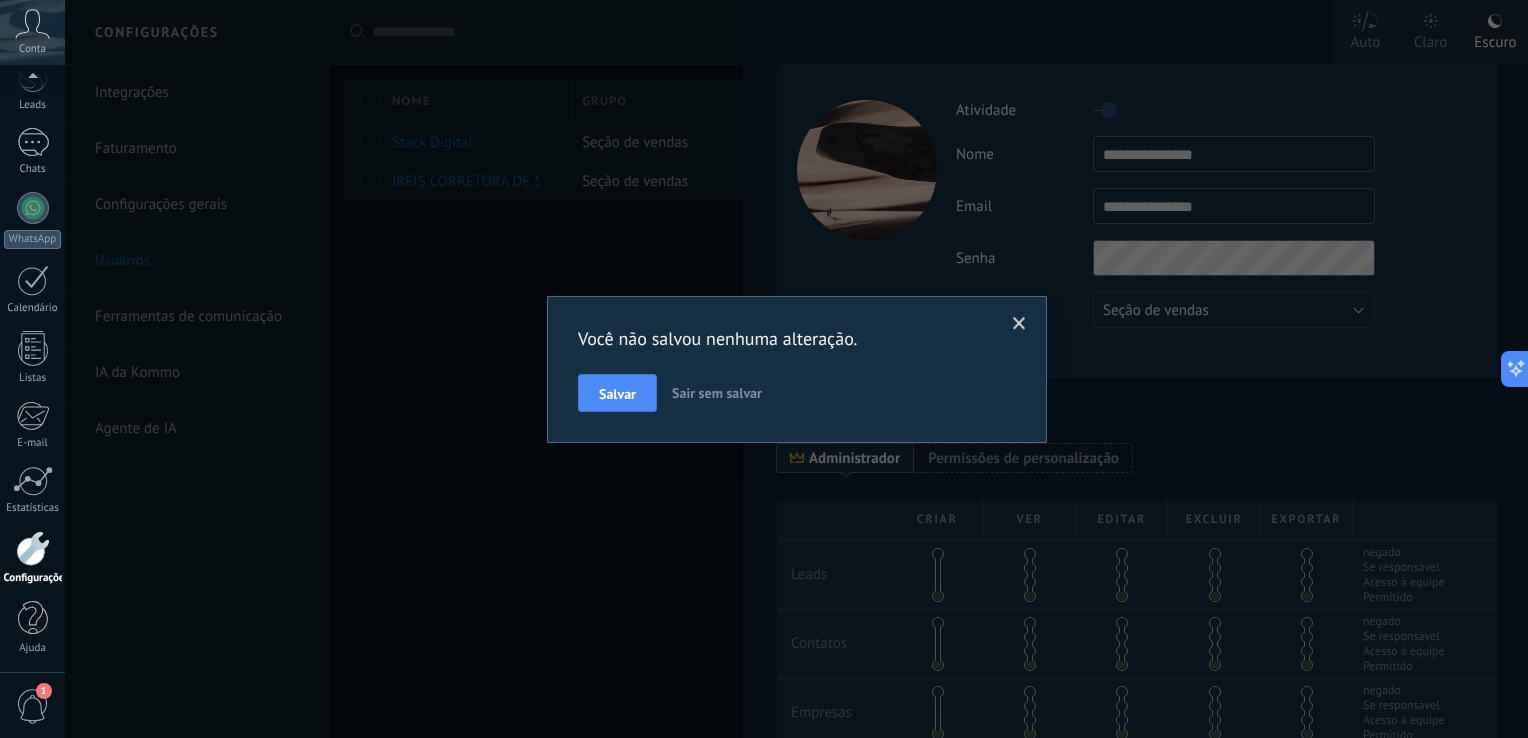 click on "Salvar" at bounding box center [617, 394] 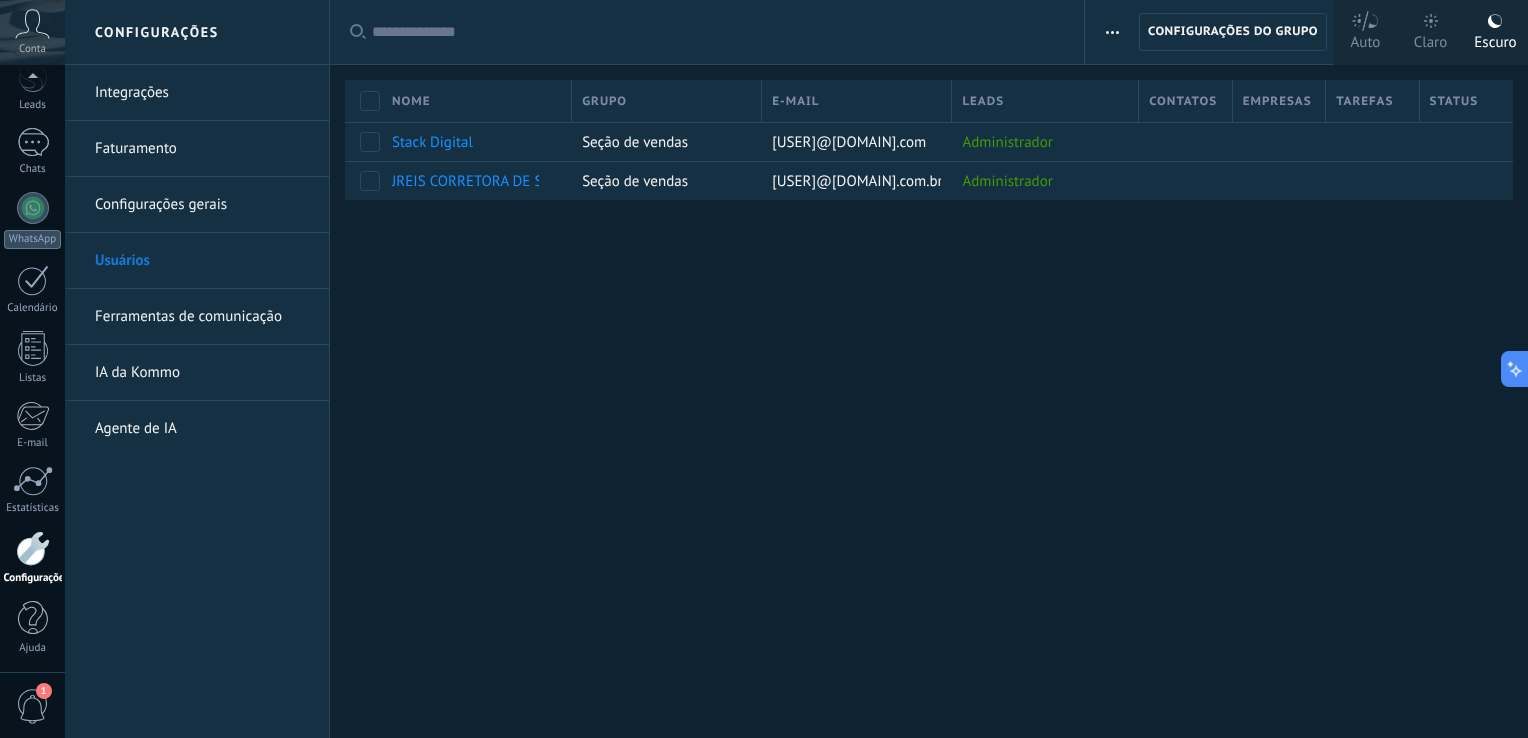 click on "Configurações Integrações Faturamento Configurações gerais Usuários Ferramentas de comunicação IA da Kommo Agente de IA Registro de autorização Lista de permissões de endereços IP Limites de atividade Configurações do grupo Configurações do grupo Adicionar Adicionar usuário Aplicar Usuários ativos Usuários inativos Todos usuários Administrador Usuários gratuitos Verificação em 2 etapas Salvar Selecionar tudo Sales Office Usuários gratuitos Todos os grupos Selecionar tudo Administrador Todos os funções Selecionar tudo Usuários ativos Usuários inativos Usuários ativos Selecionar tudo Usuários com verificação em 2 etapas Usuários sem verificação em 2 etapas Todos os tipos de verificação Aplicar Redefinir Nome Grupo E-mail Leads Contatos Empresas Tarefas Status           Stack Digital Seção de vendas [USER]@[DOMAIN].com Administrador           JREIS CORRETORA DE SEGUROS Seção de vendas [USER]@[DOMAIN].com.br Administrador Desculpe, nenhum elemento encontrado." at bounding box center [796, 369] 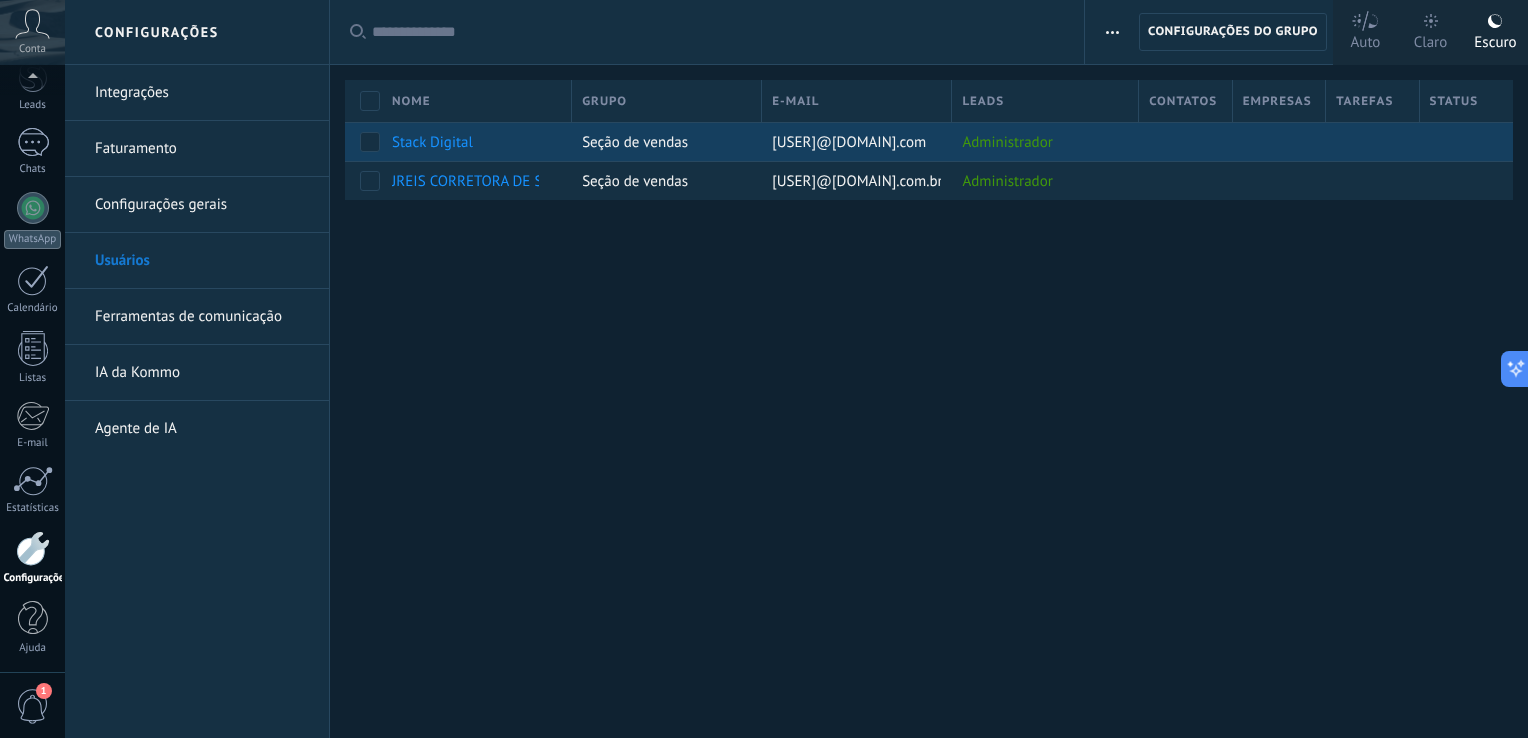 click on "Stack Digital" at bounding box center (432, 142) 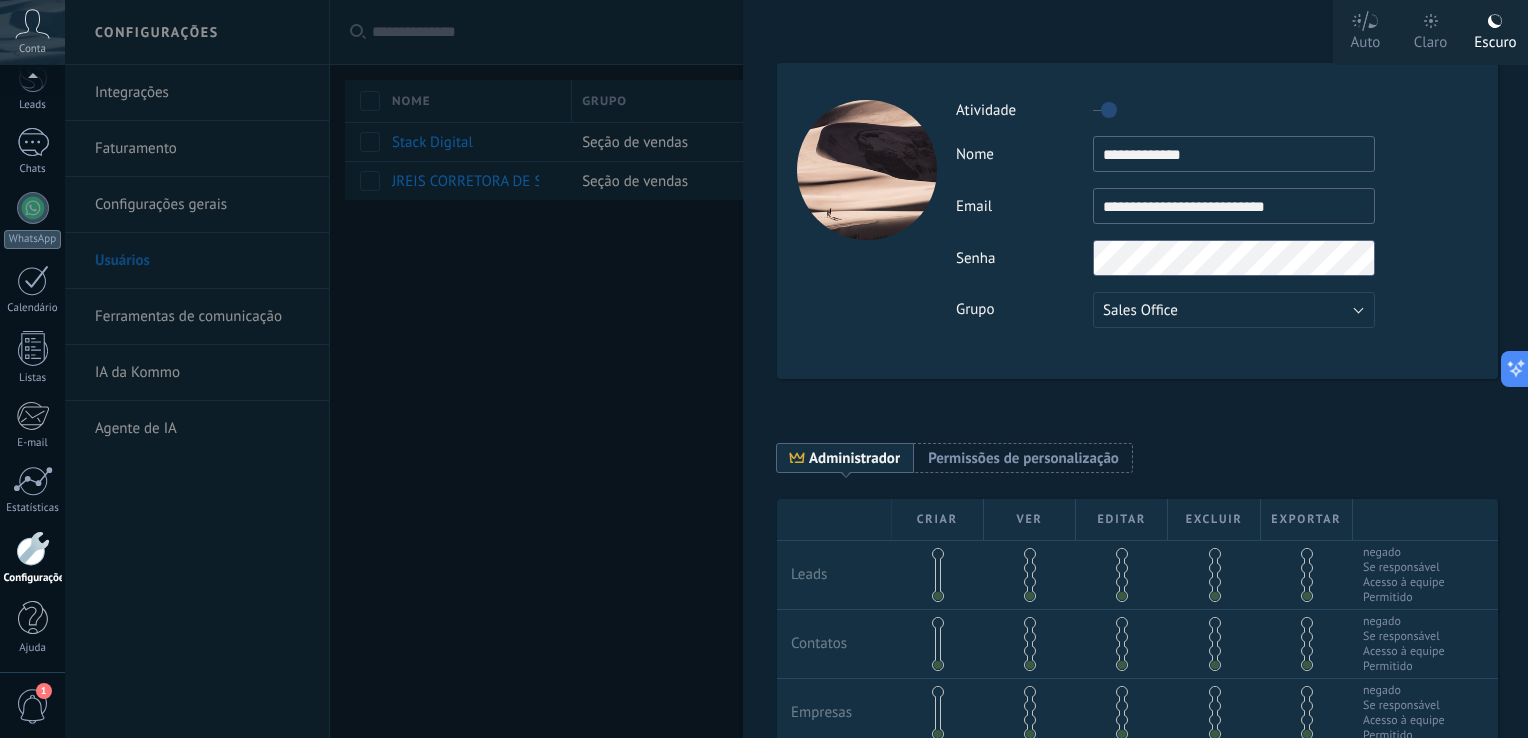 click on "**********" at bounding box center (1234, 206) 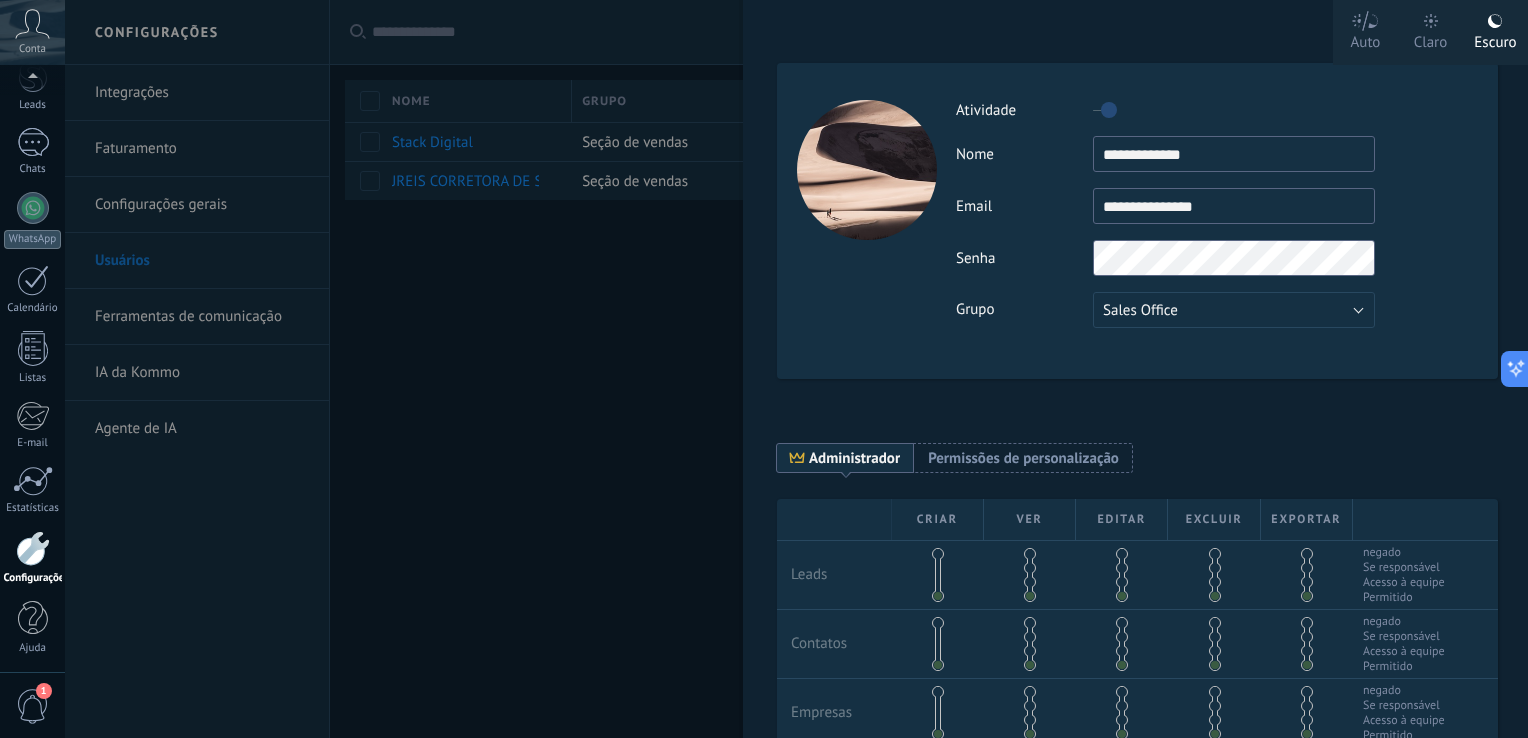 type on "**********" 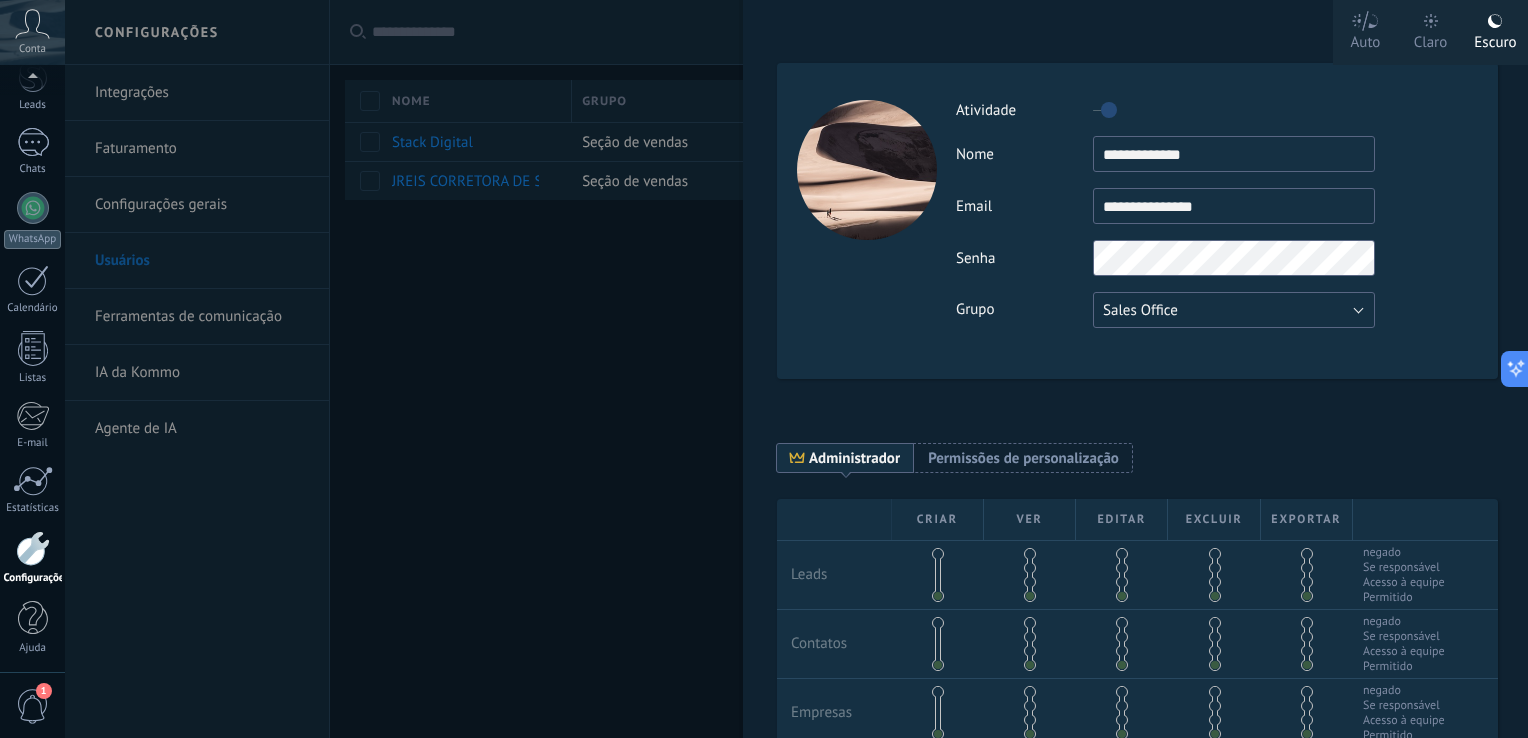 click on "Sales Office" at bounding box center (1234, 310) 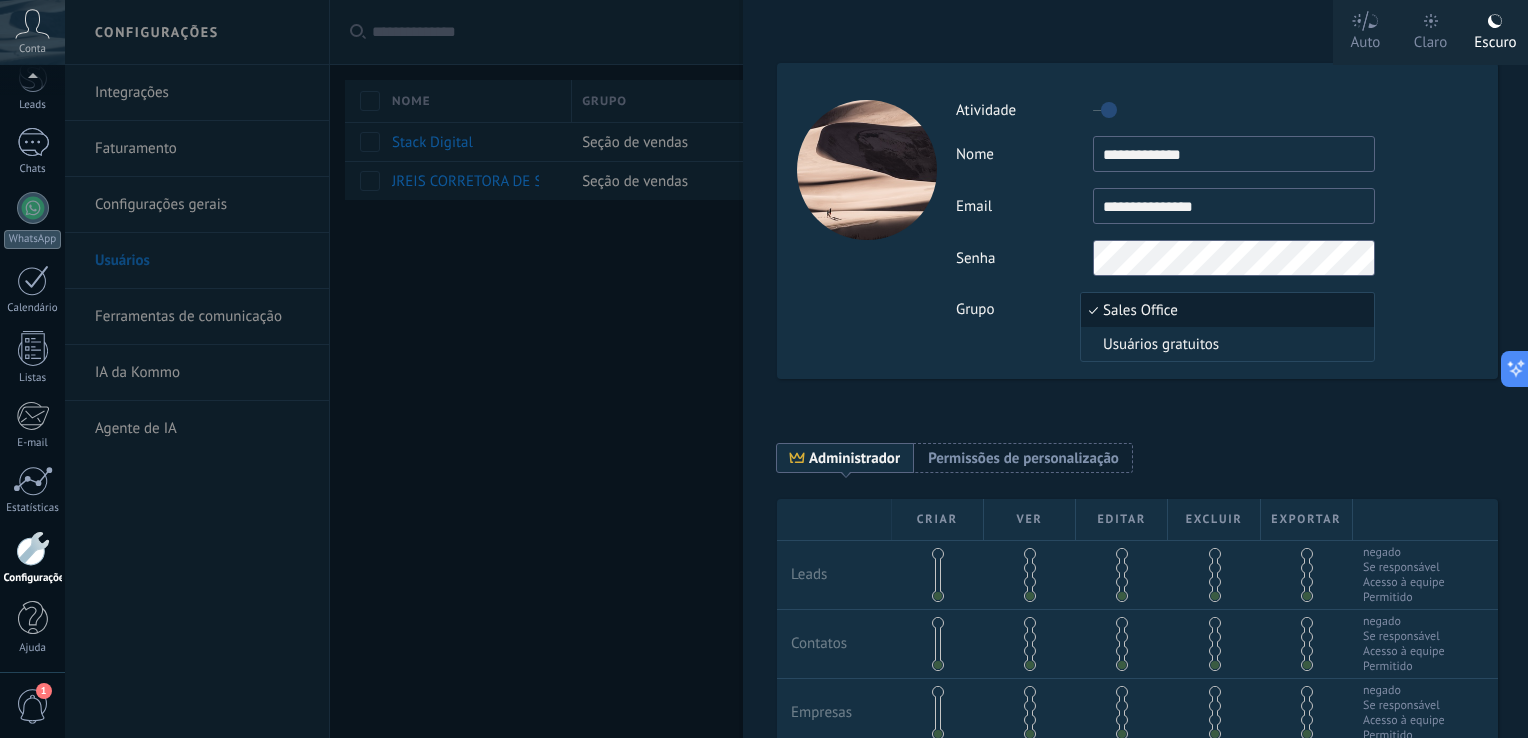 click on "**********" at bounding box center (1137, 588) 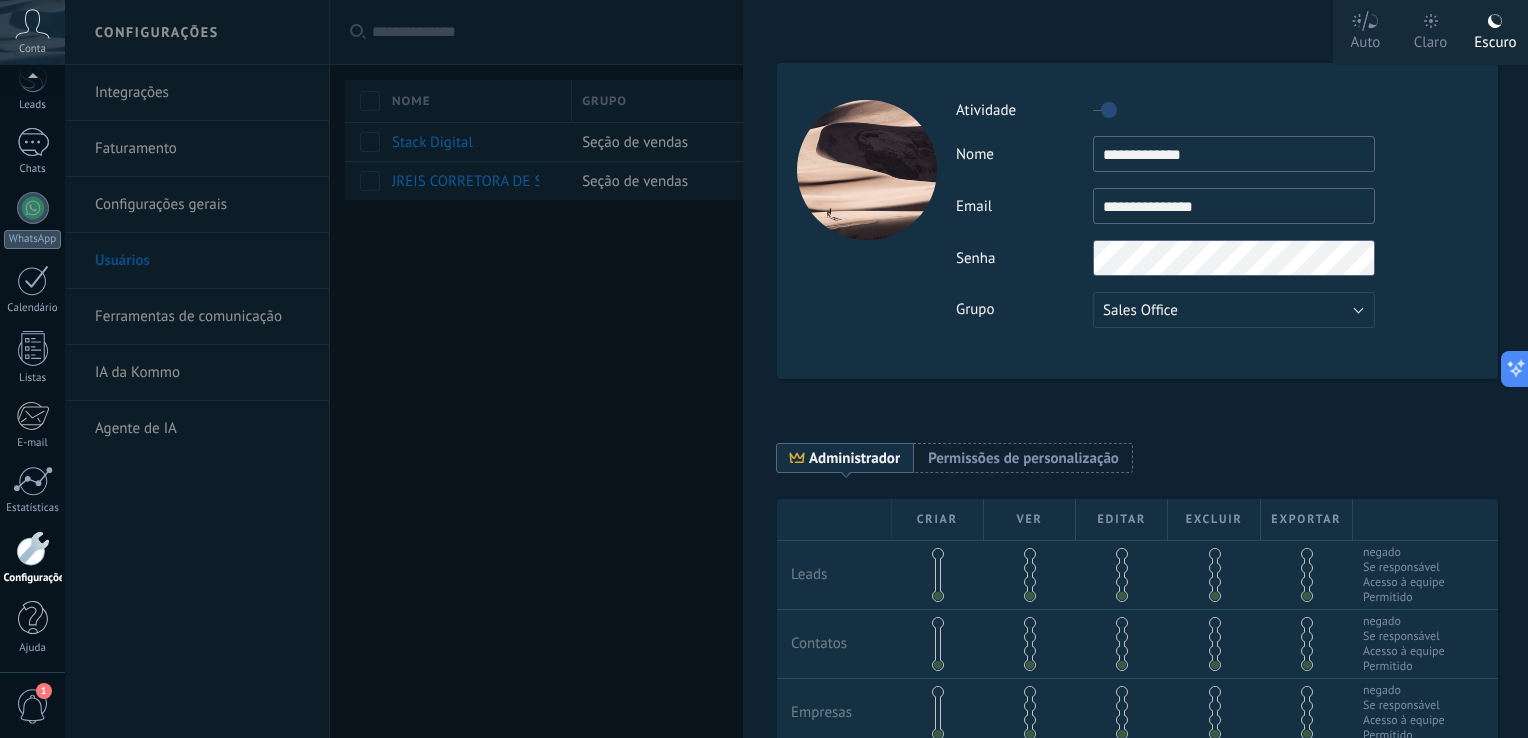 drag, startPoint x: 1335, startPoint y: 94, endPoint x: 1232, endPoint y: 110, distance: 104.23531 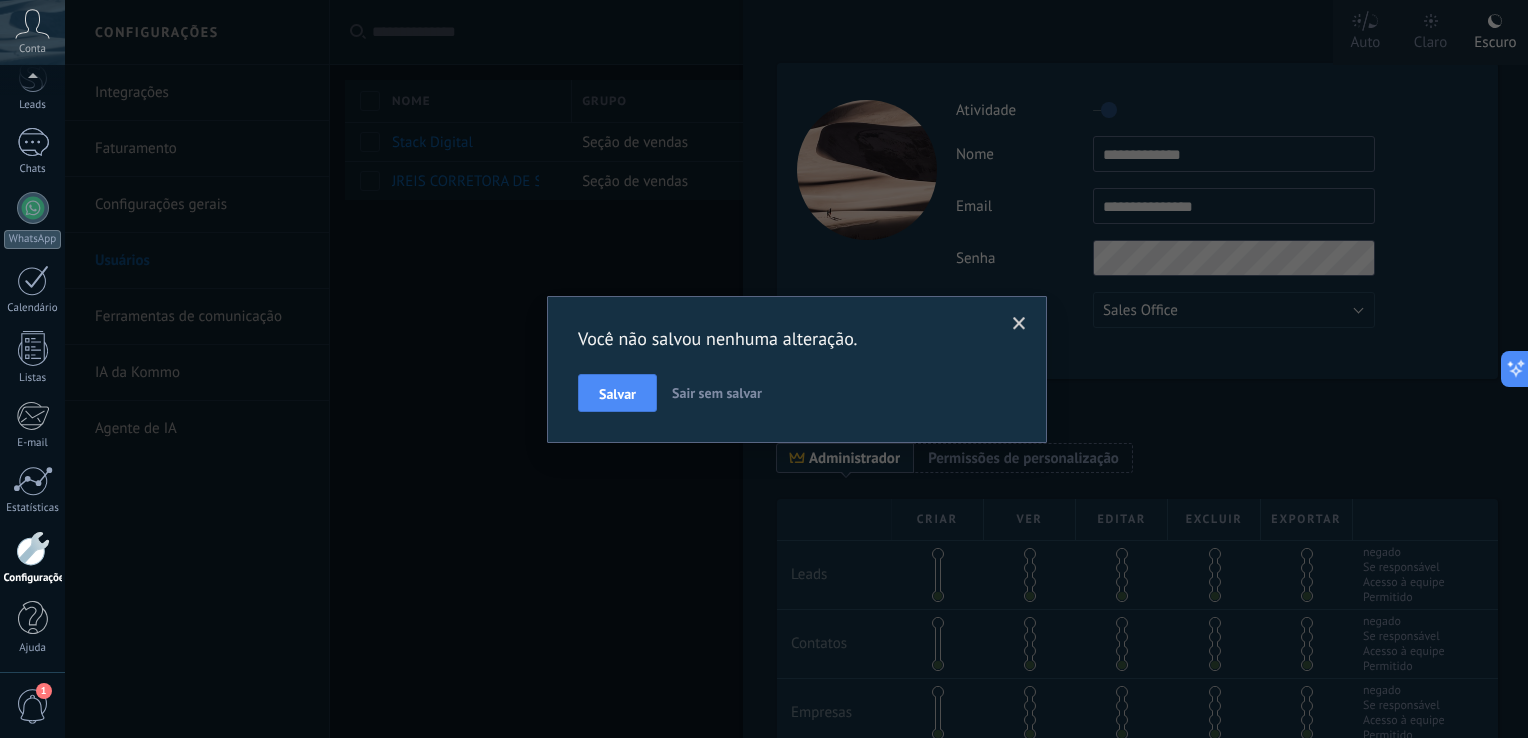 click on "Você não salvou nenhuma alteração. Salvar Sair sem salvar" at bounding box center (797, 369) 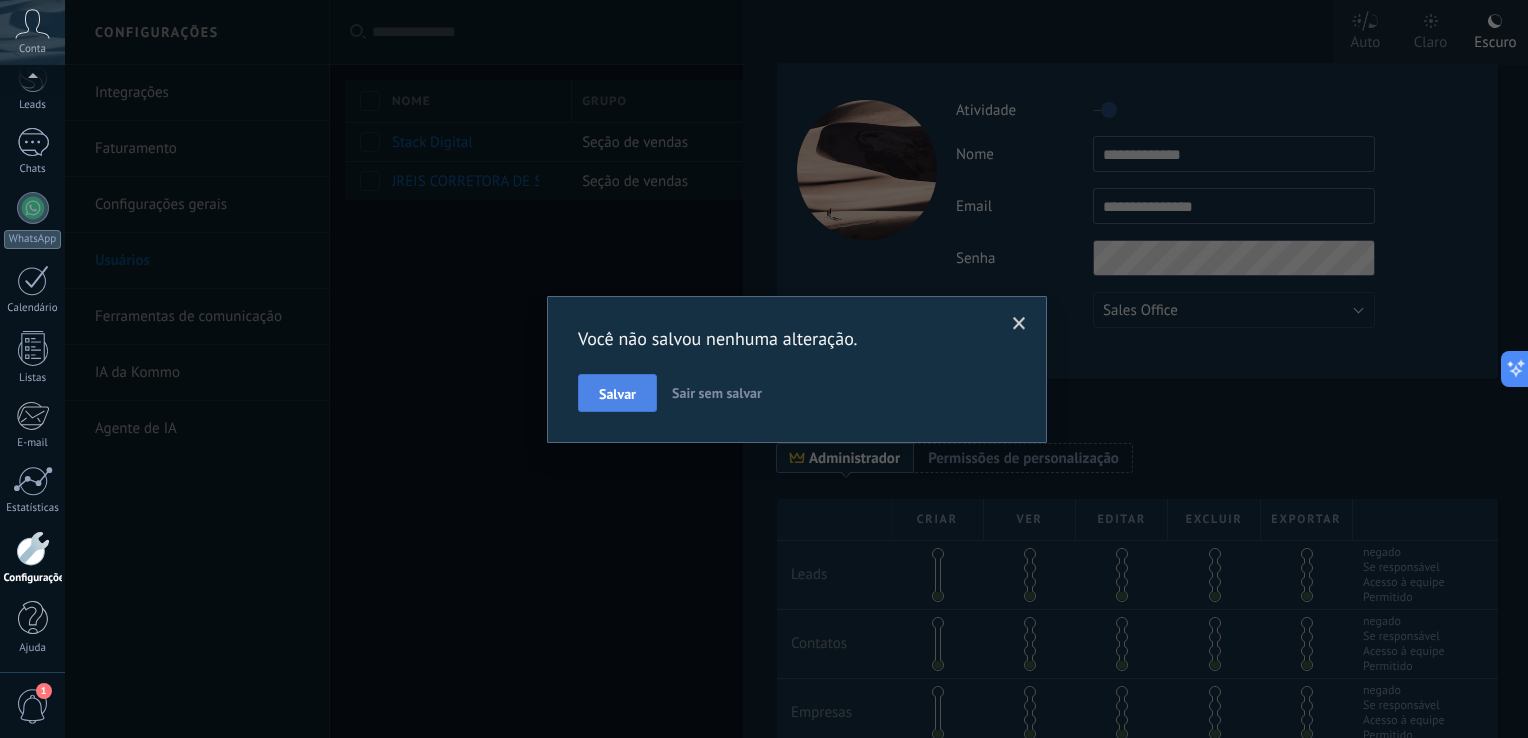click on "Salvar" at bounding box center [617, 393] 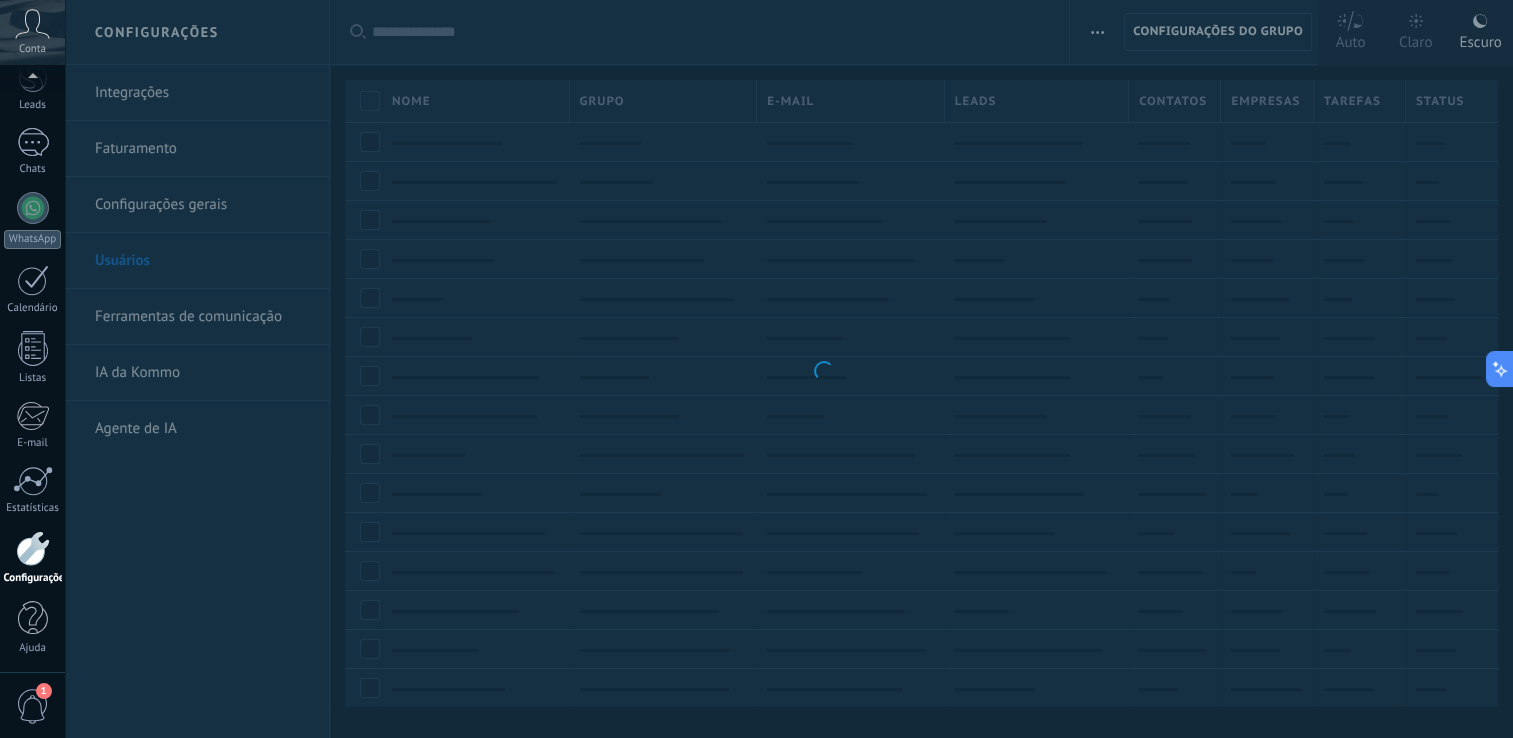 click on ".abccls-1,.abccls-2{fill-rule:evenodd}.abccls-2{fill:#fff} .abfcls-1{fill:none}.abfcls-2{fill:#fff} .abncls-1{isolation:isolate}.abncls-2{opacity:.06}.abncls-2,.abncls-3,.abncls-6{mix-blend-mode:multiply}.abncls-3{opacity:.15}.abncls-4,.abncls-8{fill:#fff}.abncls-5{fill:url(#abnlinear-gradient)}.abncls-6{opacity:.04}.abncls-7{fill:url(#abnlinear-gradient-2)}.abncls-8{fill-rule:evenodd} .abqst0{fill:#ffa200} .abwcls-1{fill:#252525} .cls-1{isolation:isolate} .acicls-1{fill:none} .aclcls-1{fill:#232323} .acnst0{display:none} .addcls-1,.addcls-2{fill:none;stroke-miterlimit:10}.addcls-1{stroke:#dfe0e5}.addcls-2{stroke:#a1a7ab} .adecls-1,.adecls-2{fill:none;stroke-miterlimit:10}.adecls-1{stroke:#dfe0e5}.adecls-2{stroke:#a1a7ab} .adqcls-1{fill:#8591a5;fill-rule:evenodd} .aeccls-1{fill:#5c9f37} .aeecls-1{fill:#f86161} .aejcls-1{fill:#8591a5;fill-rule:evenodd} .aekcls-1{fill-rule:evenodd} .aelcls-1{fill-rule:evenodd;fill:currentColor} .aemcls-1{fill-rule:evenodd;fill:currentColor} .aencls-2{fill:#f86161;opacity:.3}" at bounding box center [756, 369] 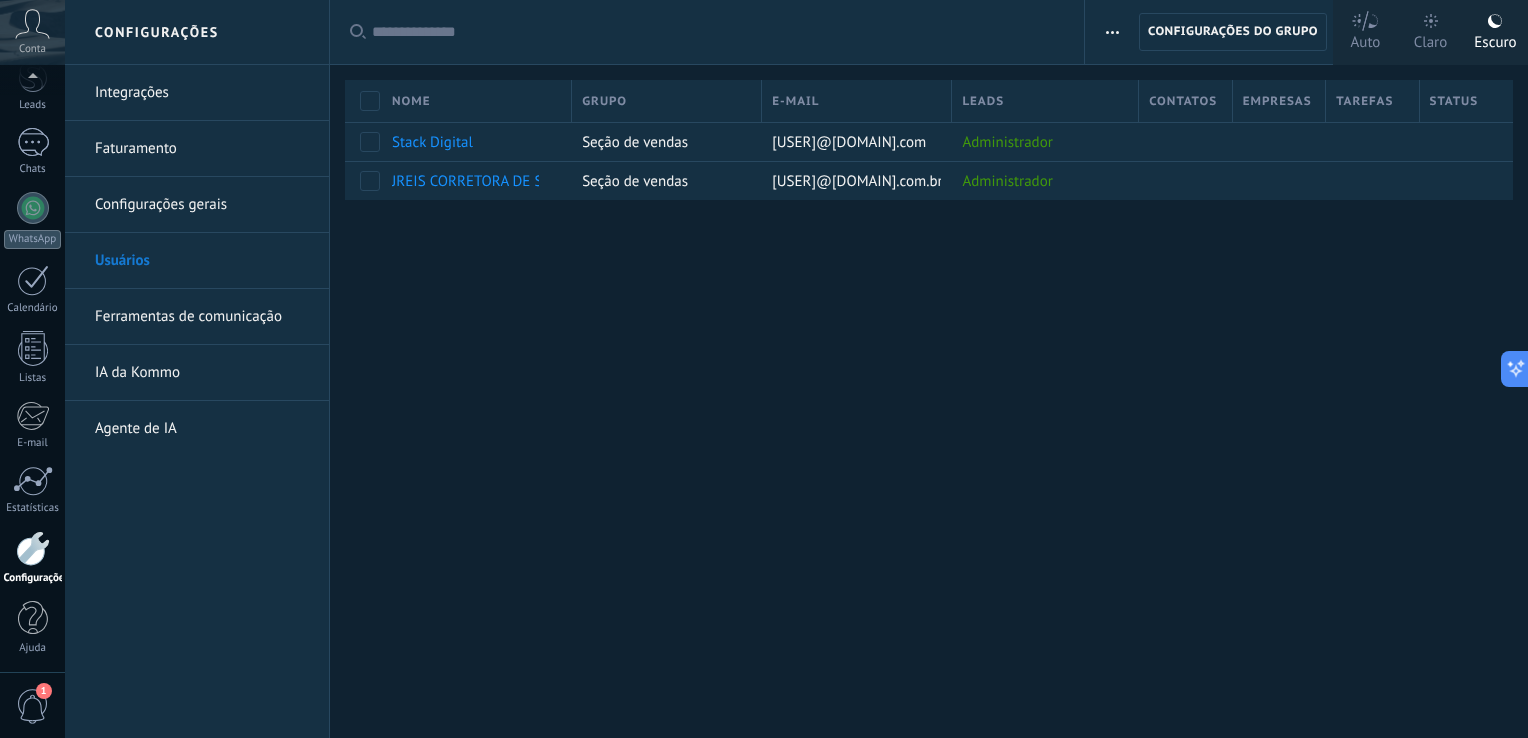 click on "Claro" at bounding box center [1430, 32] 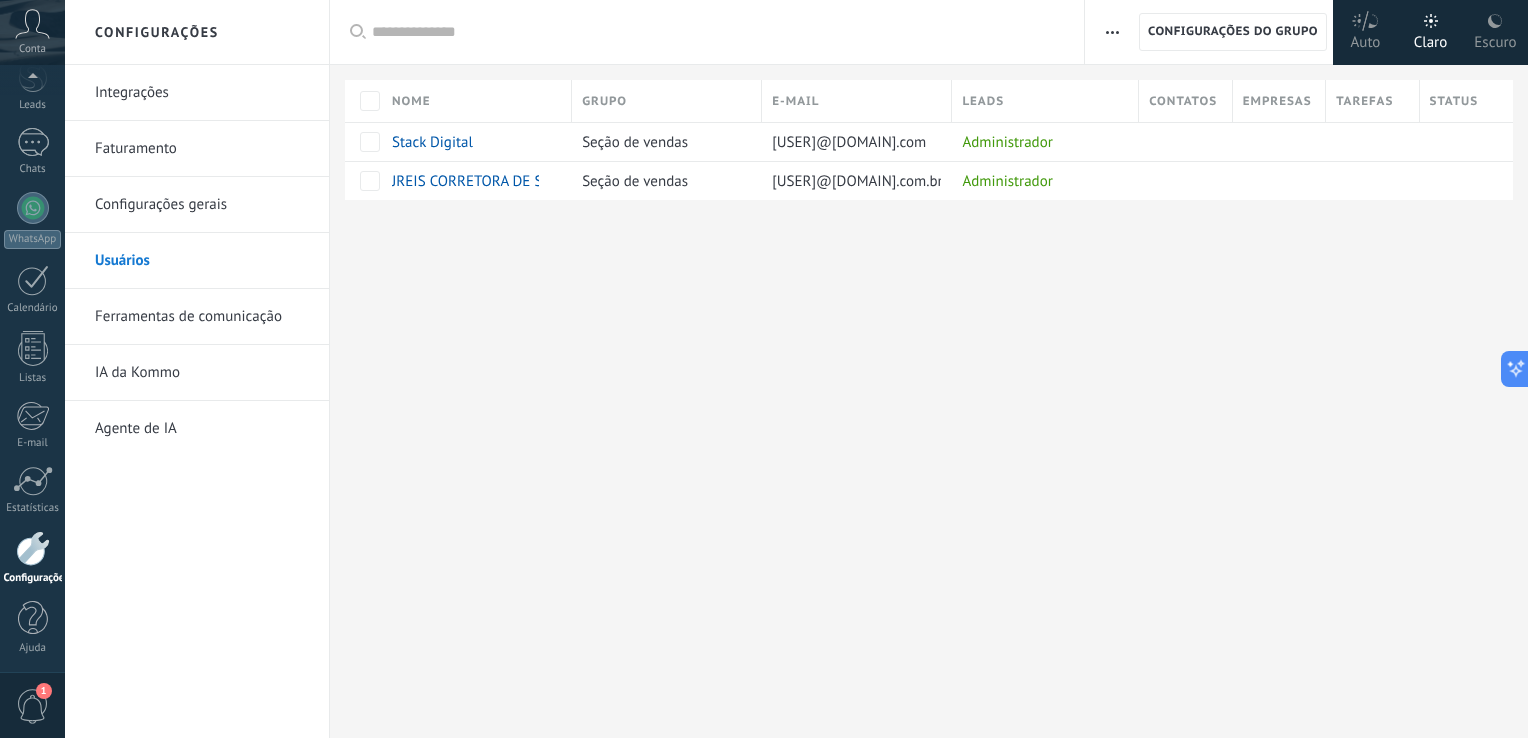 click on "Auto" at bounding box center (1366, 39) 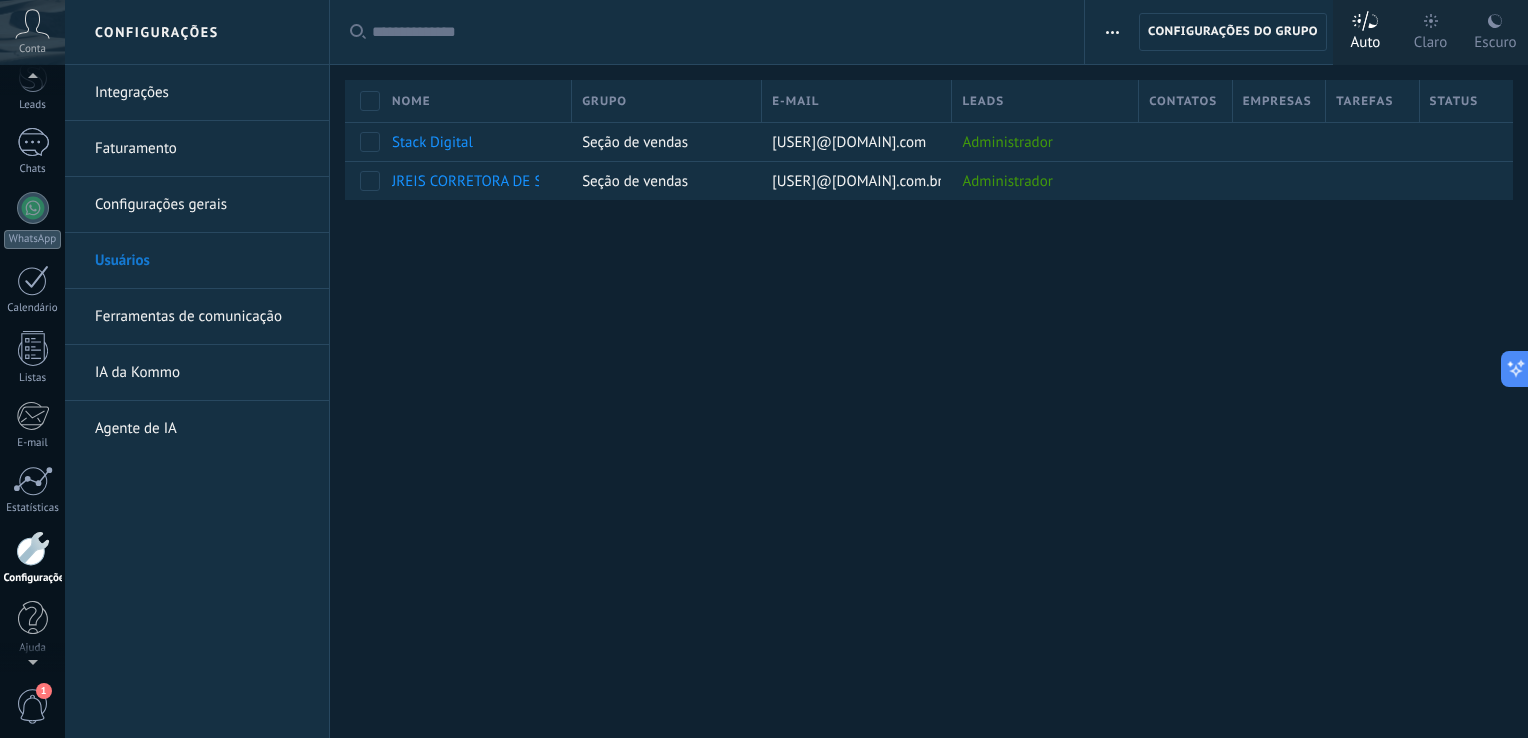 scroll, scrollTop: 92, scrollLeft: 0, axis: vertical 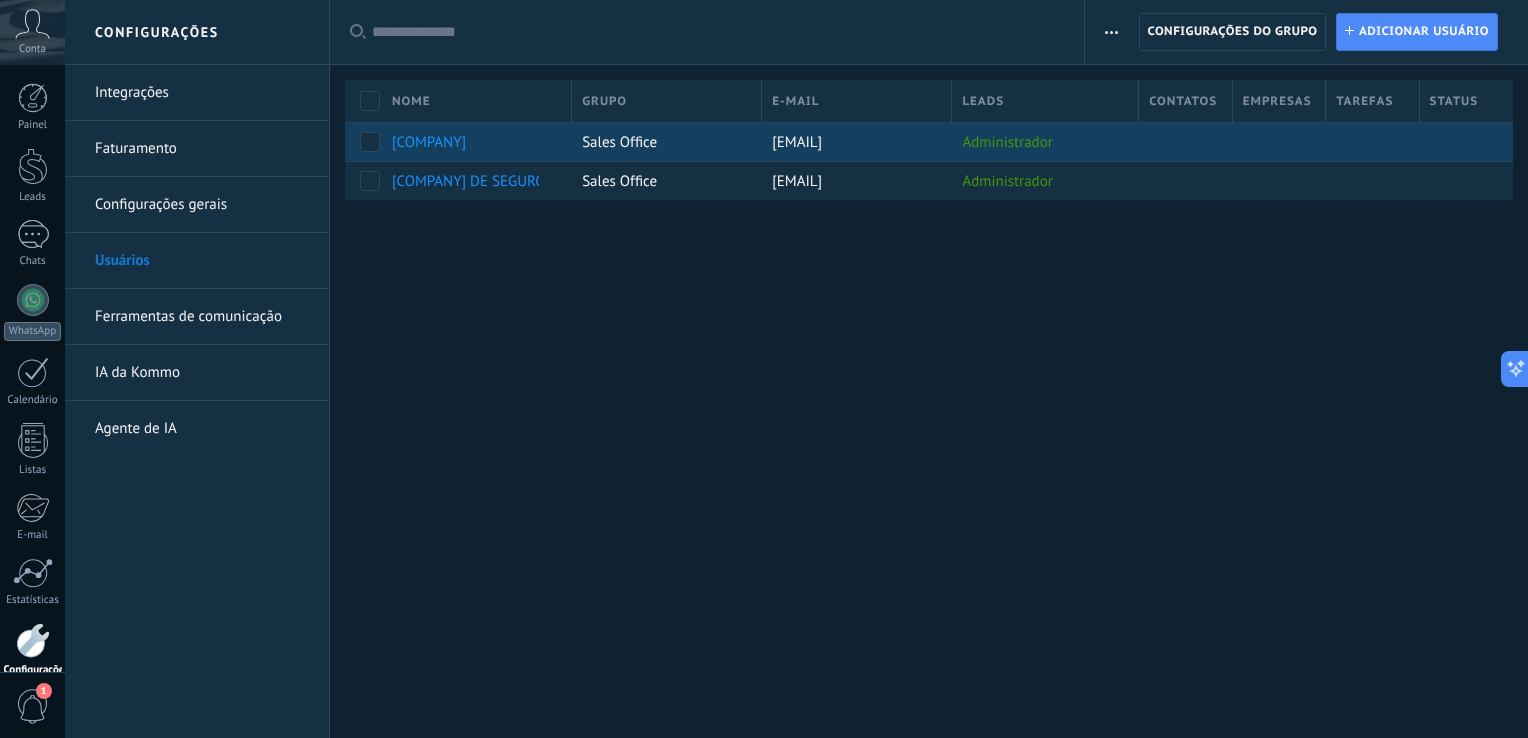 click on "Stack Digital" at bounding box center (429, 142) 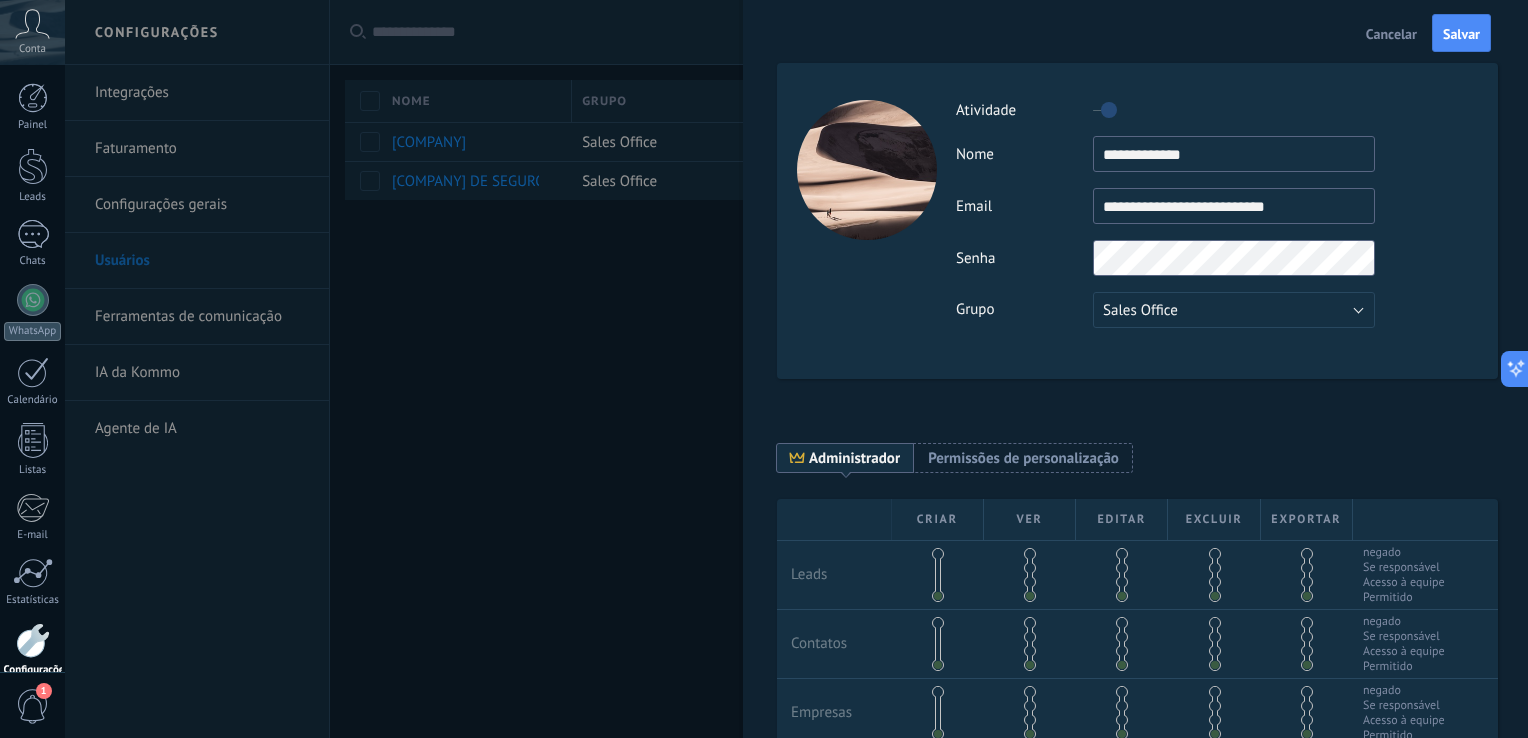 drag, startPoint x: 1198, startPoint y: 197, endPoint x: 1208, endPoint y: 179, distance: 20.59126 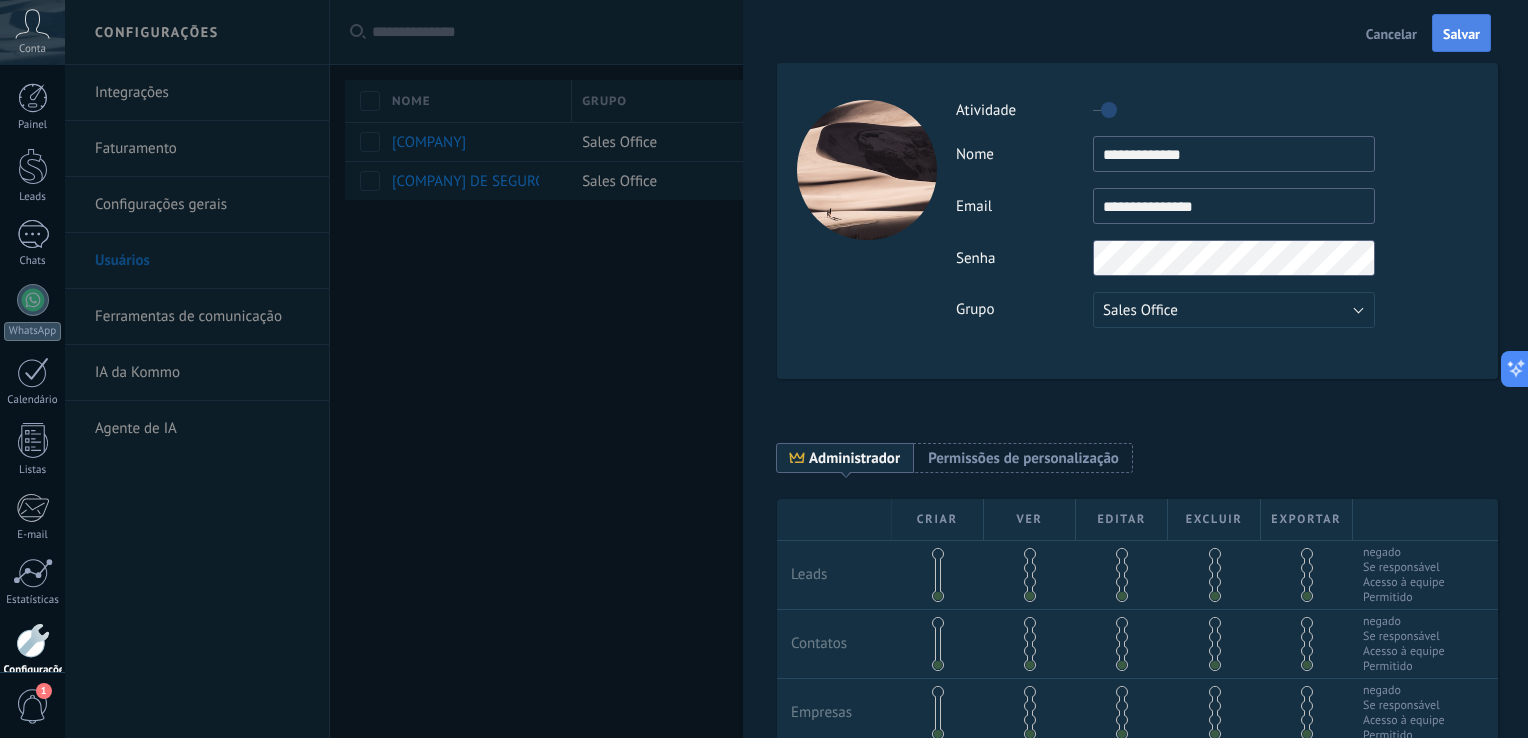 type on "**********" 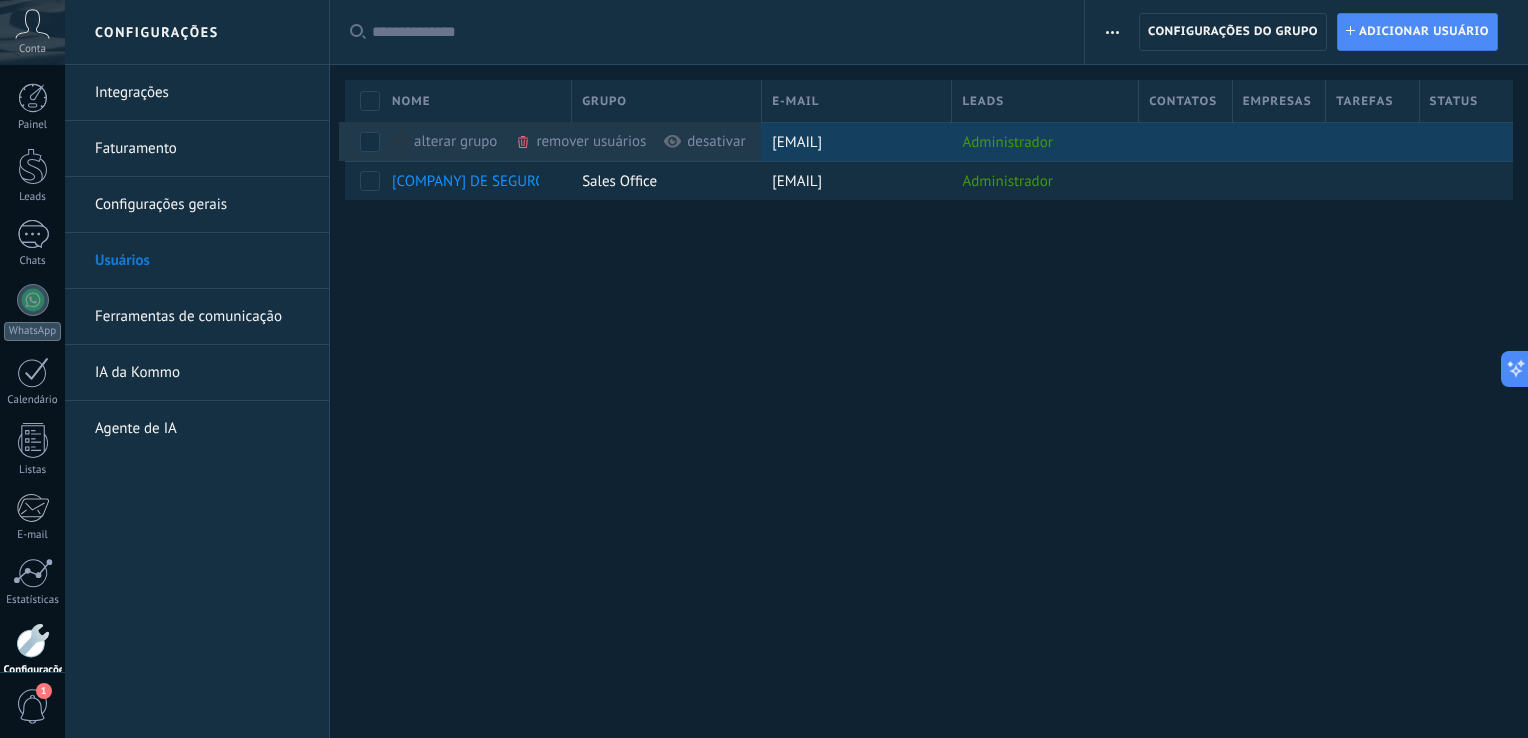 click on "remover usuários mais" at bounding box center (616, 141) 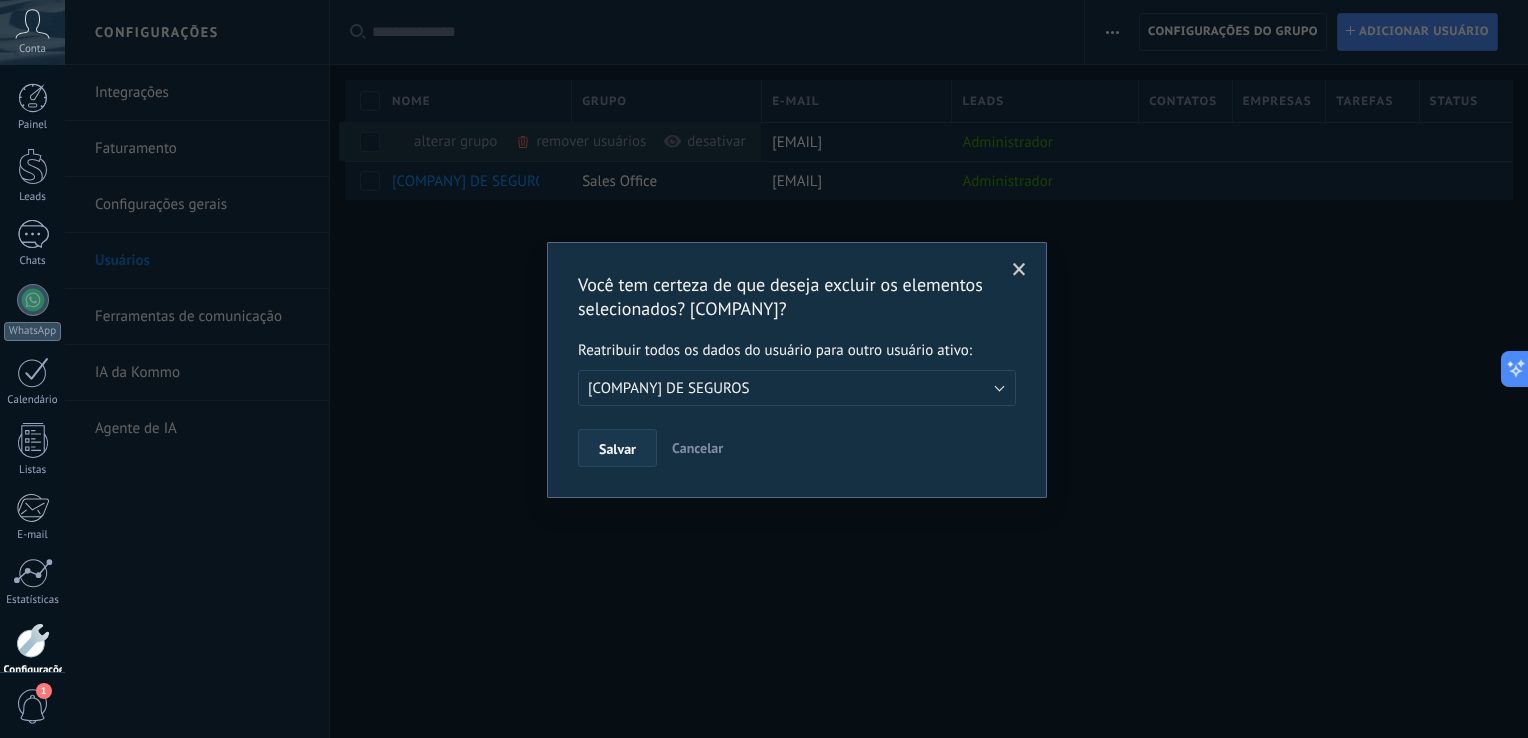 click on "Salvar" at bounding box center [617, 448] 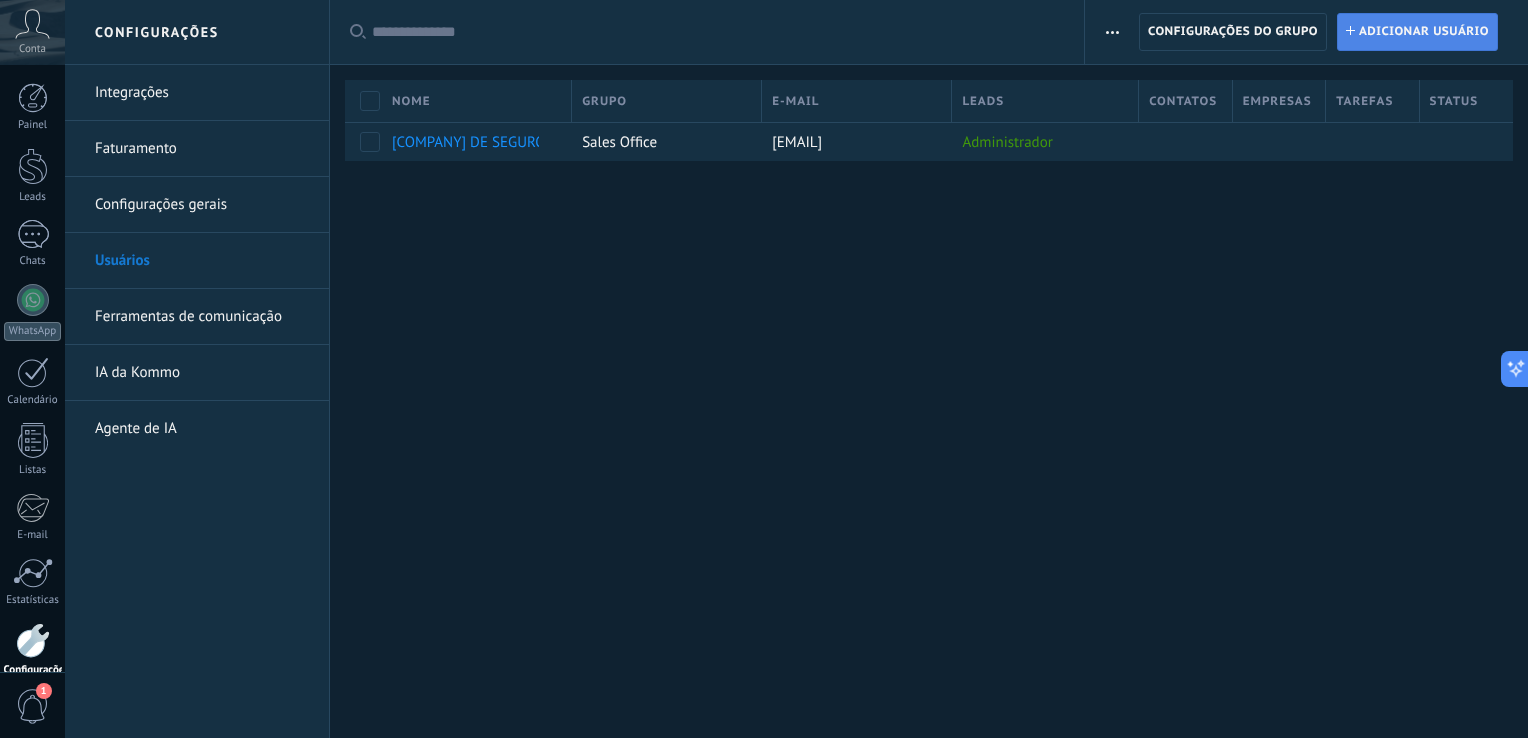 click on "Adicionar usuário" at bounding box center (1424, 32) 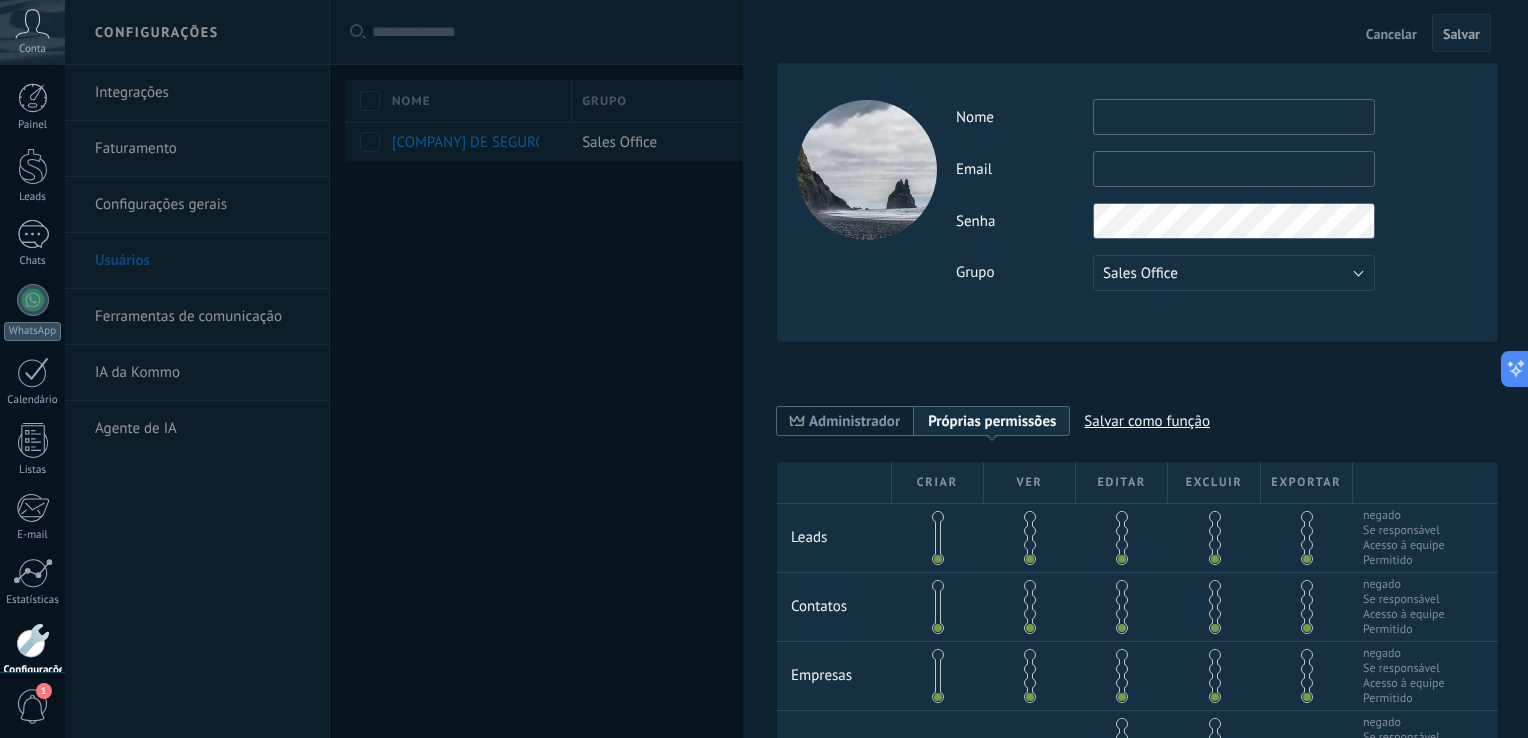 click at bounding box center [1234, 169] 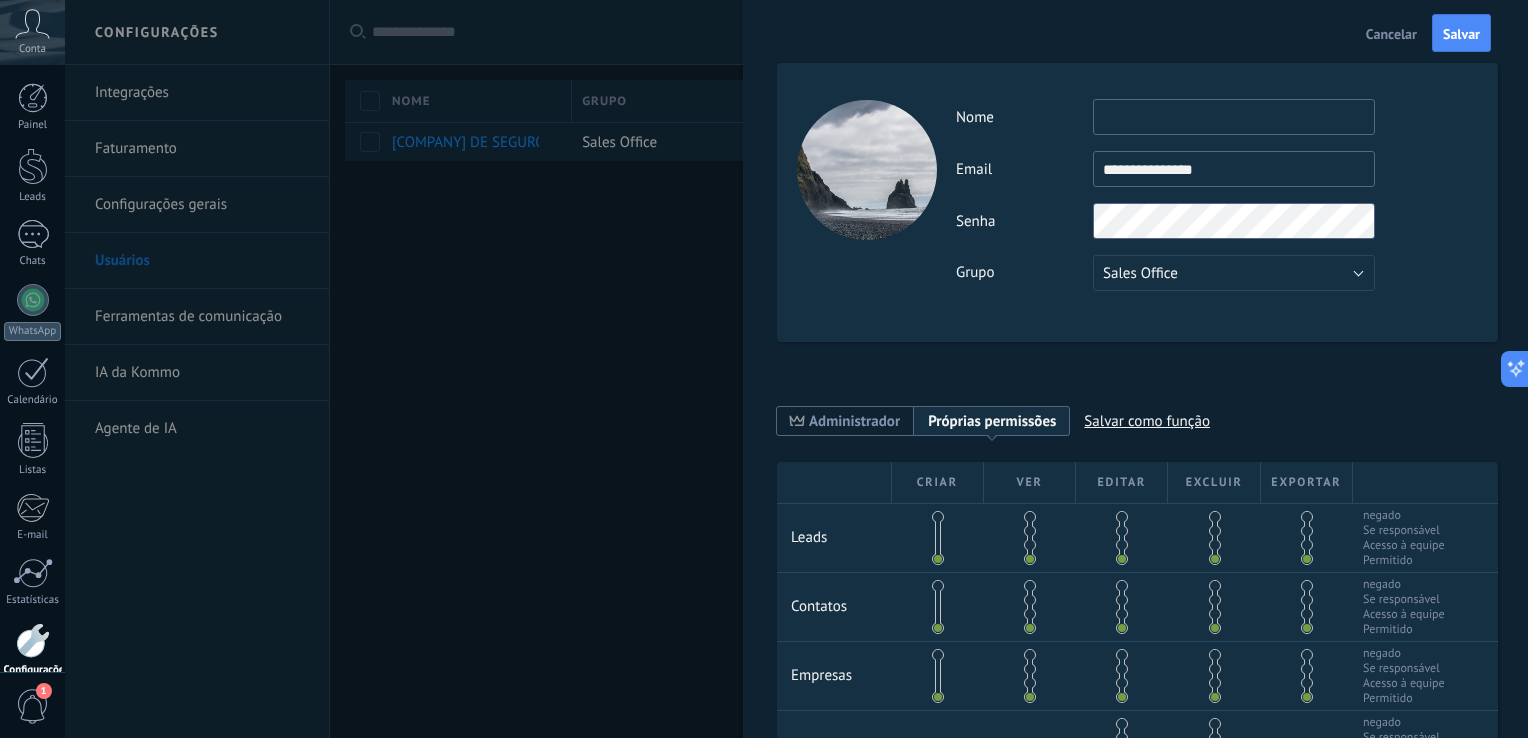 type on "**********" 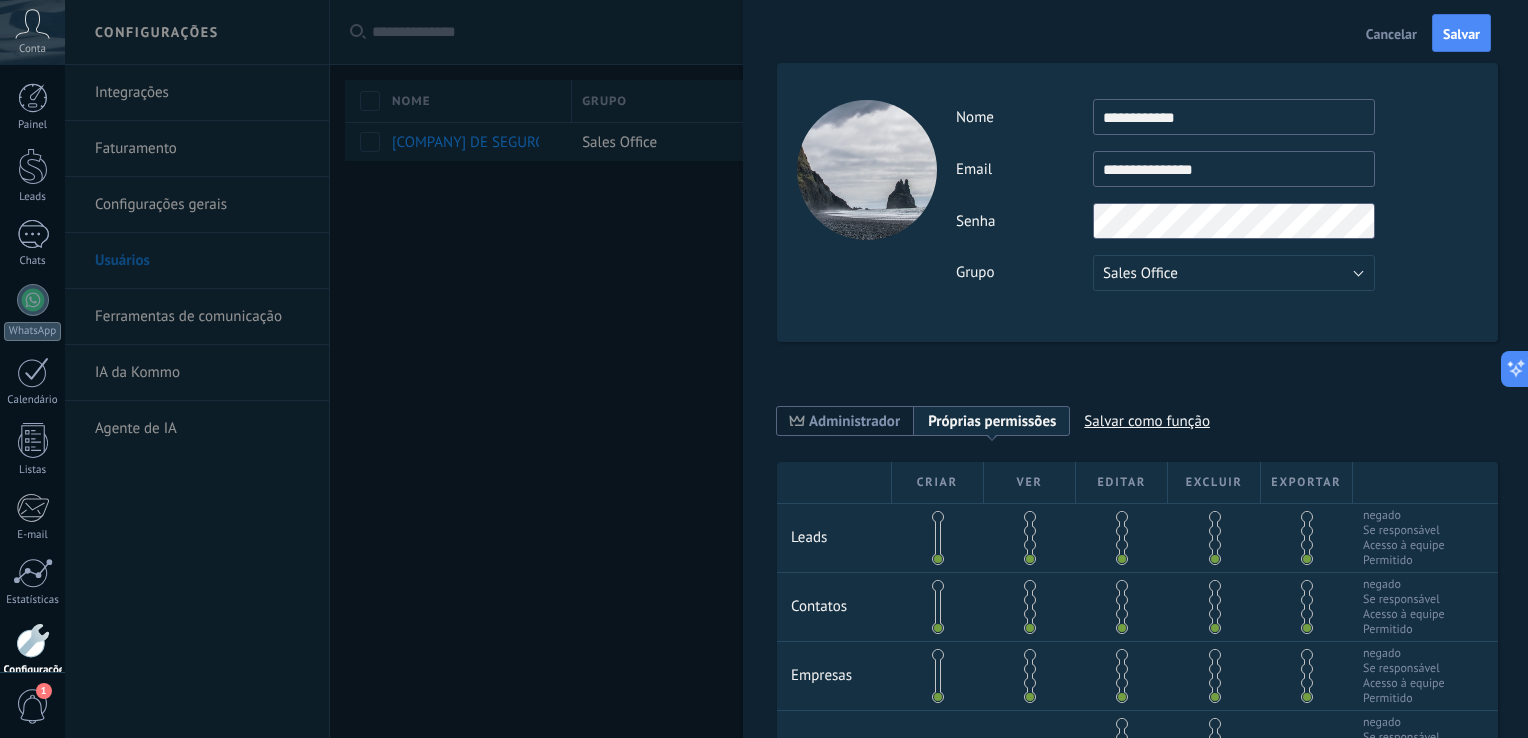 type on "**********" 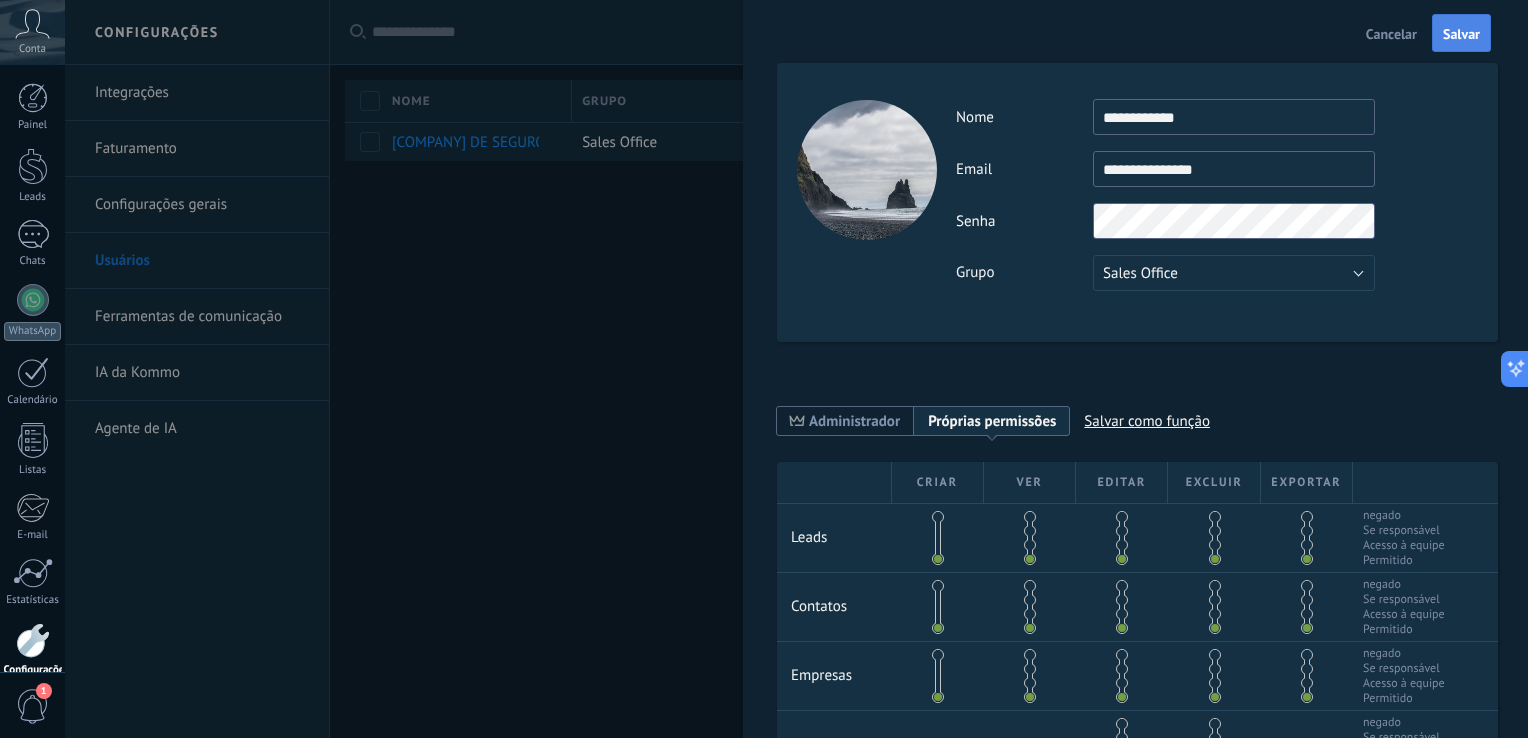 click on "Salvar" at bounding box center (1461, 34) 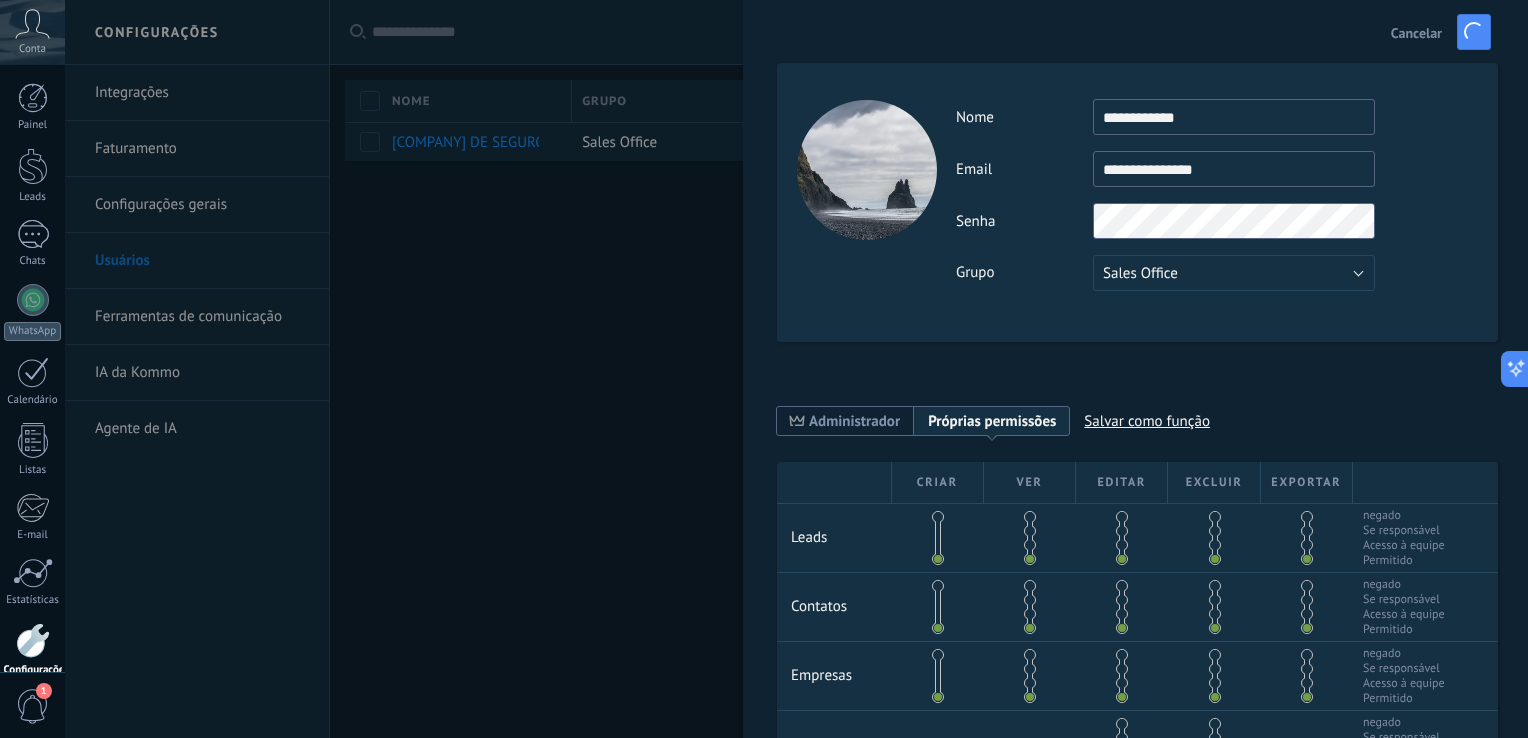 type 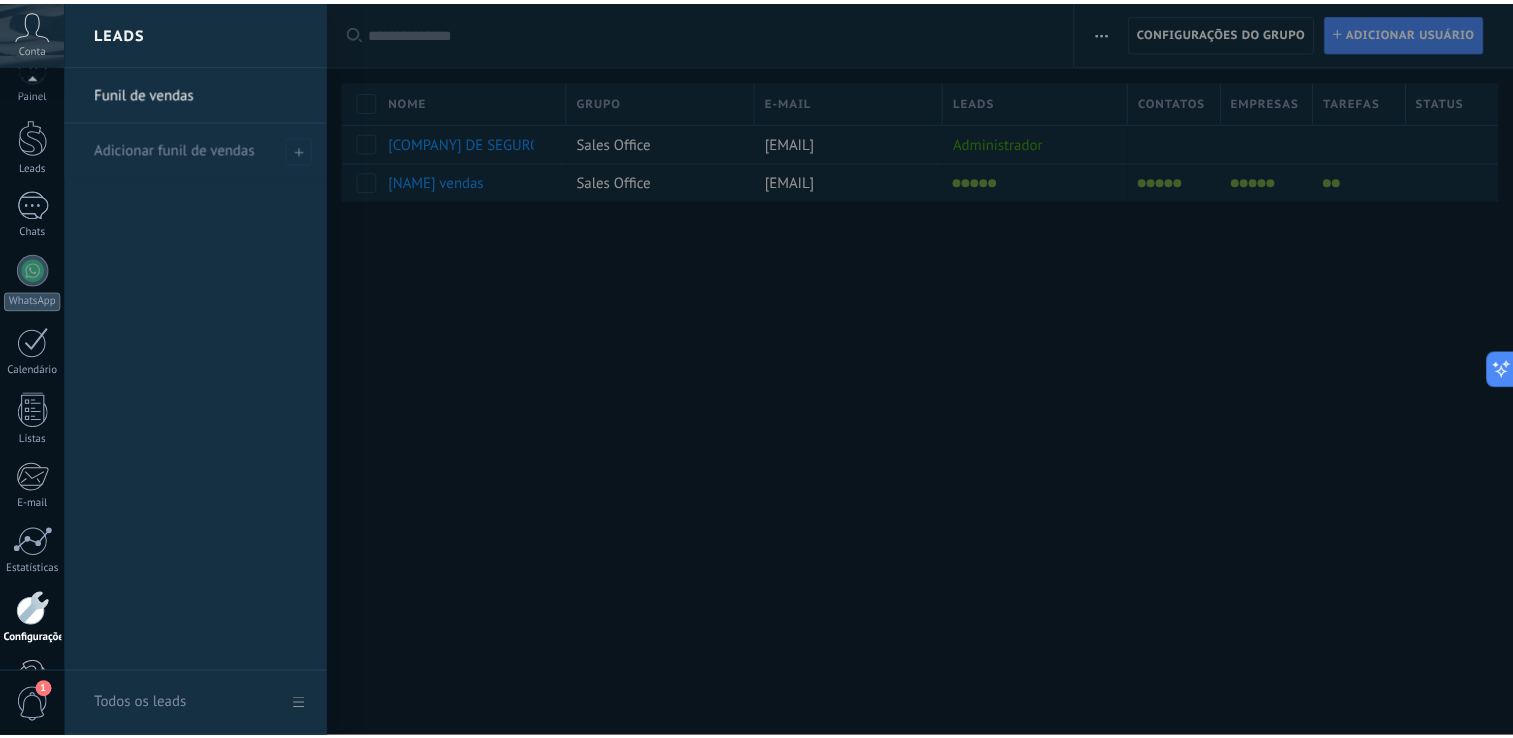 scroll, scrollTop: 0, scrollLeft: 0, axis: both 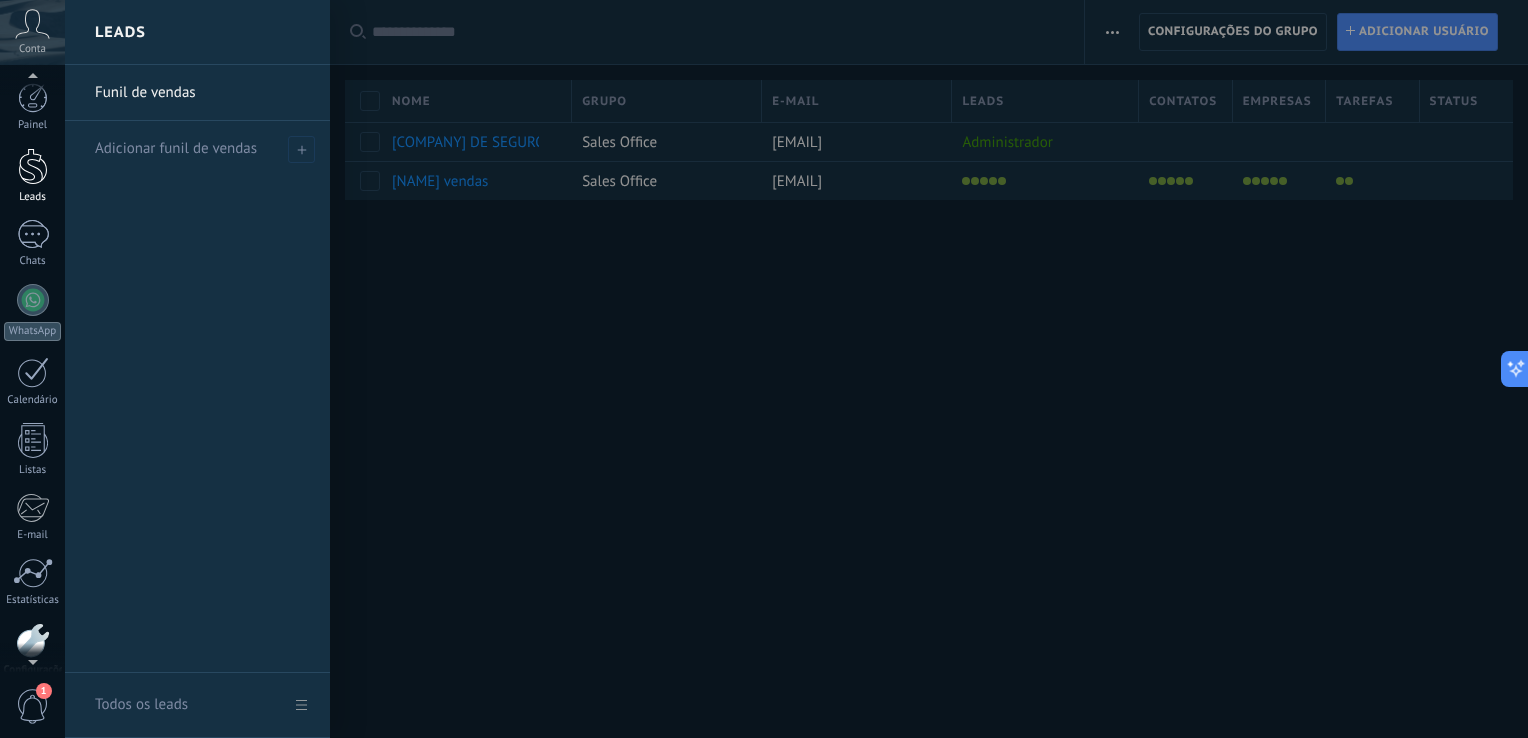 click at bounding box center (33, 166) 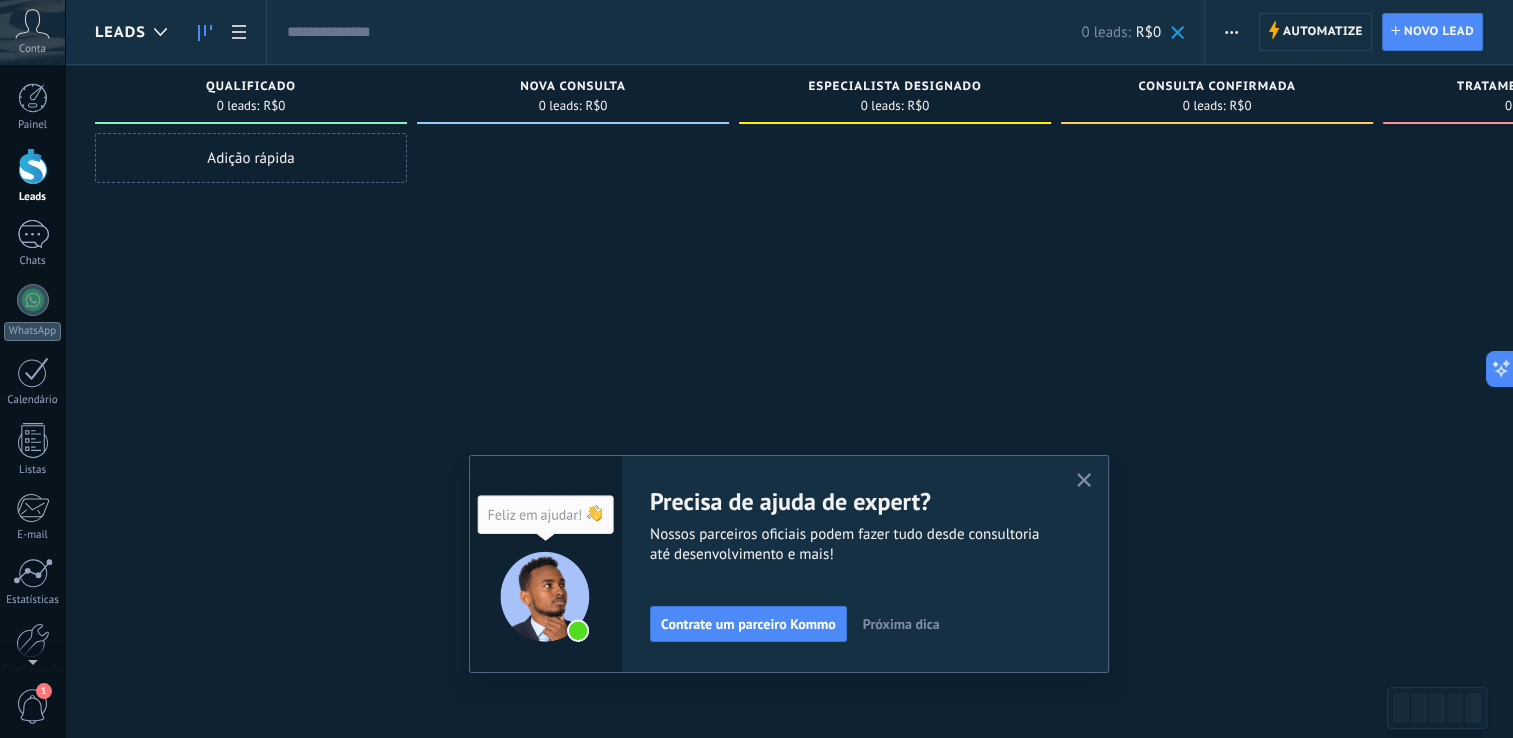 click on "Ajuste seu fluxo de trabalho Você pode criar múltiplos funis personalizados que se adequem ao seu processo único. Configure um funil Próxima dica Obtenha leads com poucos clicks Você pode conversar com seus leads pela caixa de entrada e pelo funil de vendas. Conecte mais fontes Próxima dica Precisa de ajuda de expert? Nossos parceiros oficiais podem fazer tudo desde consultoria até desenvolvimento e mais! Contrate um parceiro Kommo Próxima dica" at bounding box center (789, 564) 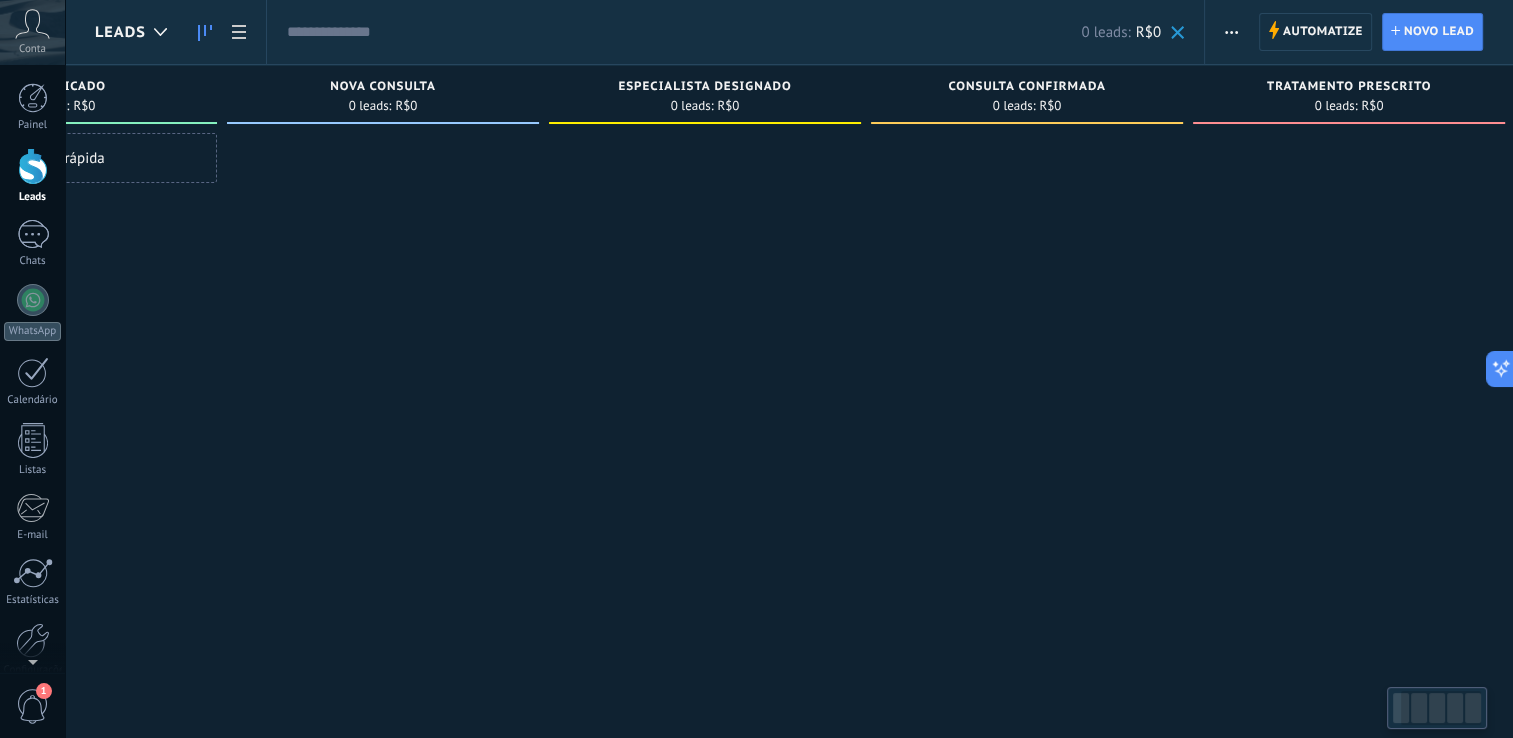 scroll, scrollTop: 0, scrollLeft: 212, axis: horizontal 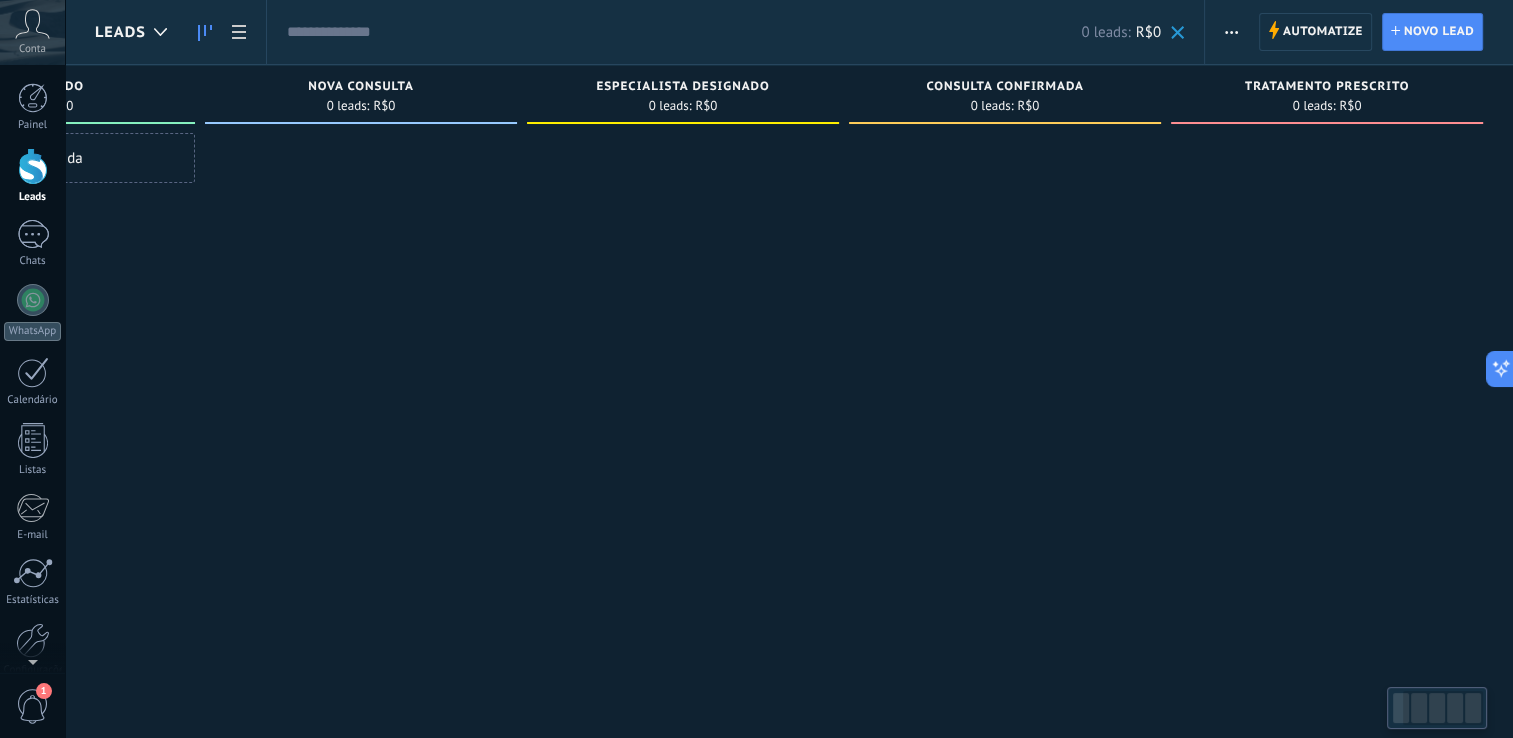drag, startPoint x: 1196, startPoint y: 225, endPoint x: 760, endPoint y: 235, distance: 436.11465 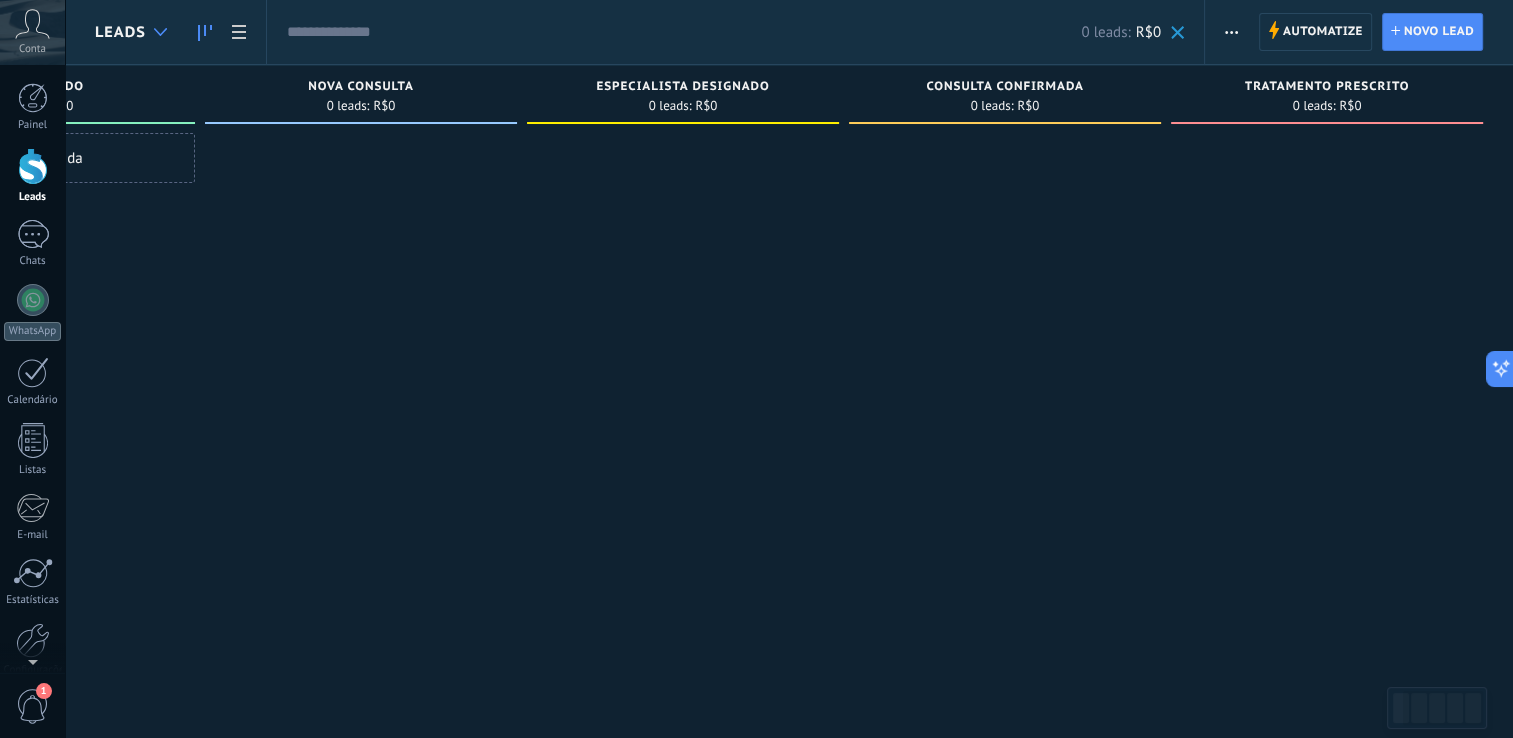 click 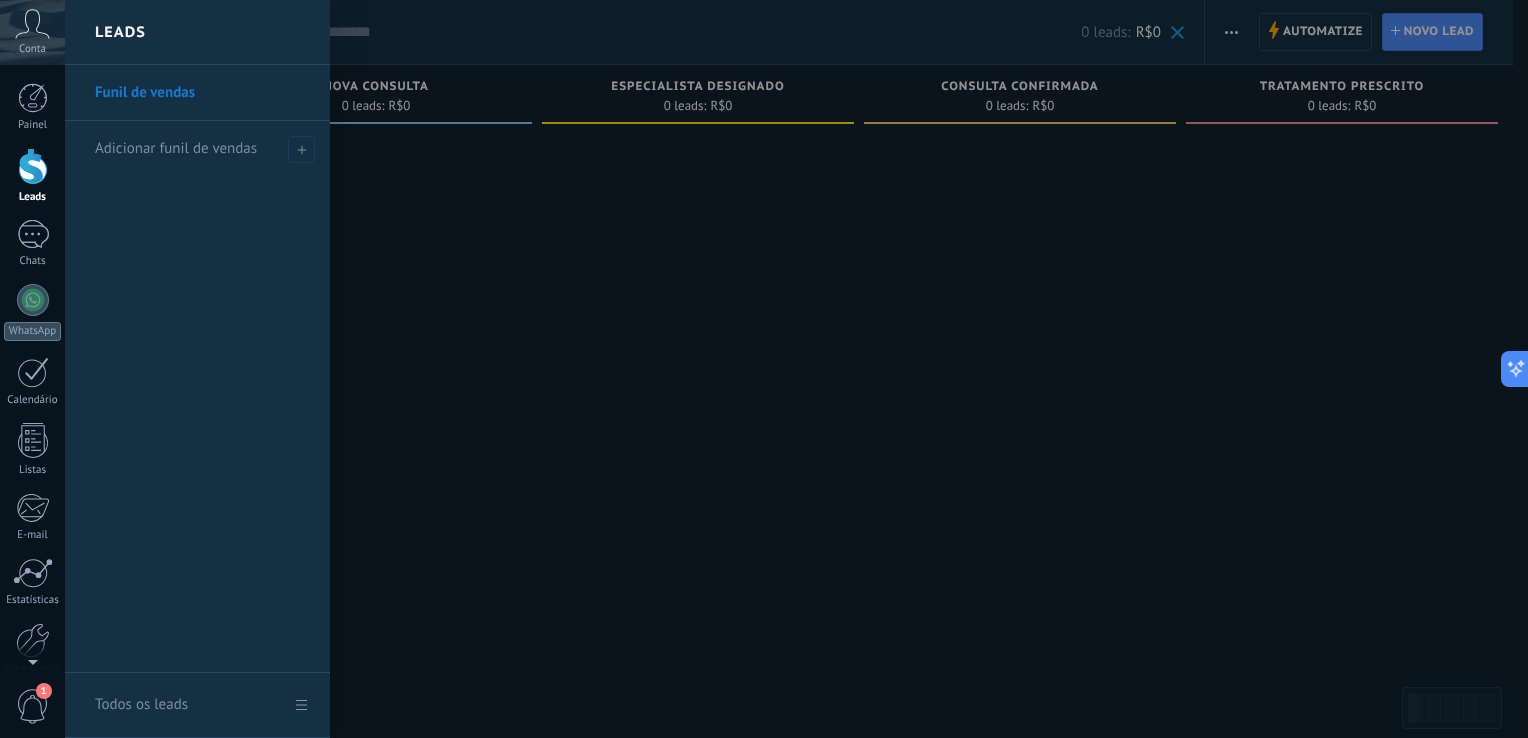 click at bounding box center (829, 369) 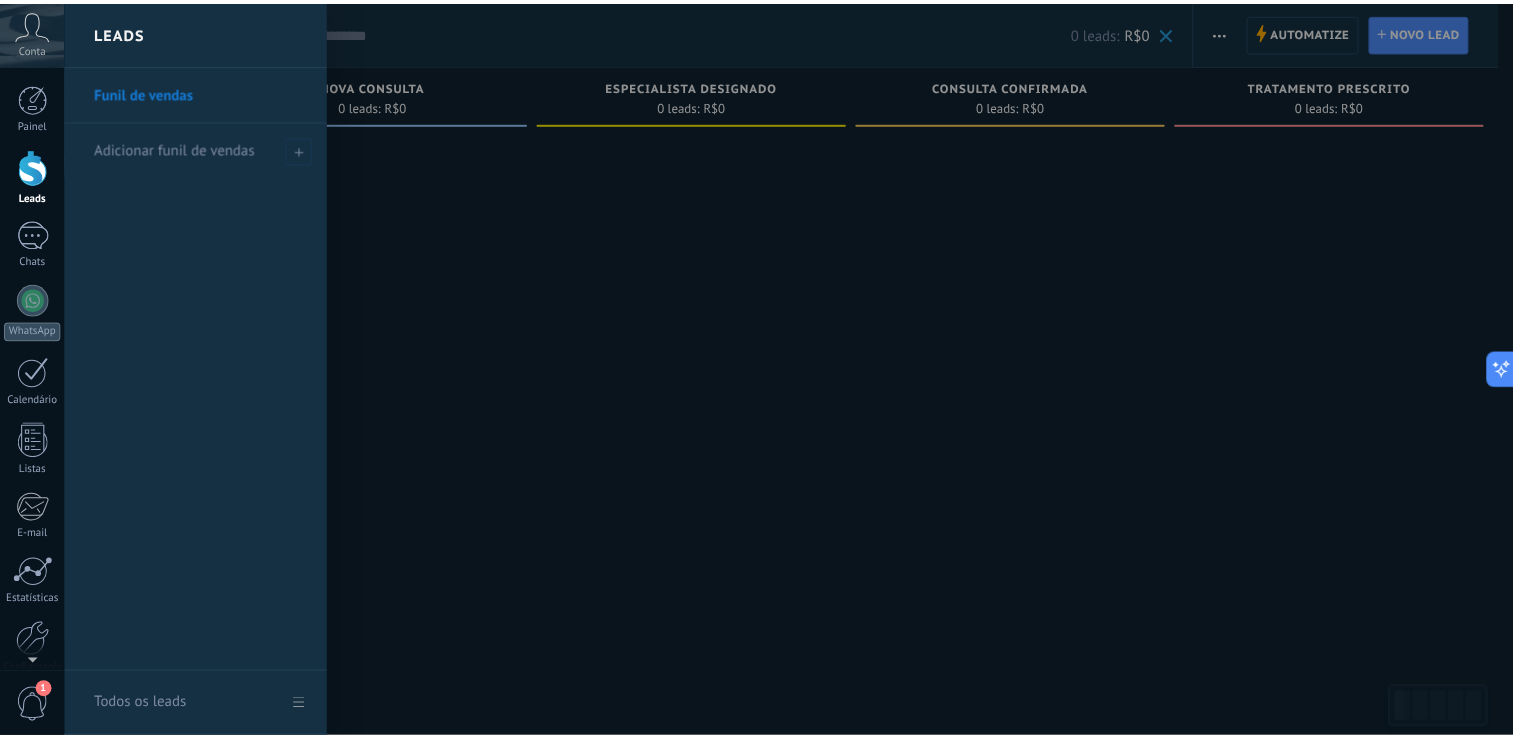 scroll, scrollTop: 0, scrollLeft: 196, axis: horizontal 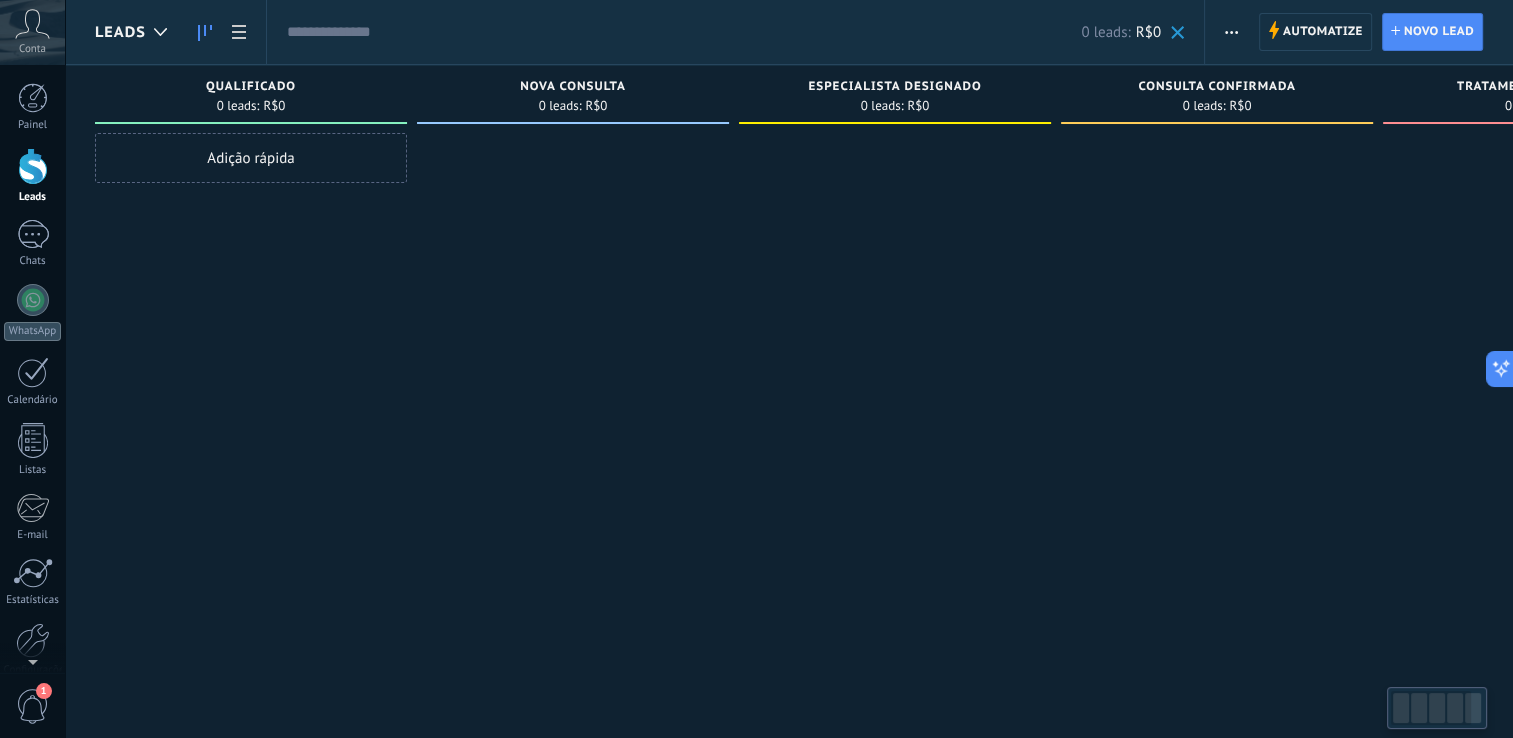 drag, startPoint x: 534, startPoint y: 384, endPoint x: 1265, endPoint y: 446, distance: 733.6246 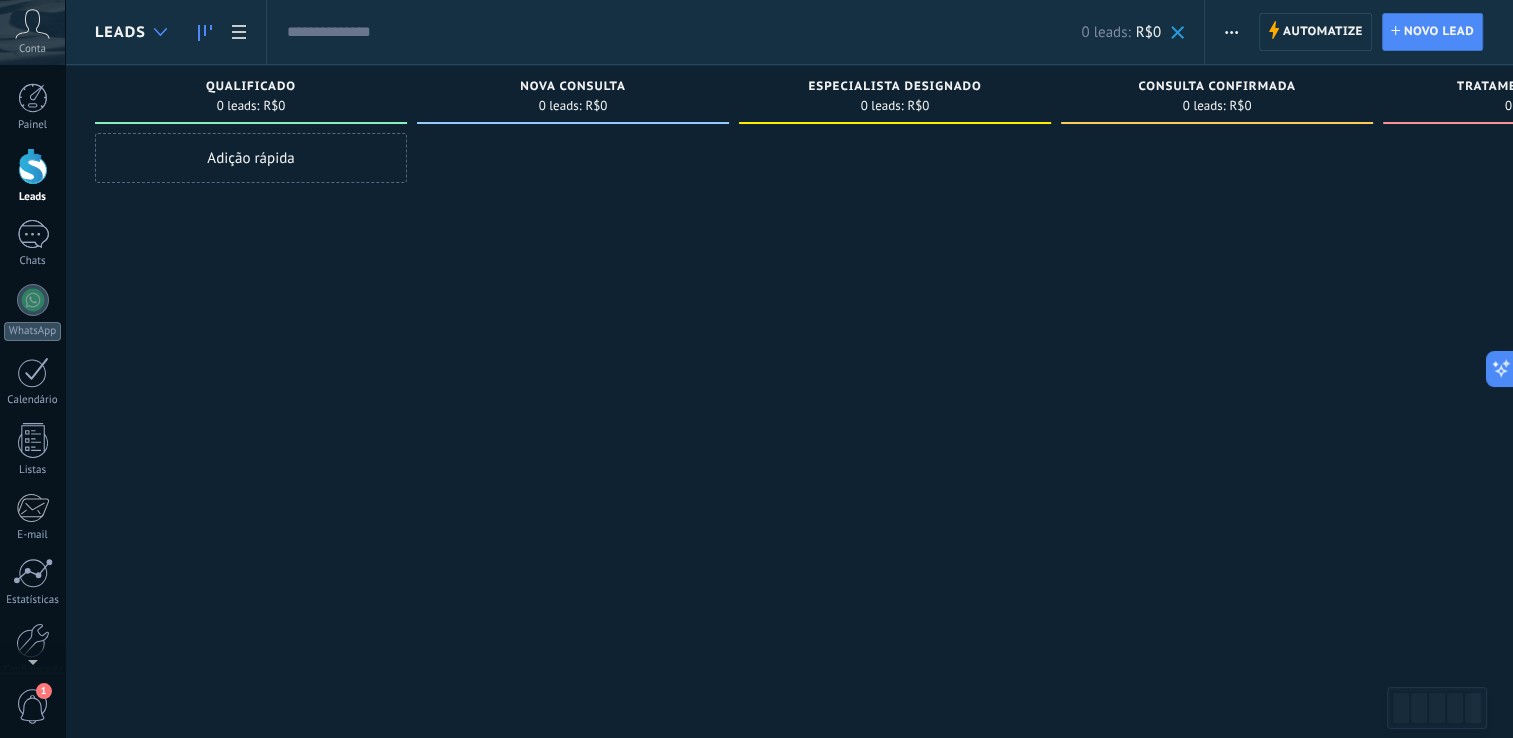 click 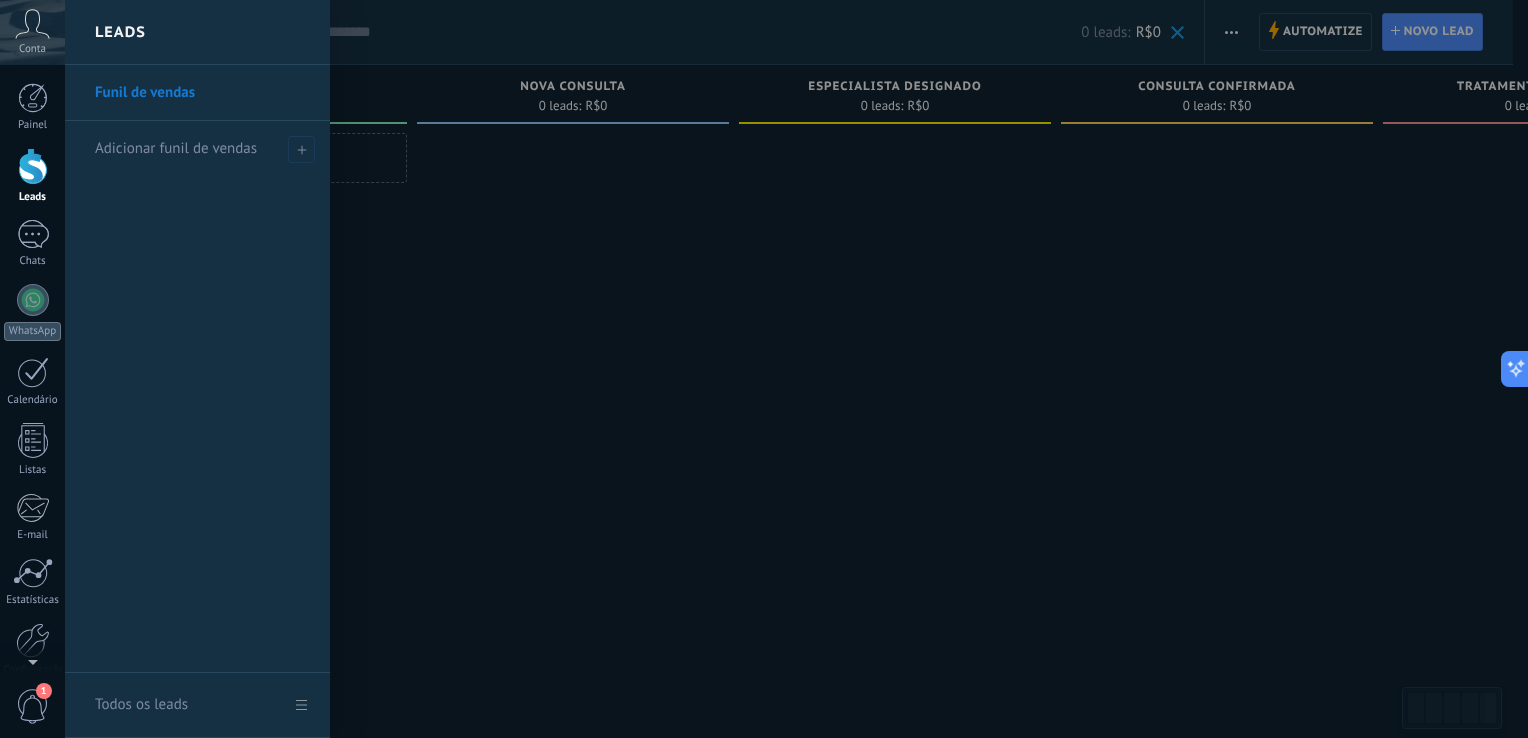 click at bounding box center [829, 369] 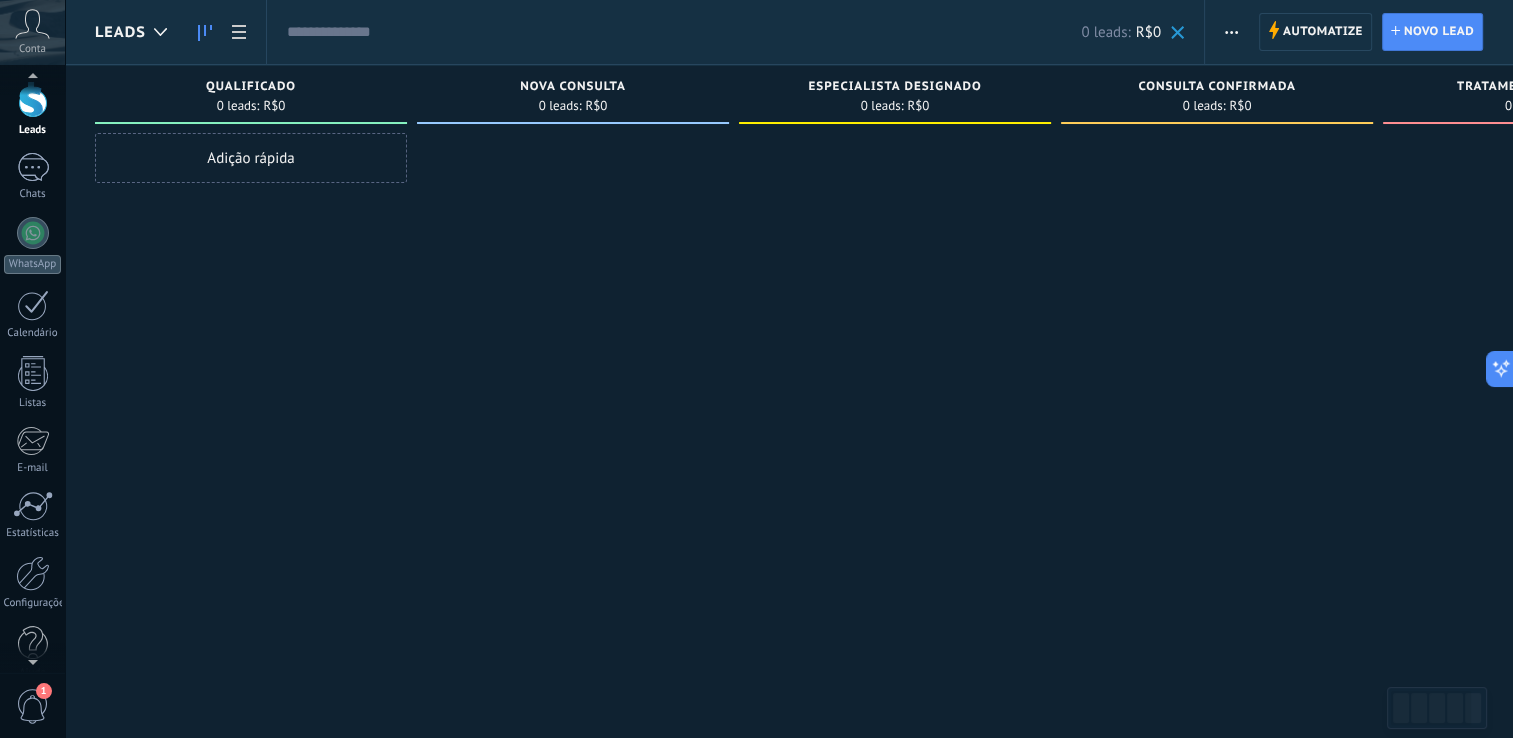 scroll, scrollTop: 0, scrollLeft: 0, axis: both 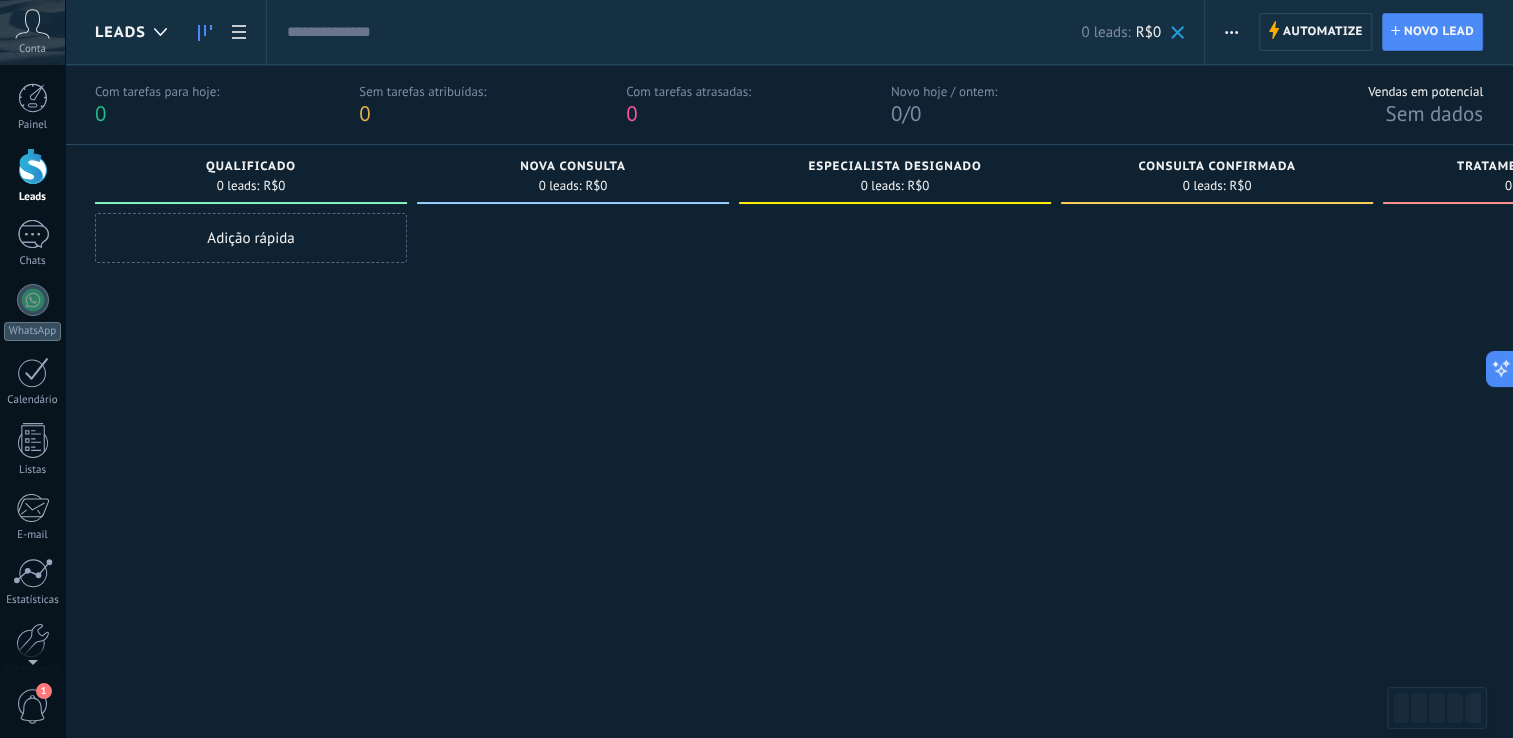 drag, startPoint x: 732, startPoint y: 490, endPoint x: 1032, endPoint y: 501, distance: 300.2016 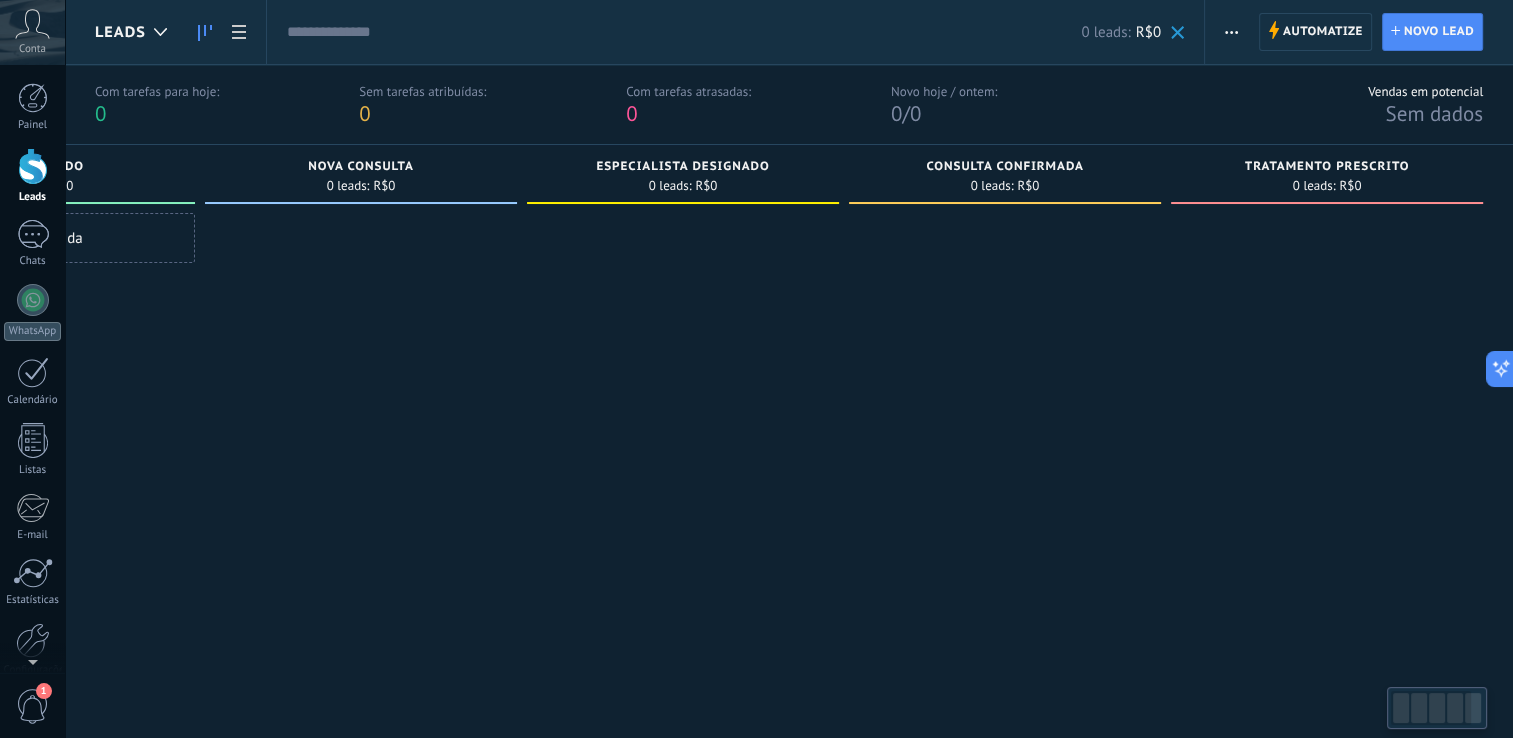 drag, startPoint x: 612, startPoint y: 340, endPoint x: 4, endPoint y: 353, distance: 608.139 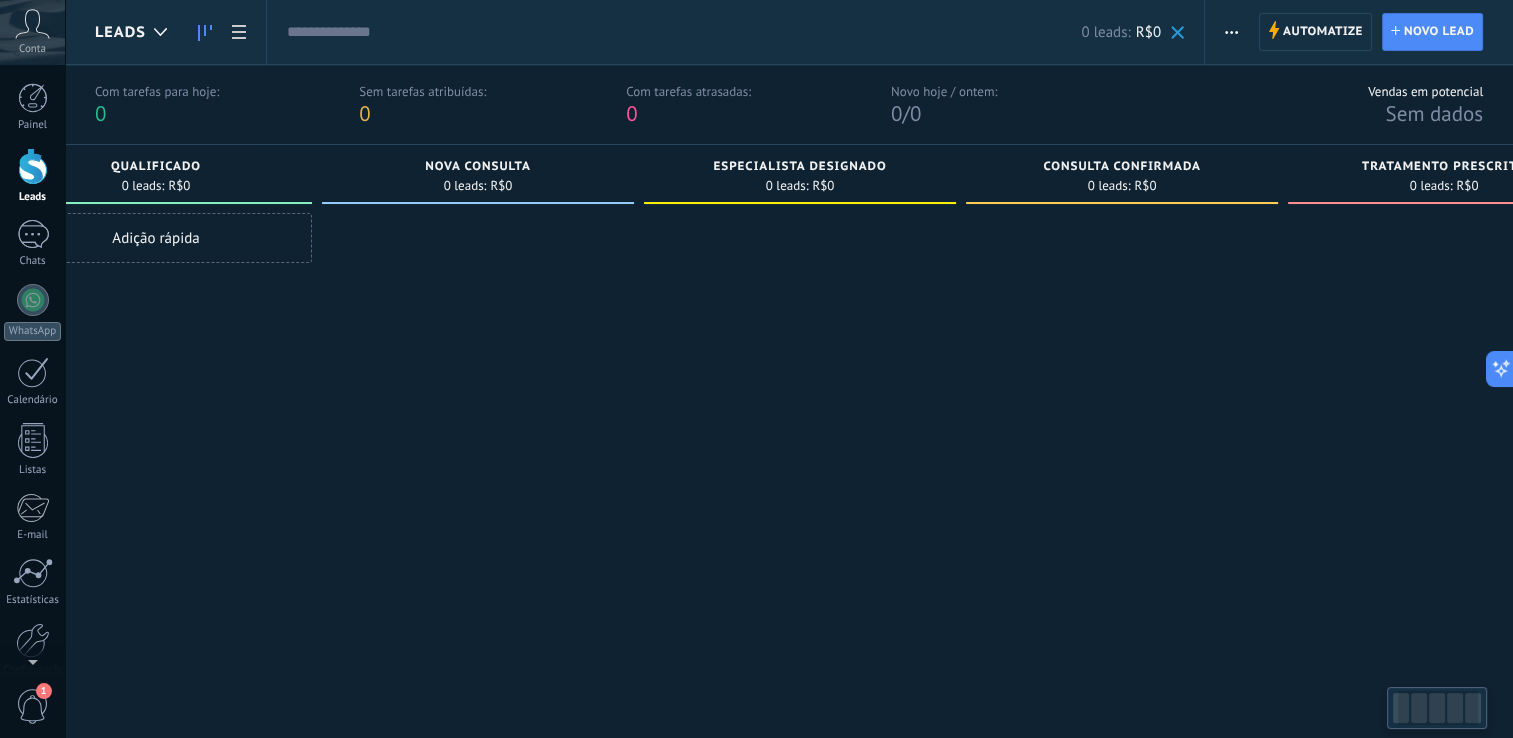 scroll, scrollTop: 0, scrollLeft: 0, axis: both 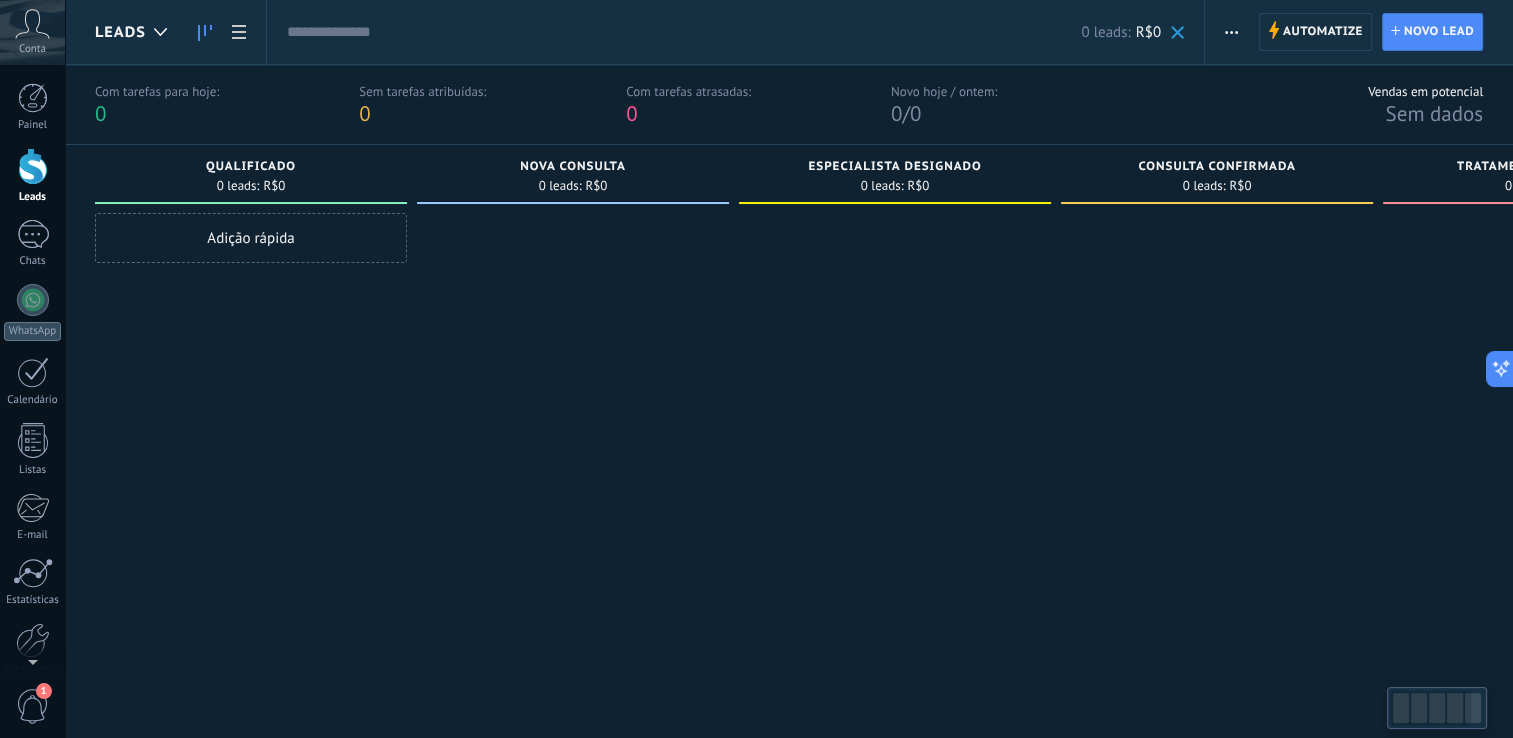 drag, startPoint x: 388, startPoint y: 377, endPoint x: 1191, endPoint y: 398, distance: 803.27454 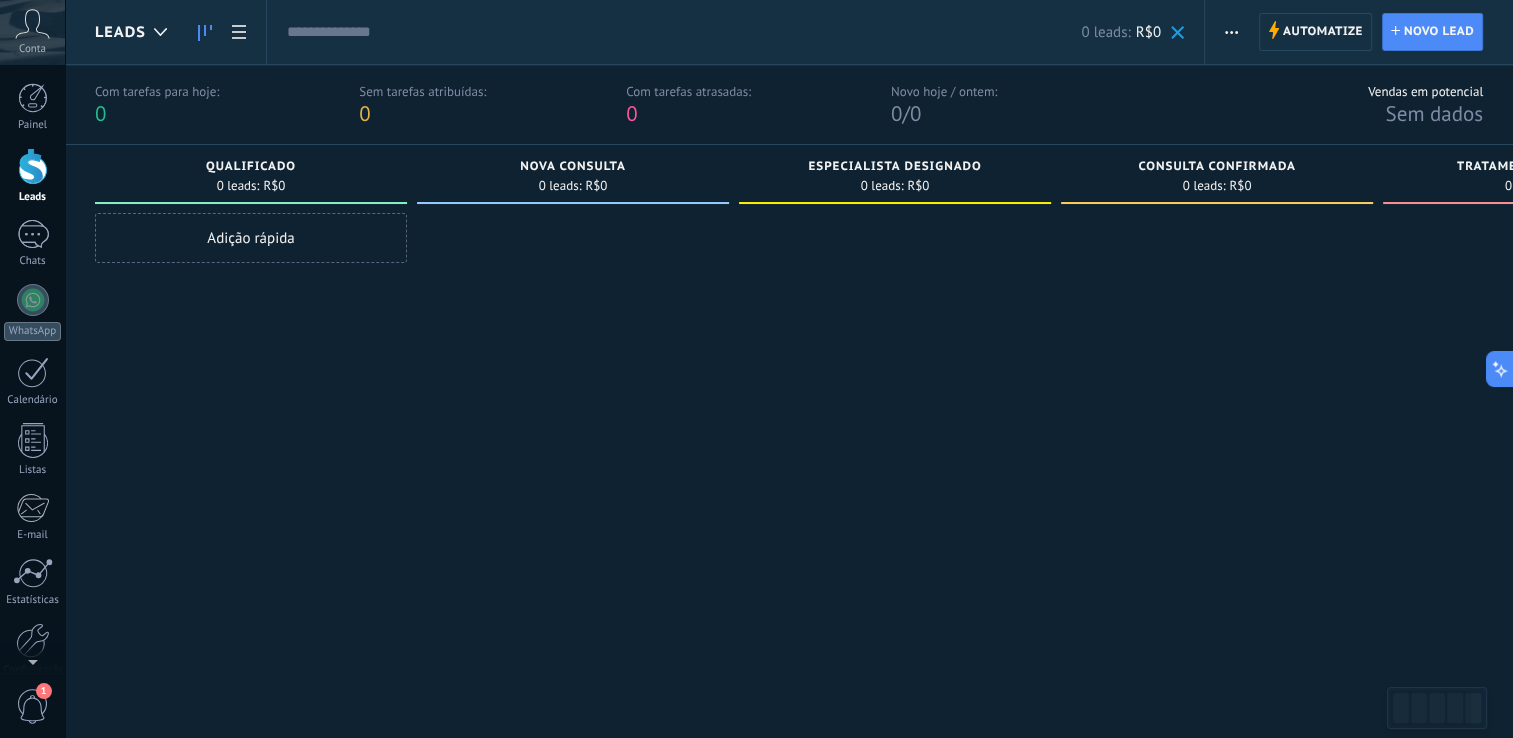 drag, startPoint x: 380, startPoint y: 354, endPoint x: 959, endPoint y: 398, distance: 580.66943 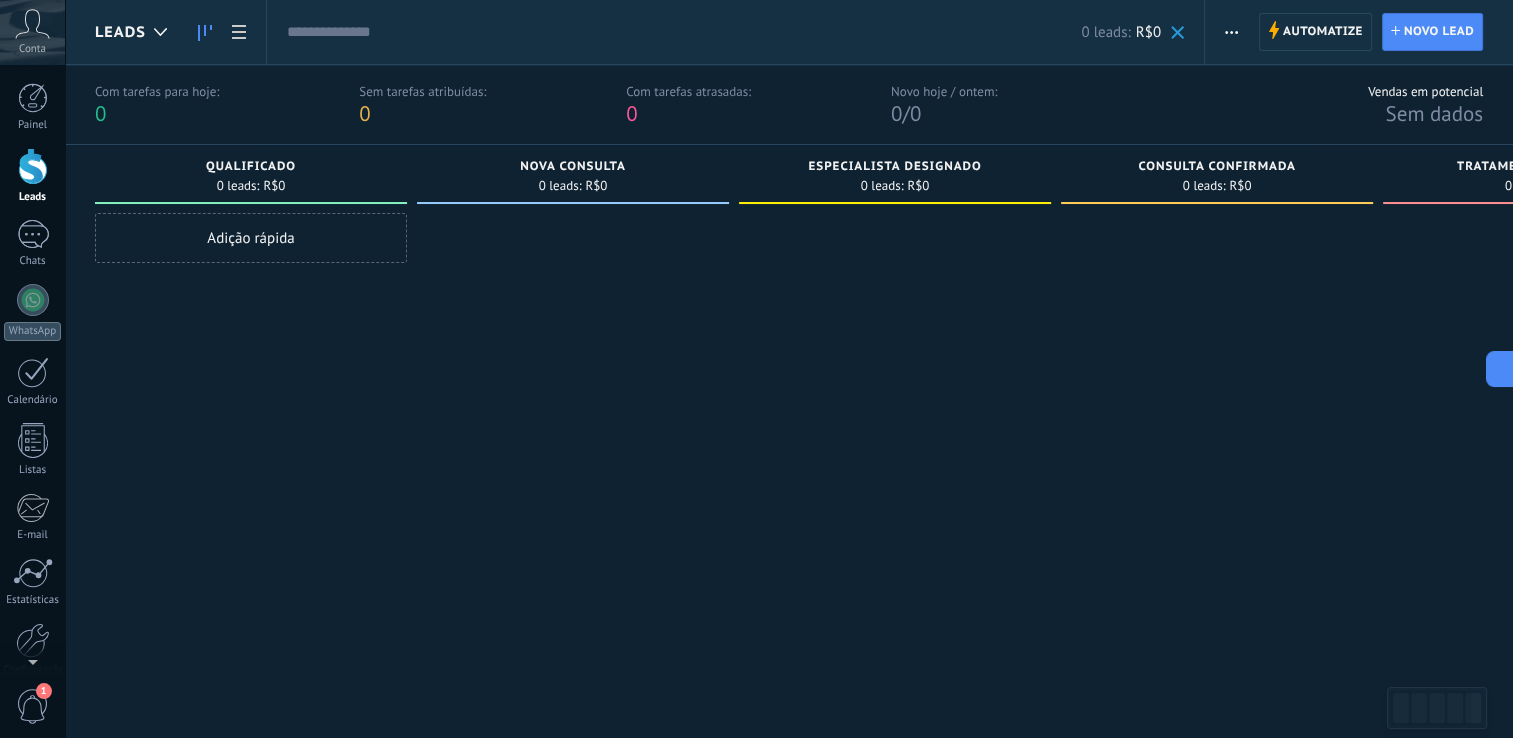 click on "Qualificado 0 leads:  R$0" at bounding box center [251, 174] 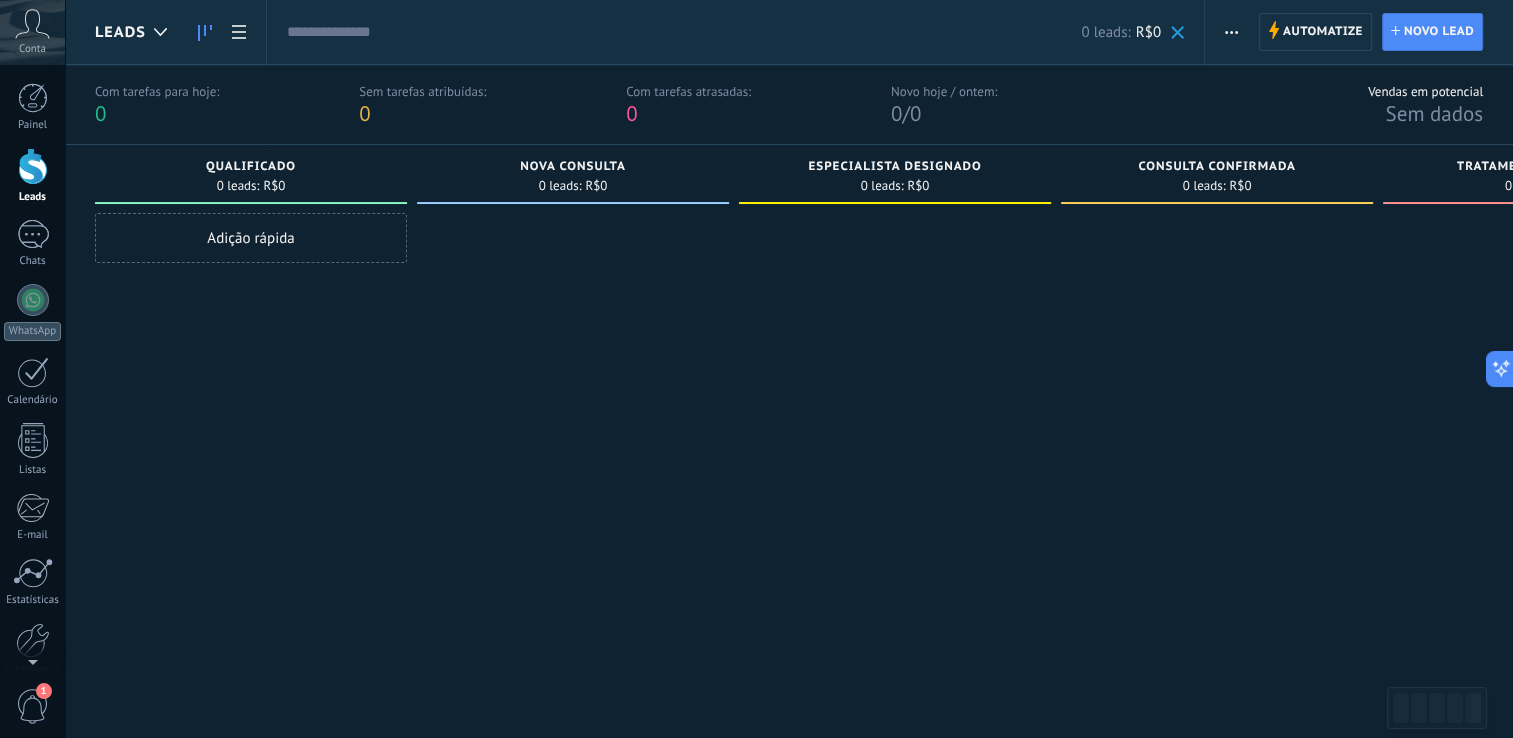 click on "Qualificado" at bounding box center [251, 167] 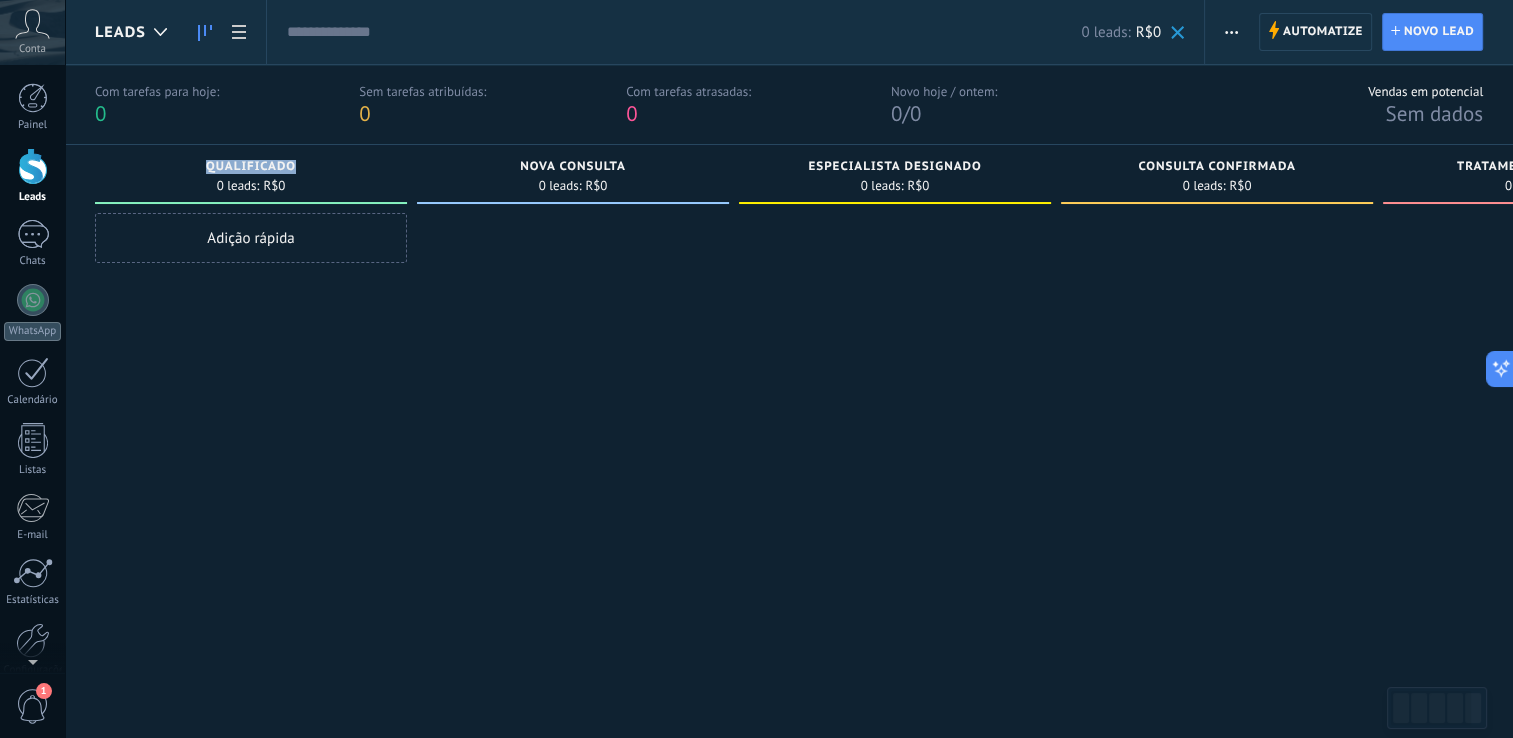 click on "Qualificado" at bounding box center (251, 167) 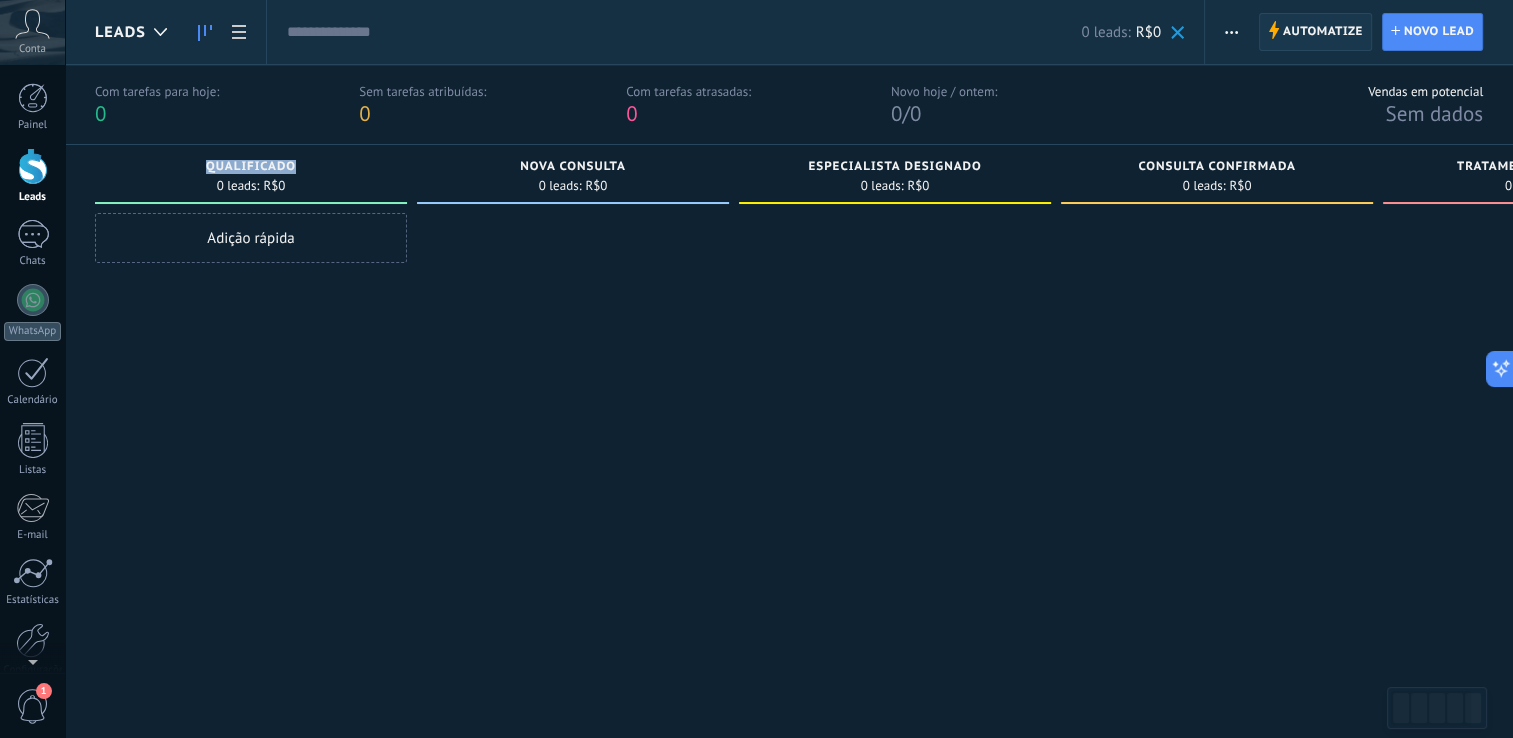 click on "Automatize Automatize" at bounding box center (1315, 32) 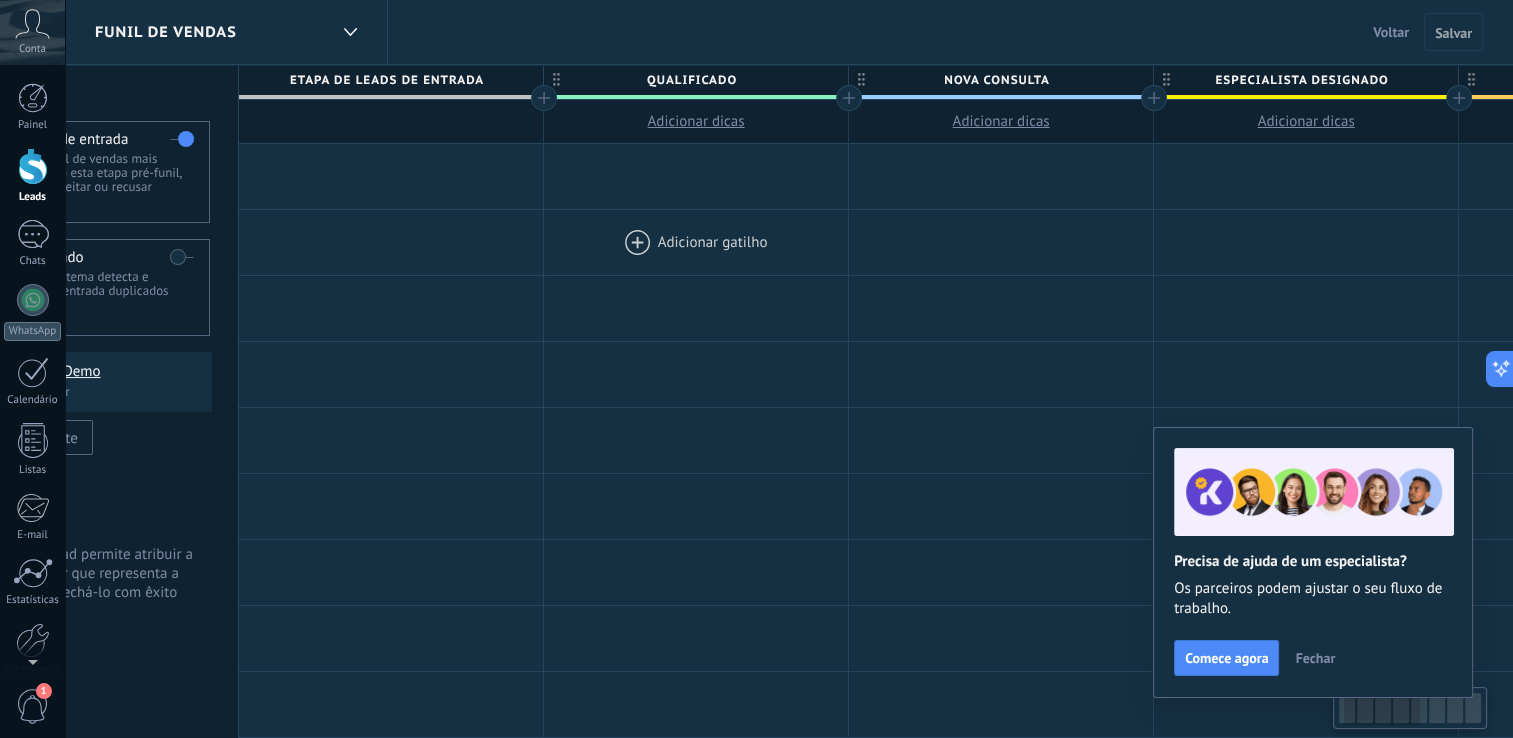 scroll, scrollTop: 0, scrollLeft: 153, axis: horizontal 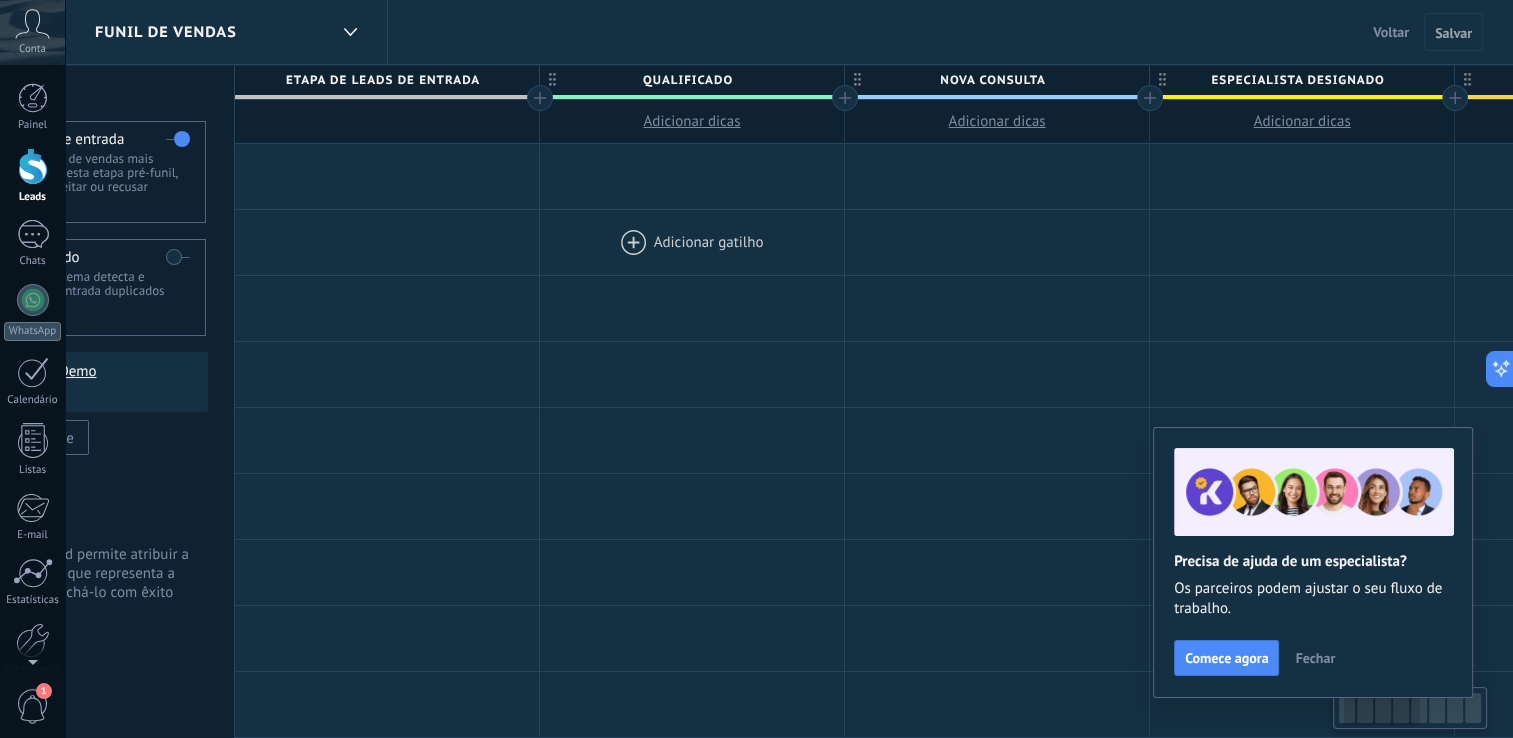 drag, startPoint x: 920, startPoint y: 242, endPoint x: 768, endPoint y: 249, distance: 152.1611 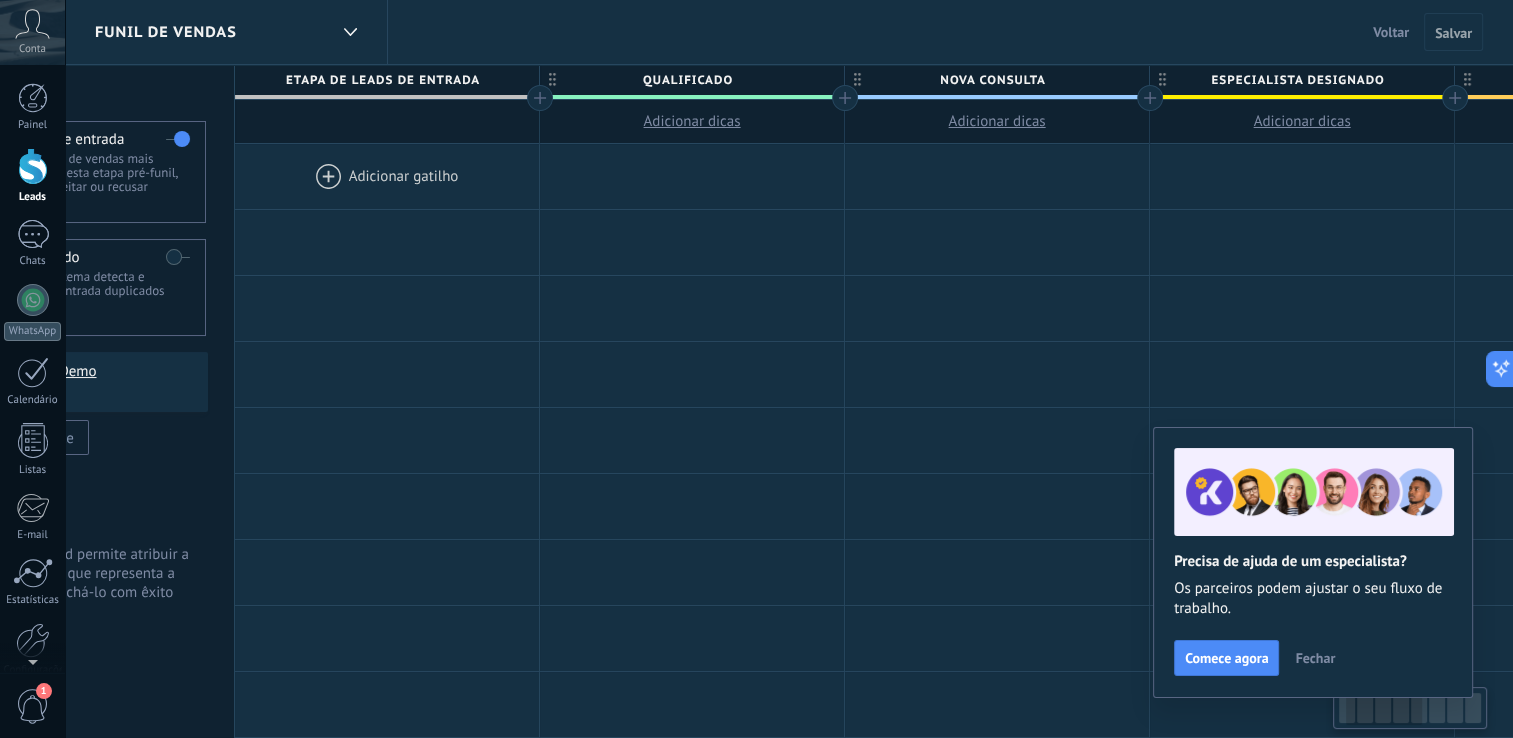 click on "Fechar" at bounding box center [1315, 658] 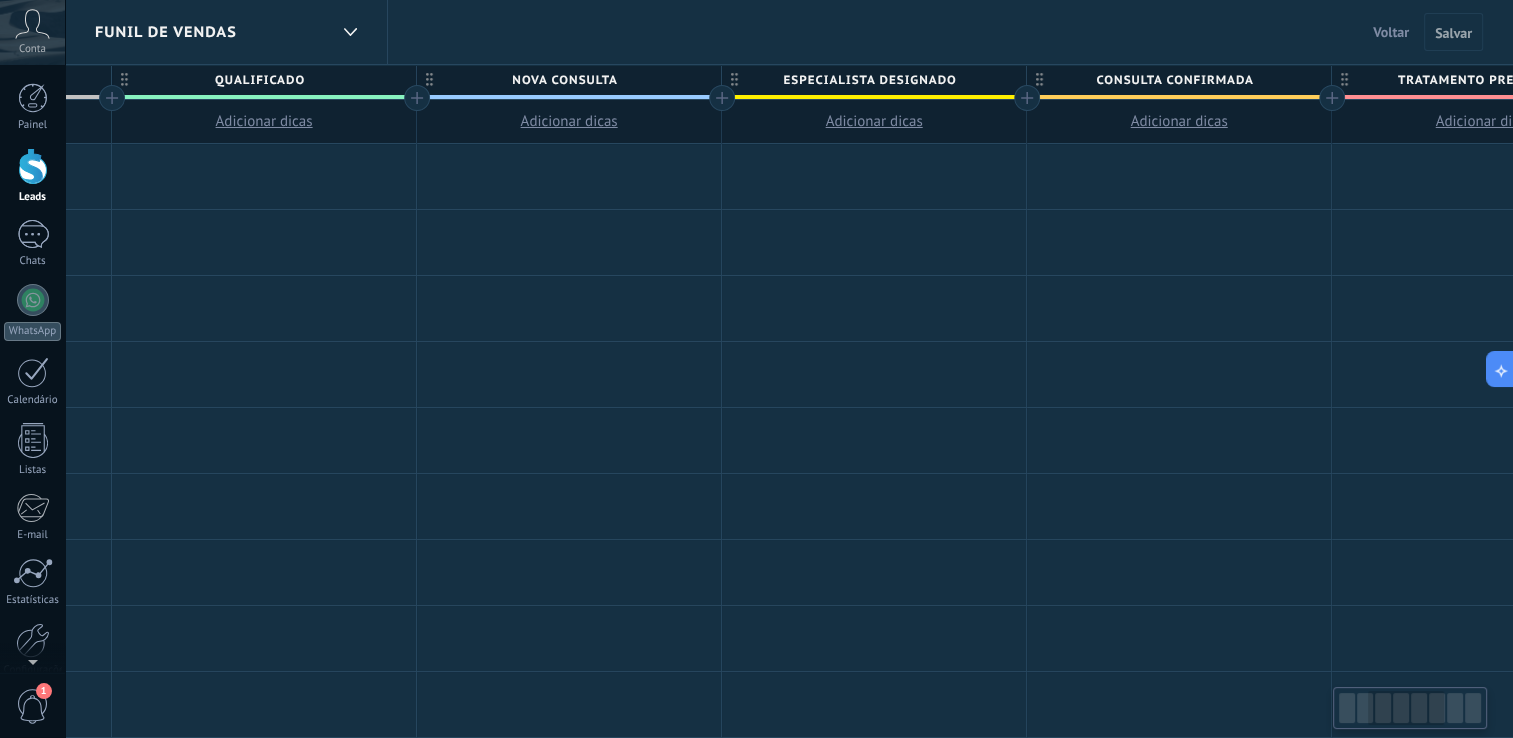 drag, startPoint x: 1051, startPoint y: 305, endPoint x: 546, endPoint y: 84, distance: 551.2404 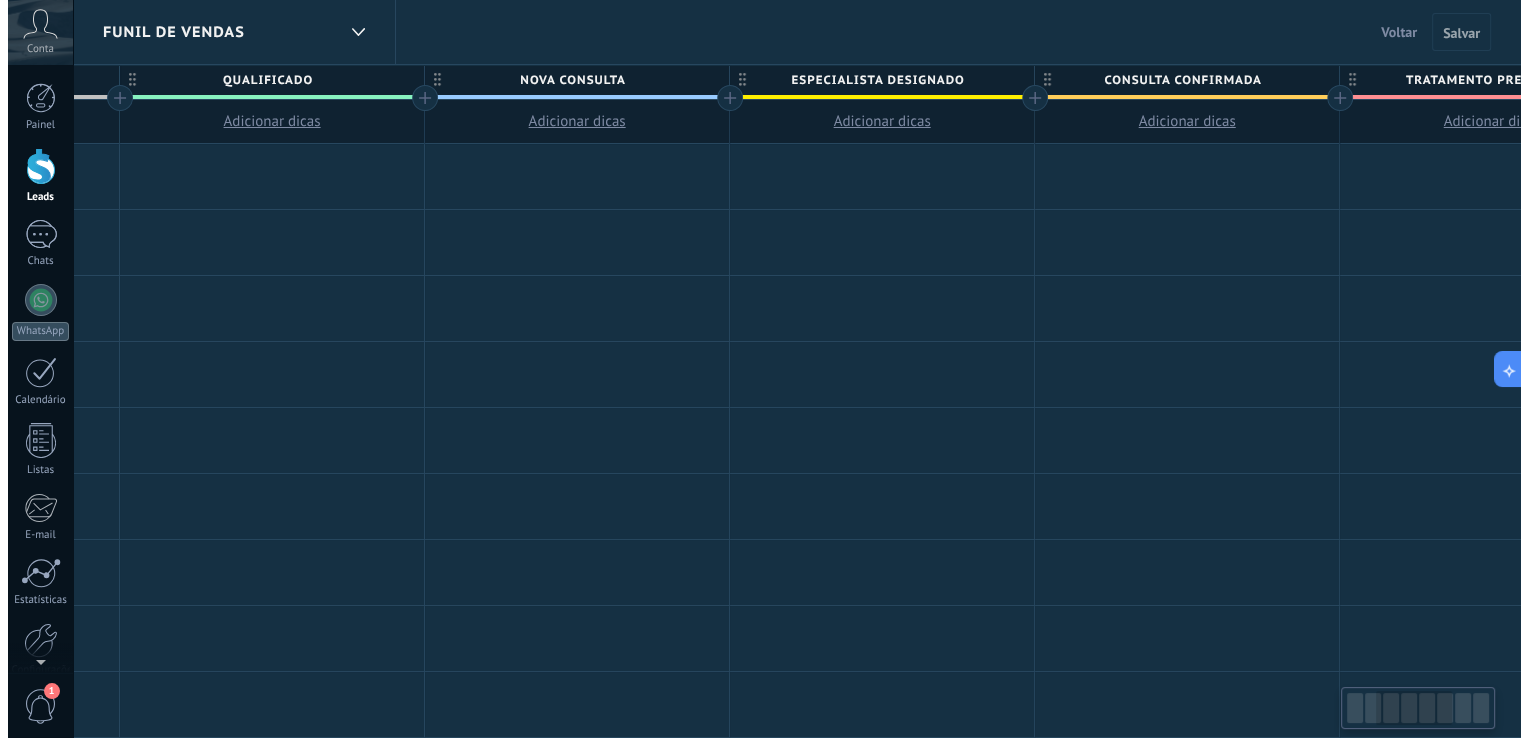 scroll, scrollTop: 0, scrollLeft: 584, axis: horizontal 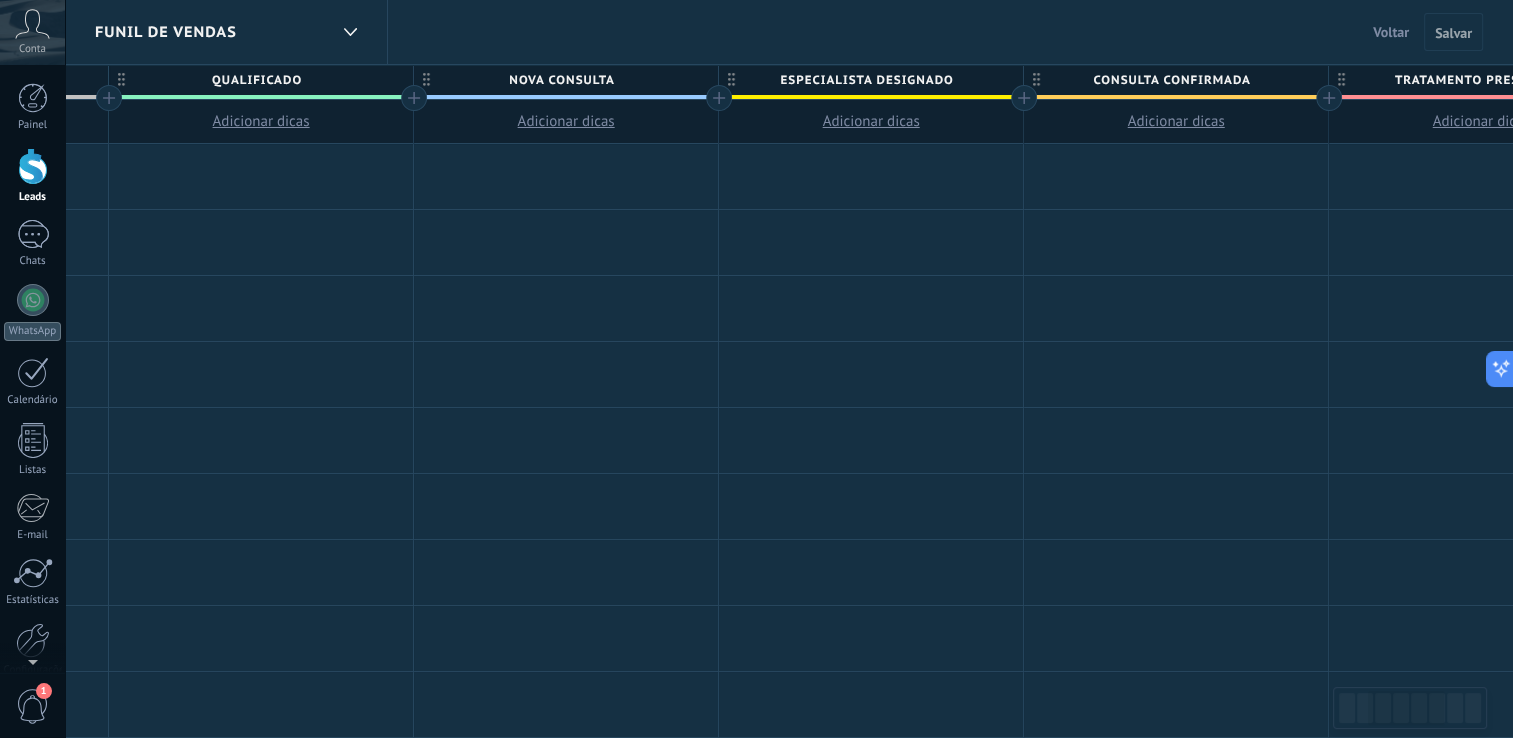 click on "Nova consulta" at bounding box center (561, 80) 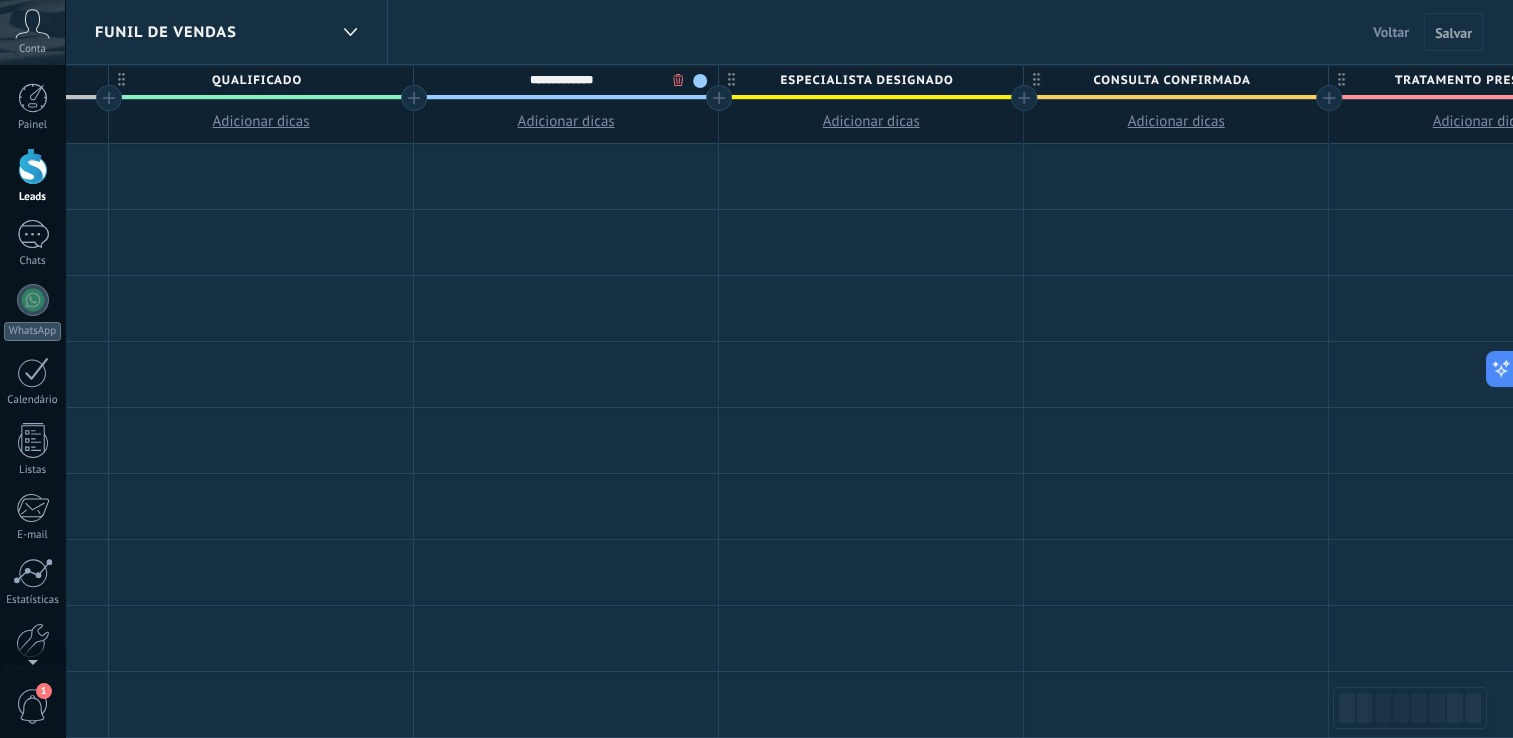 click on "**********" at bounding box center (561, 80) 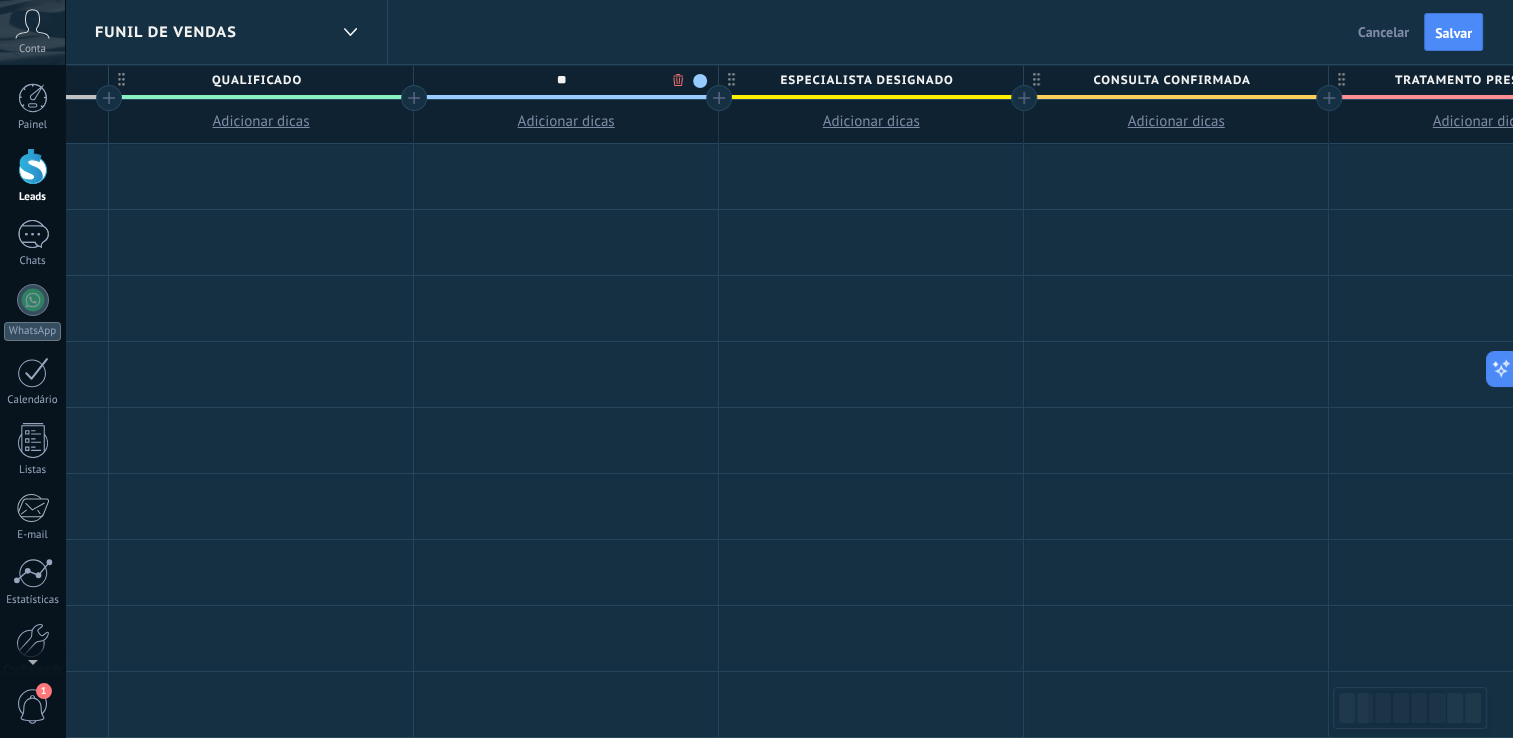 type on "*" 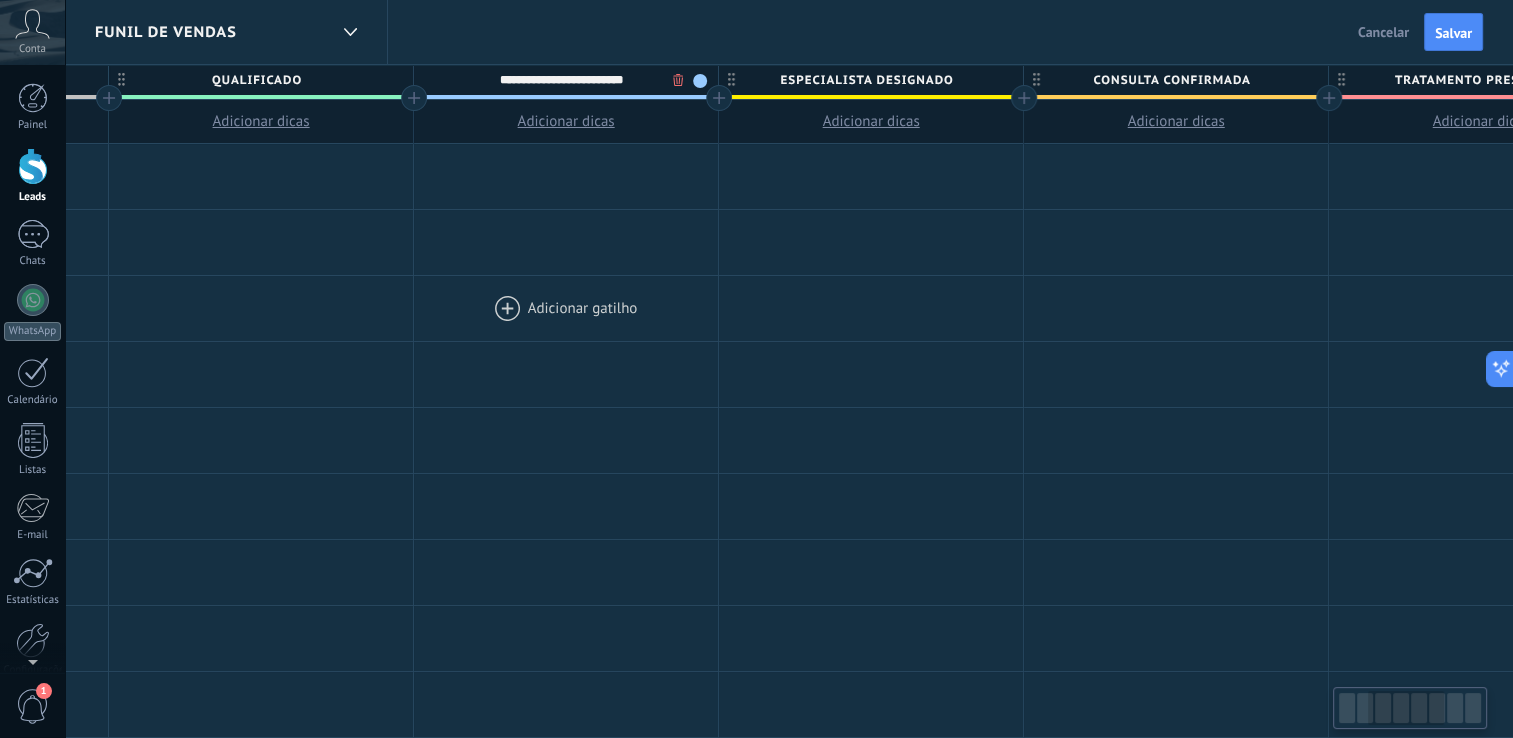 type on "**********" 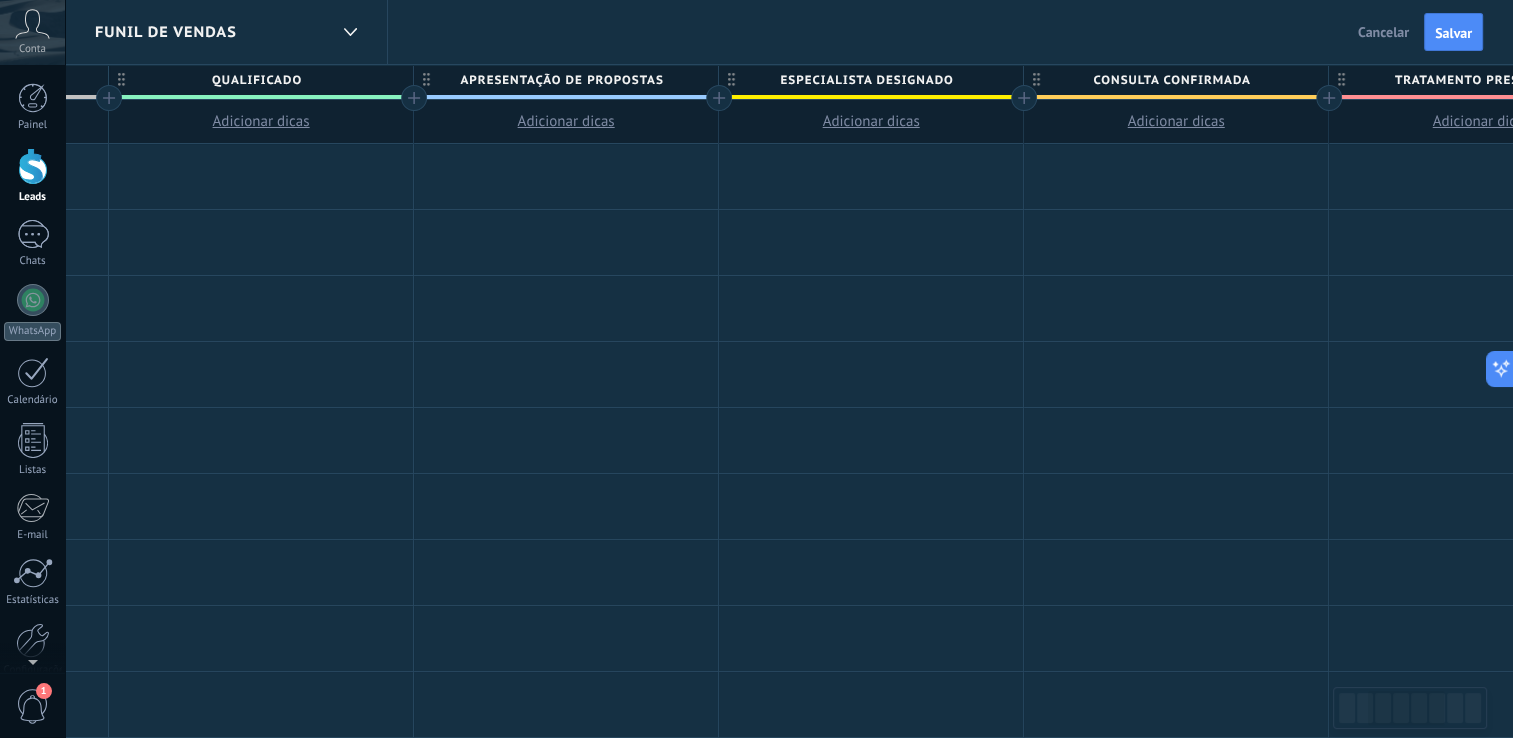click on "Adicionar dicas" at bounding box center (260, 121) 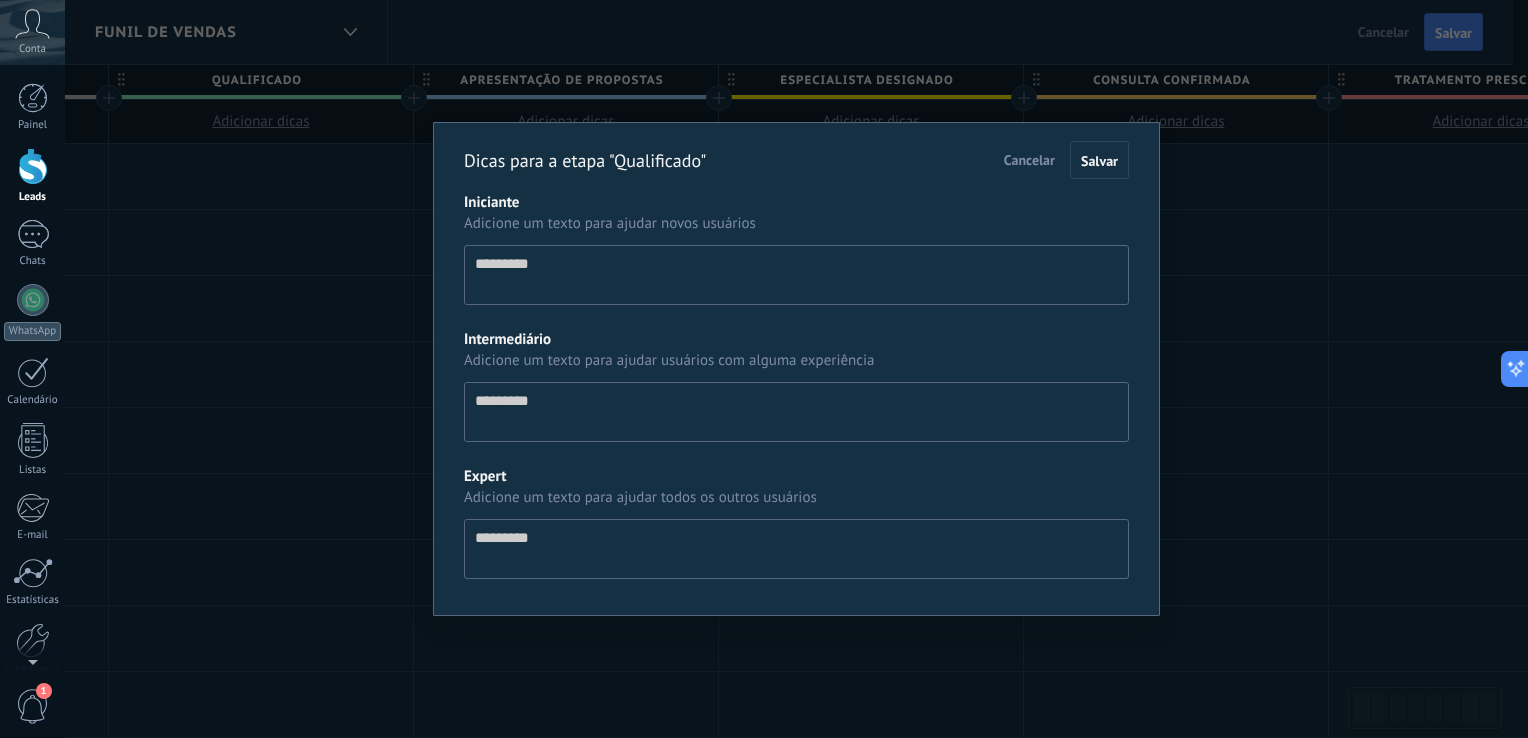 scroll, scrollTop: 19, scrollLeft: 0, axis: vertical 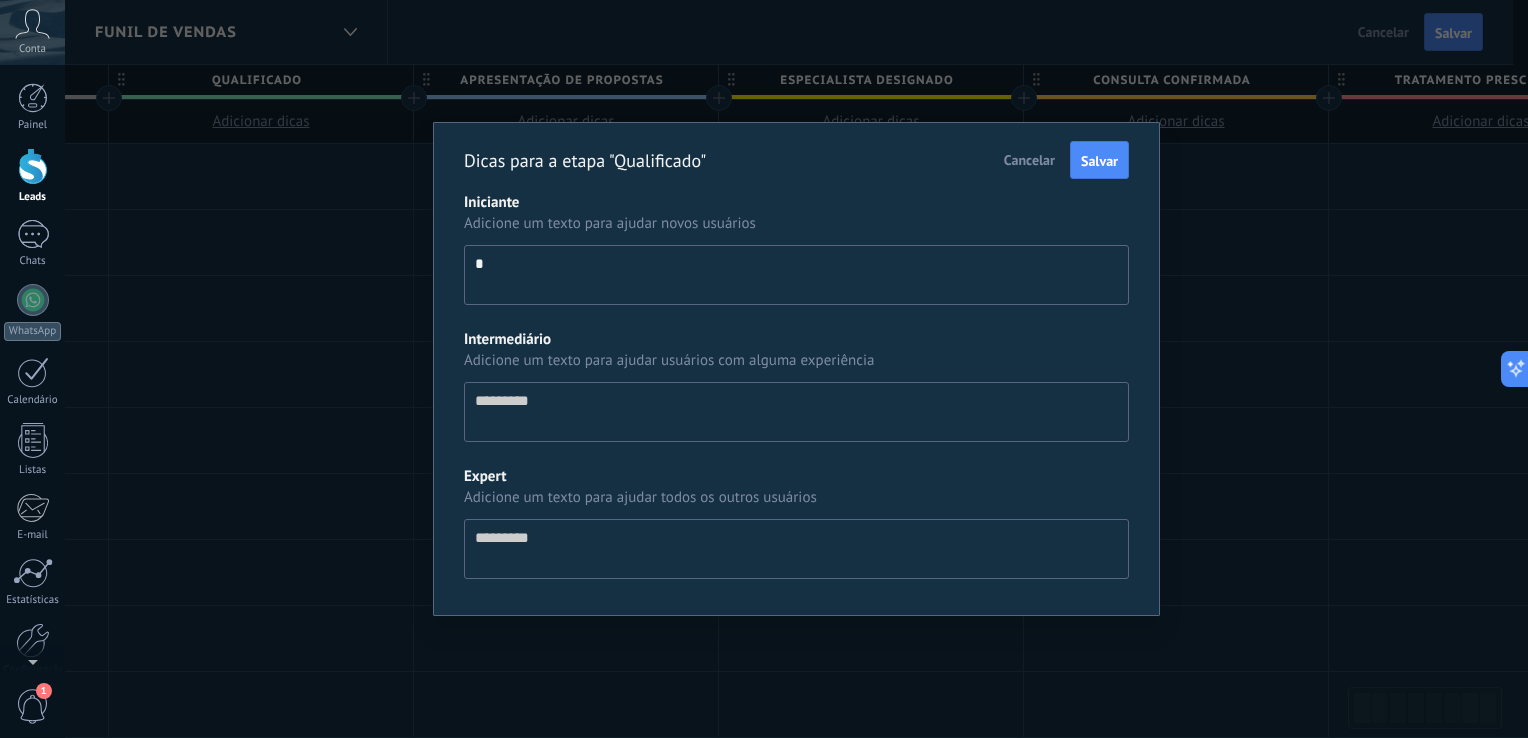 type on "**" 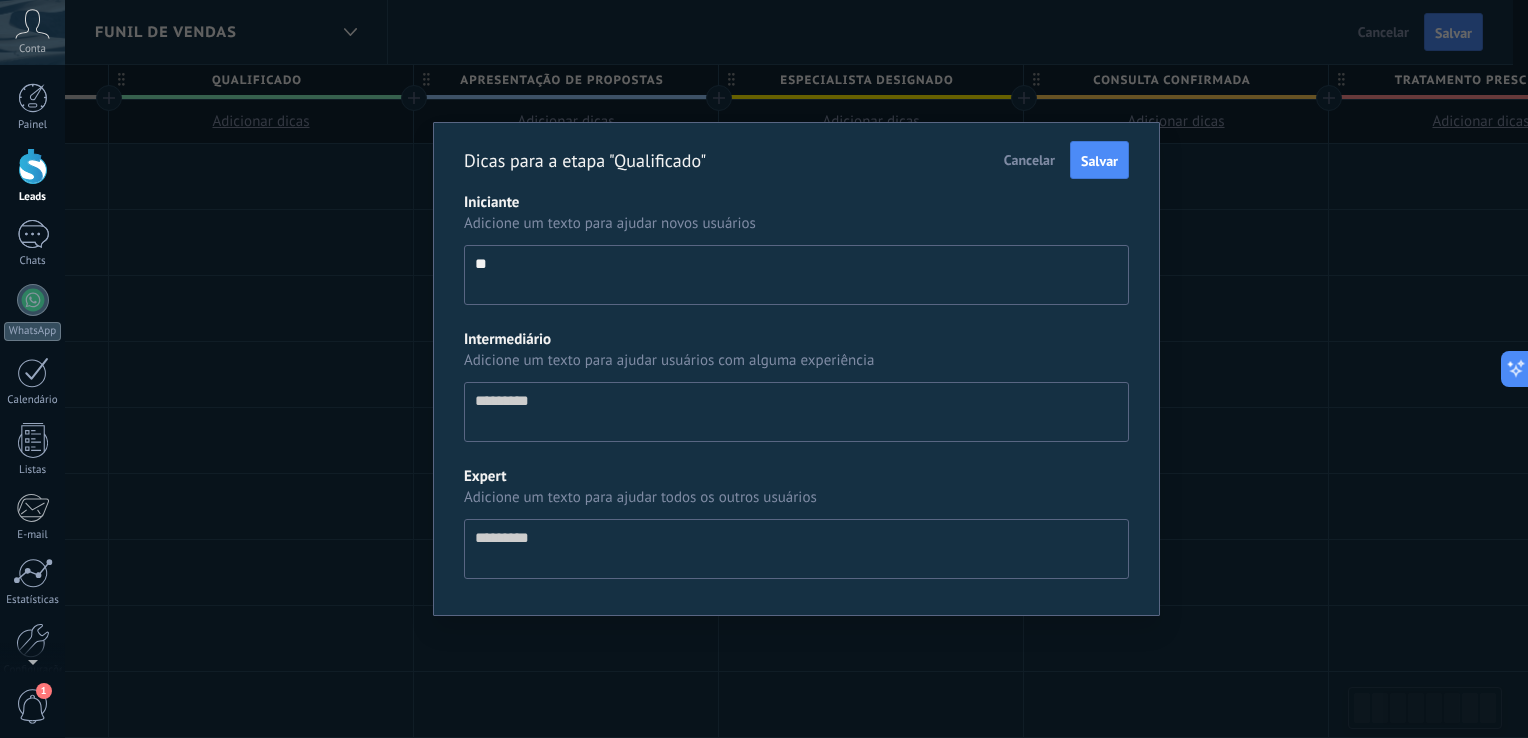 type on "***" 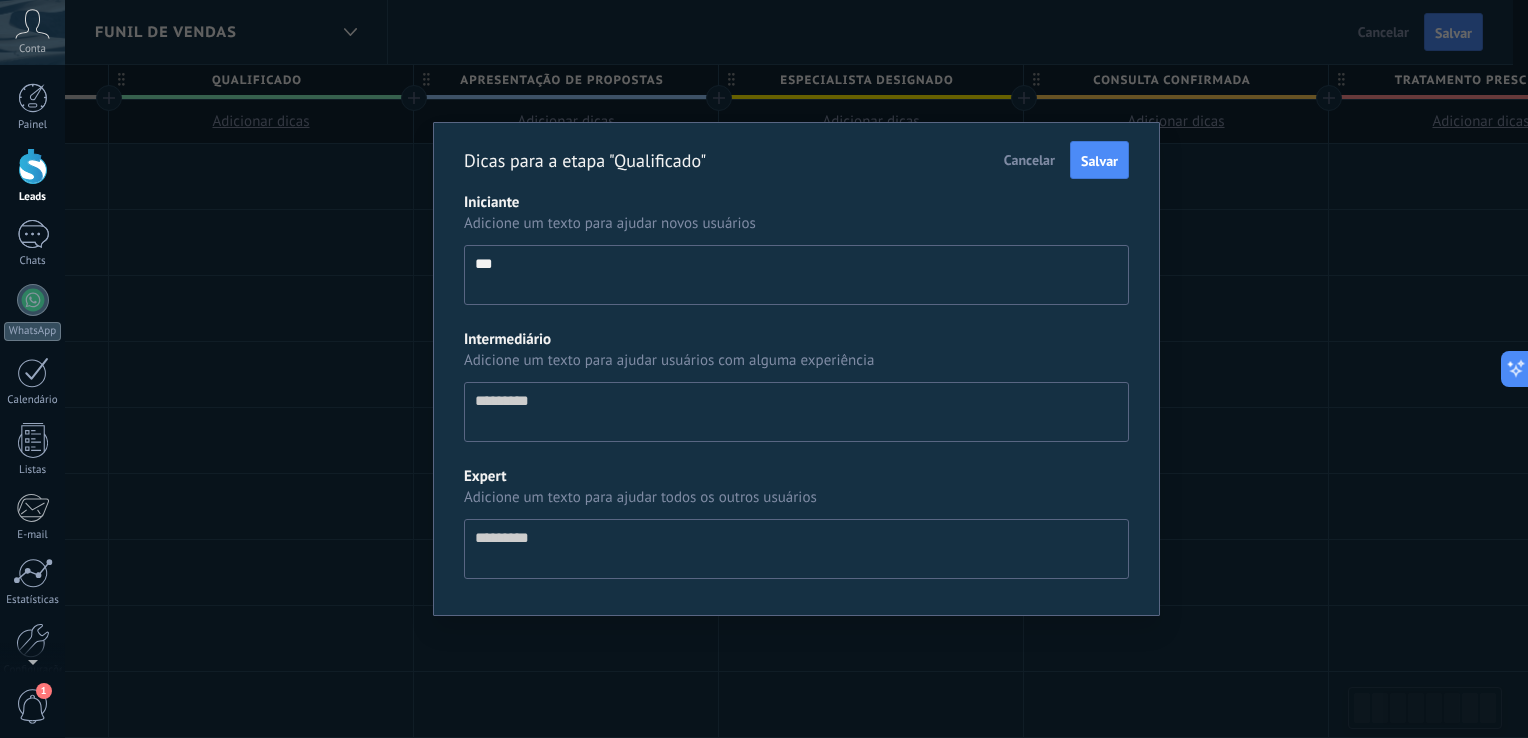type on "****" 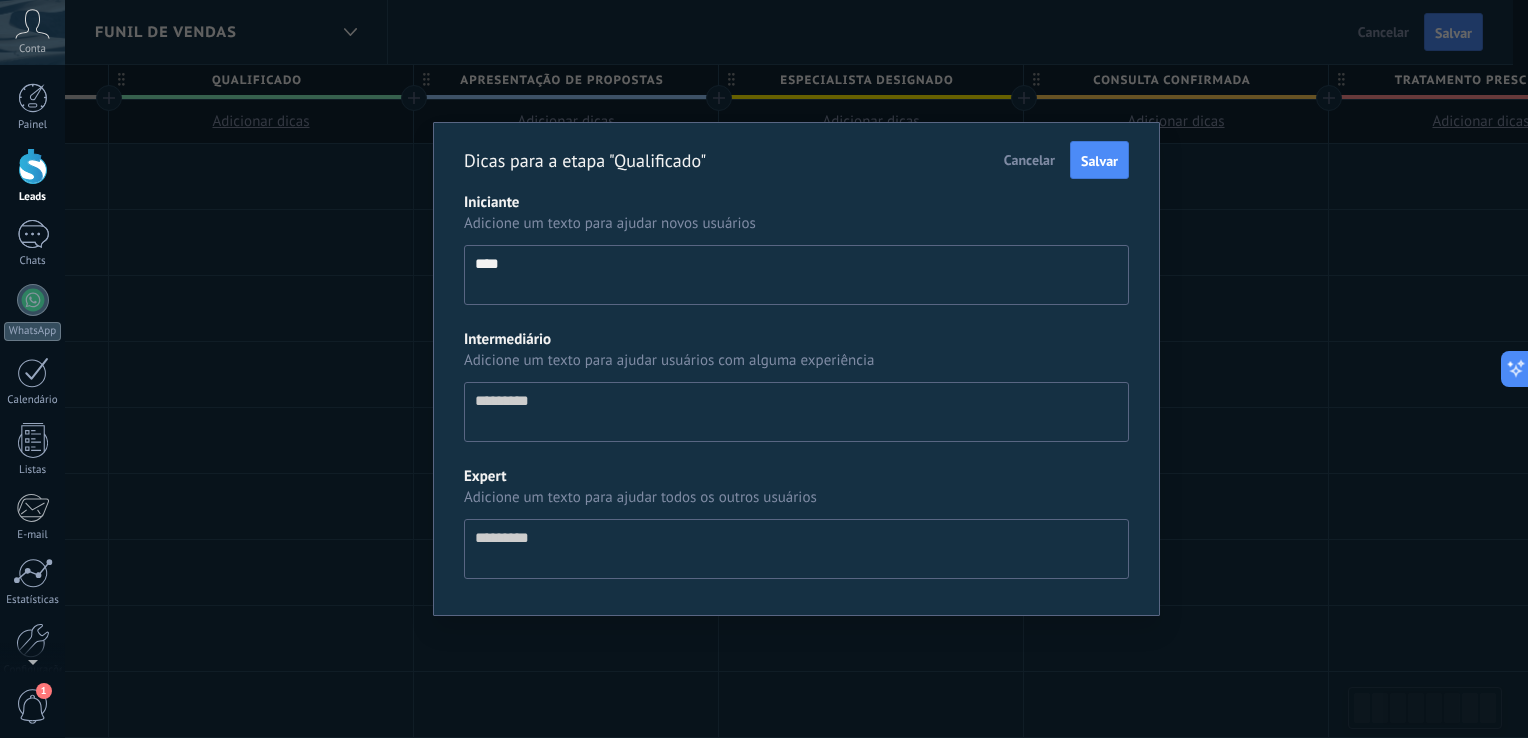 type on "****" 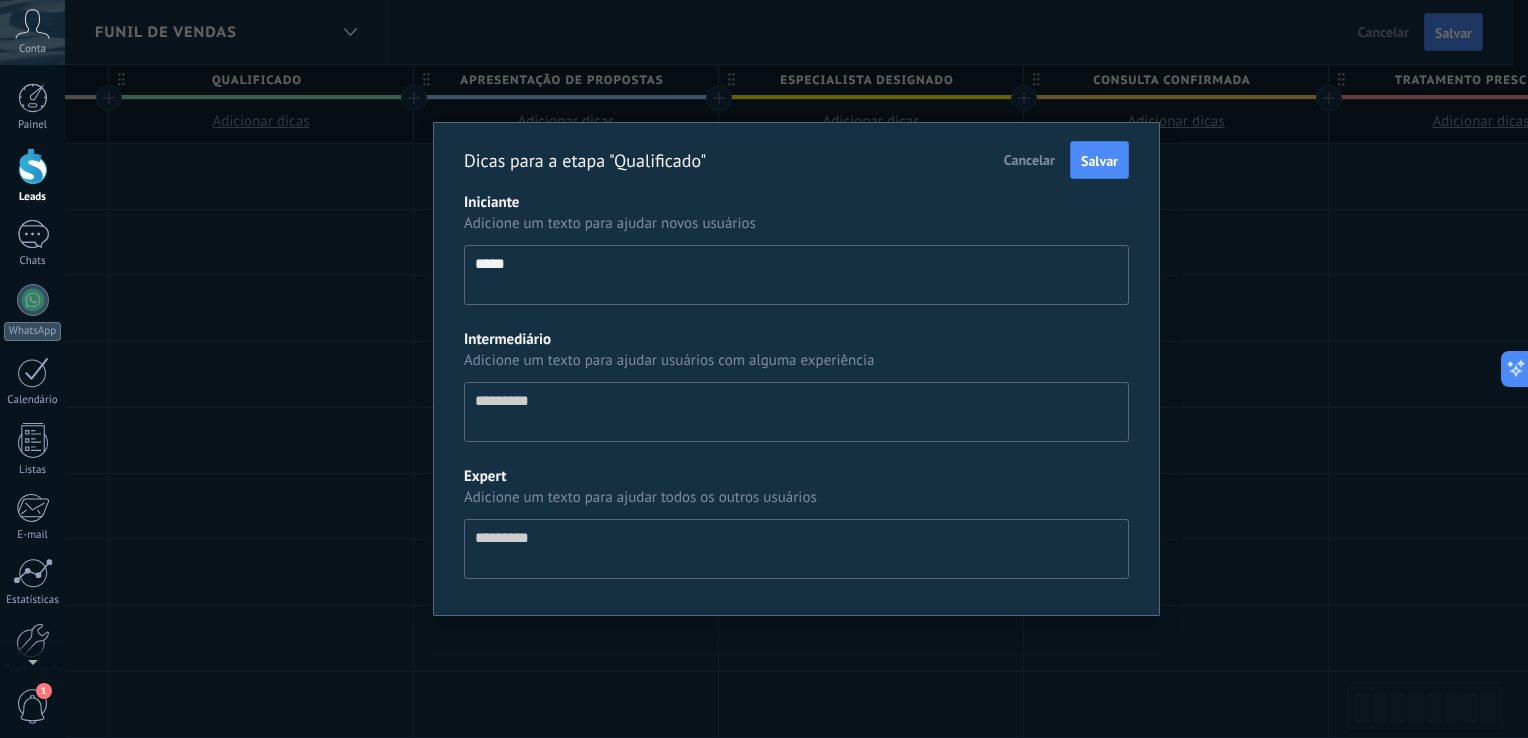 type on "******" 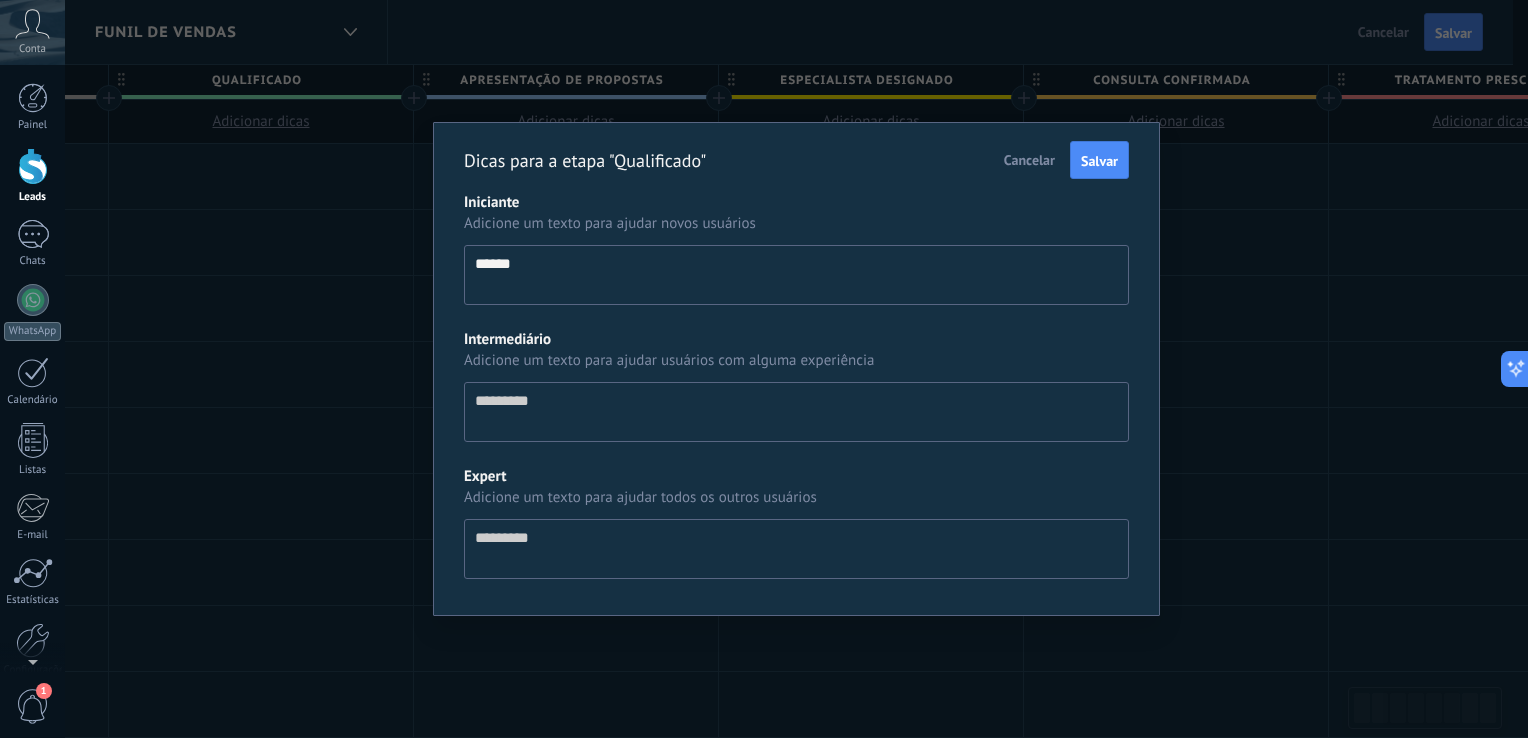 type on "*******" 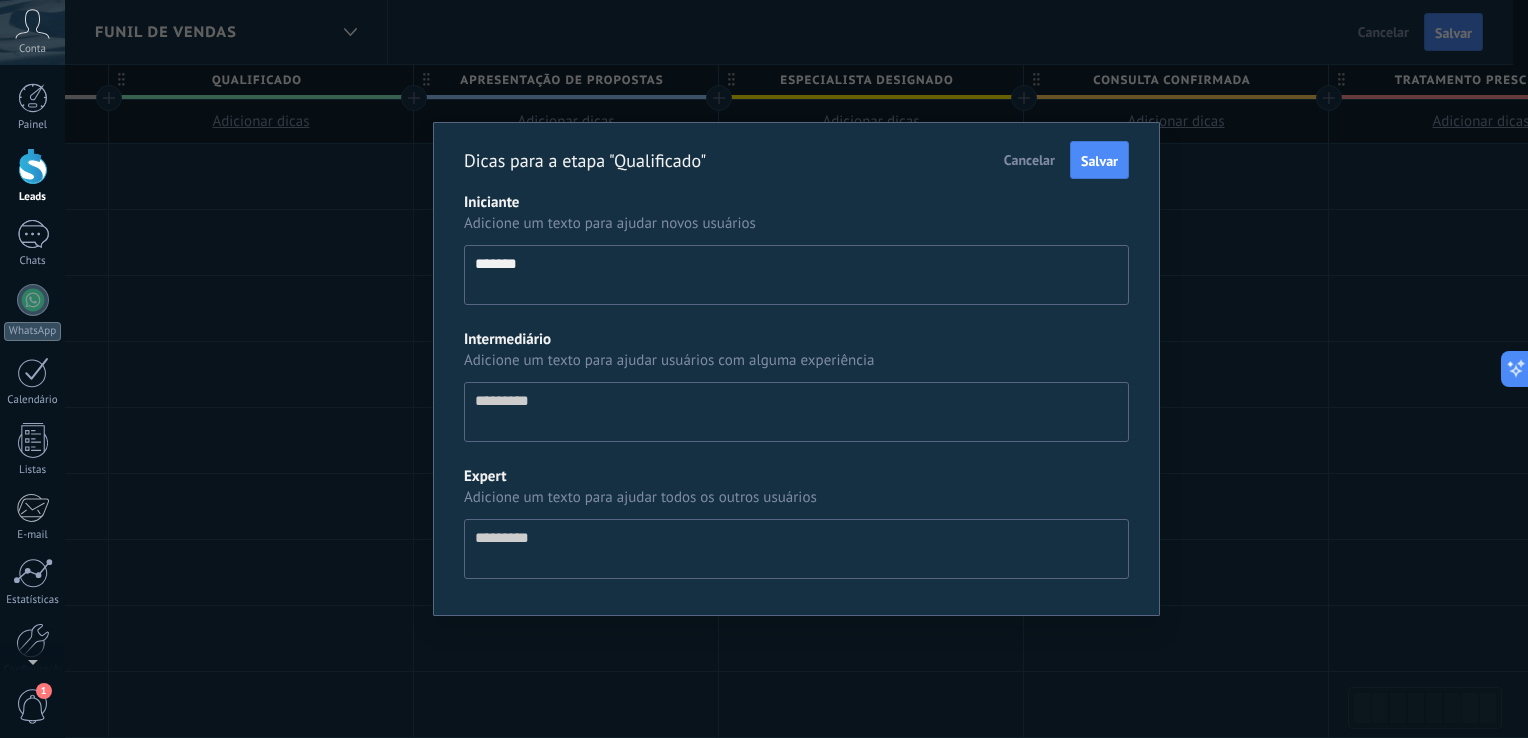 type on "********" 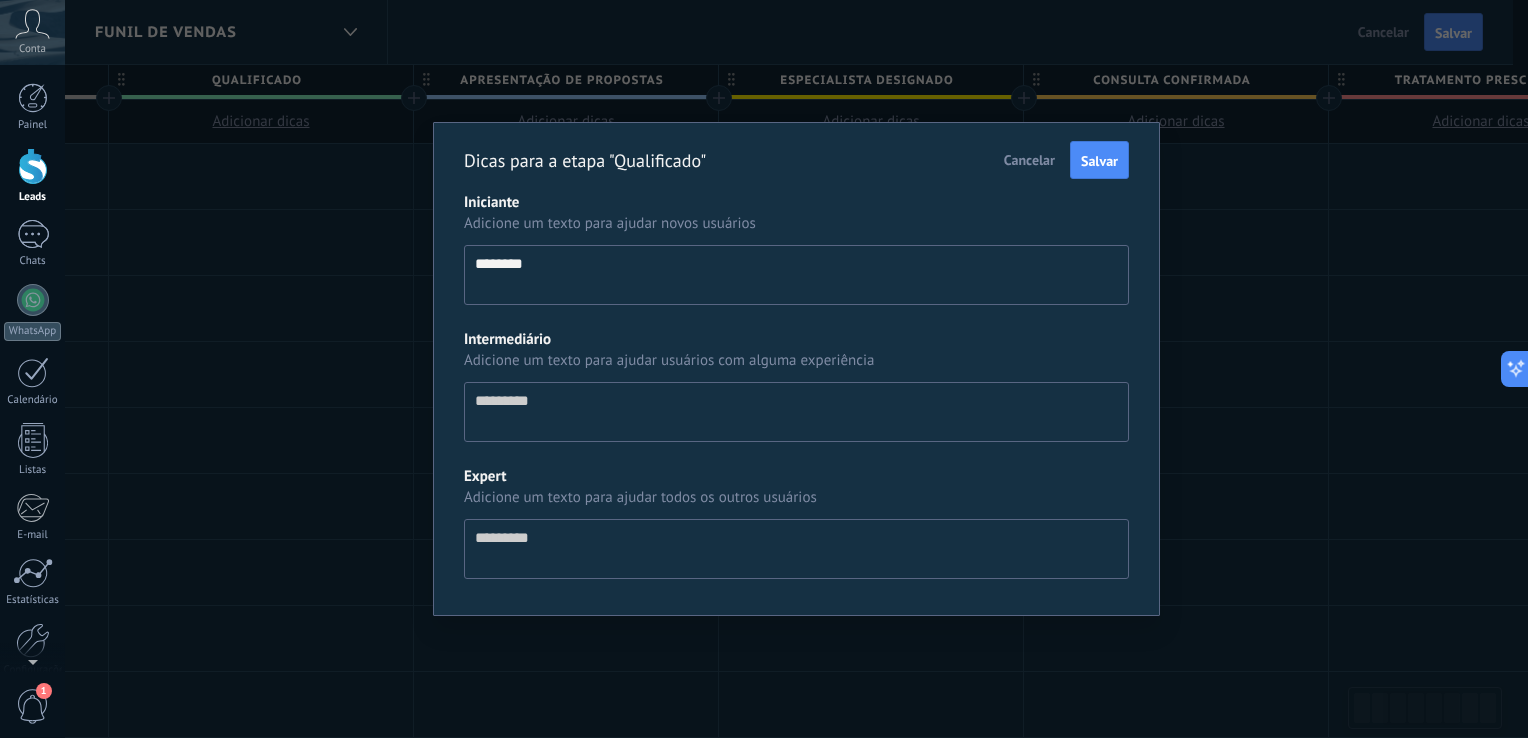type on "********" 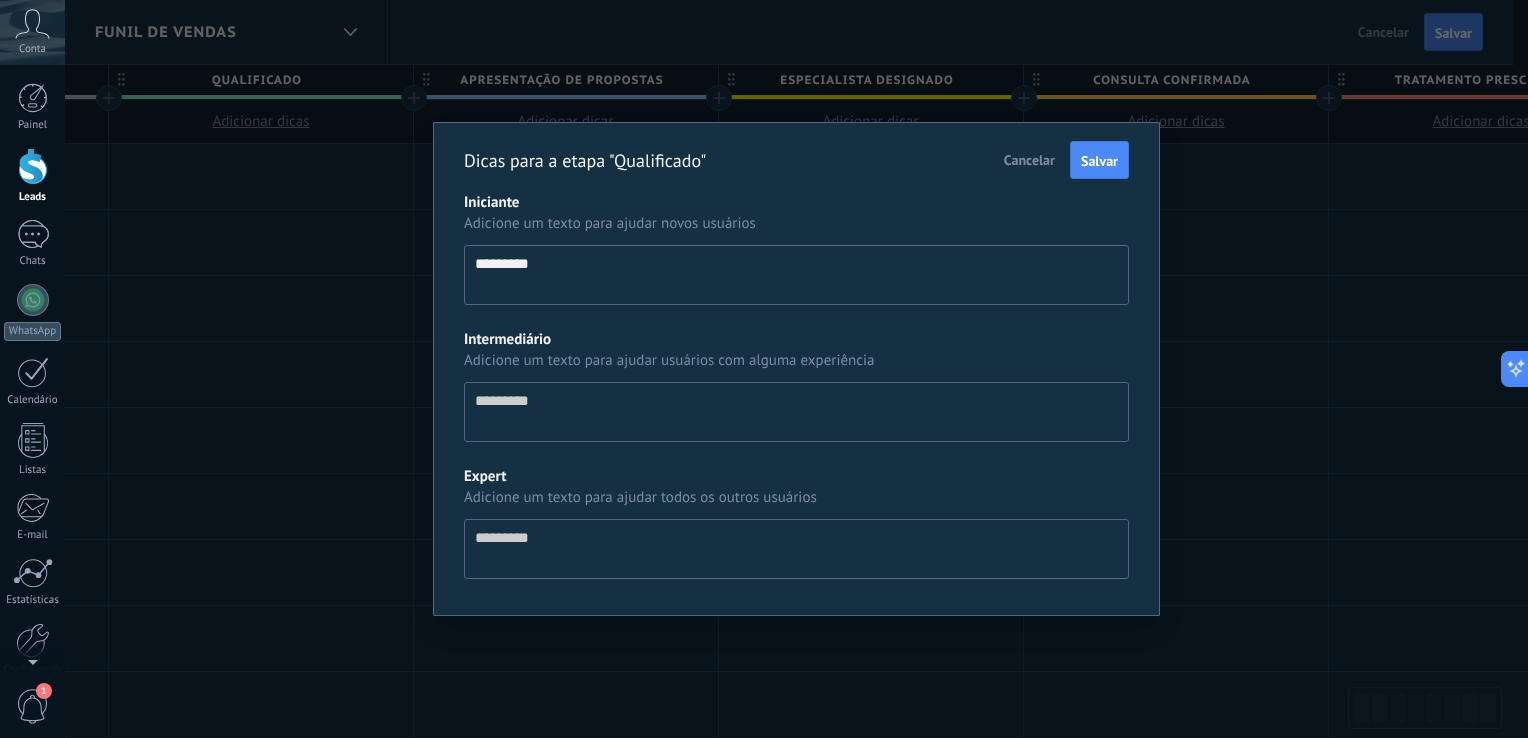 type on "**********" 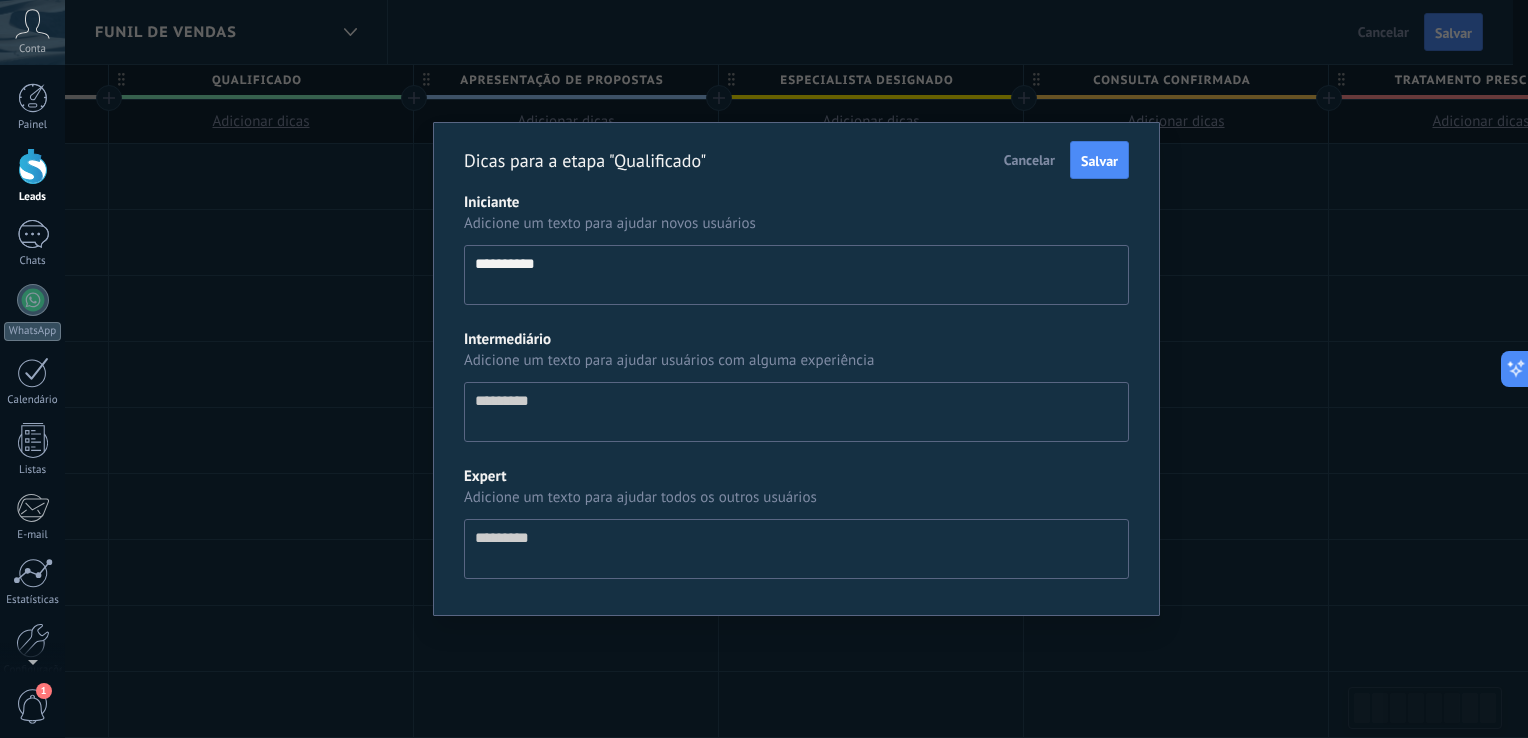 type on "**********" 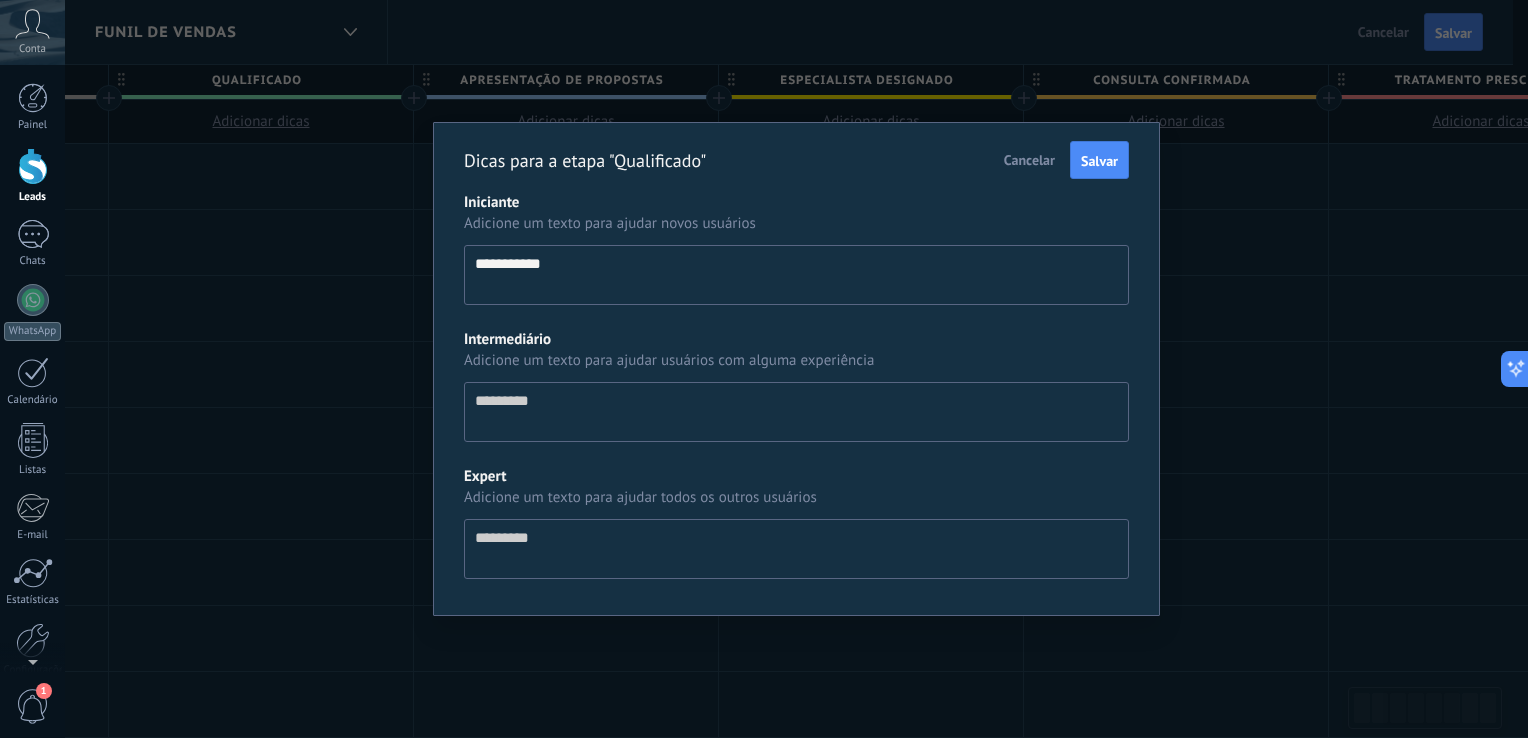type on "**********" 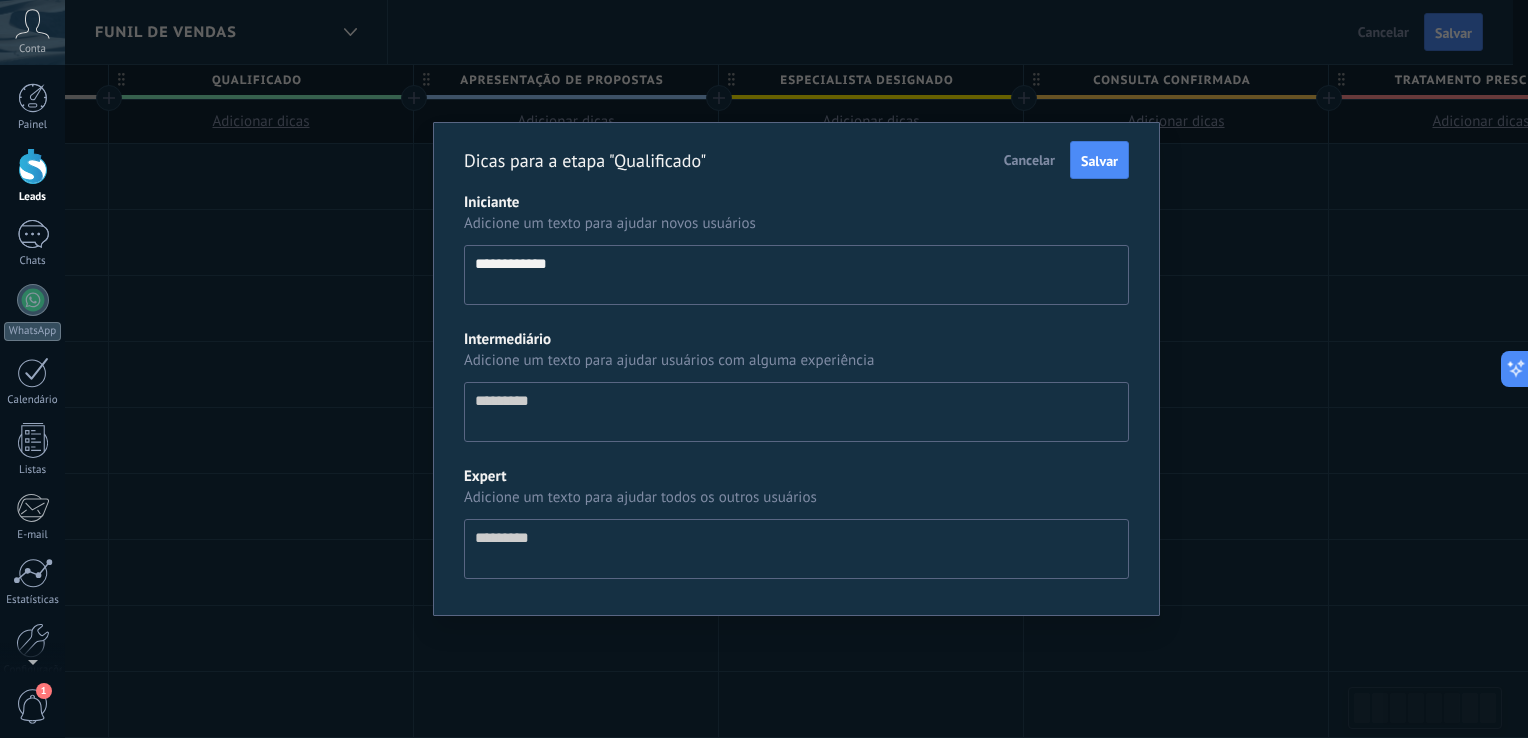 type on "**********" 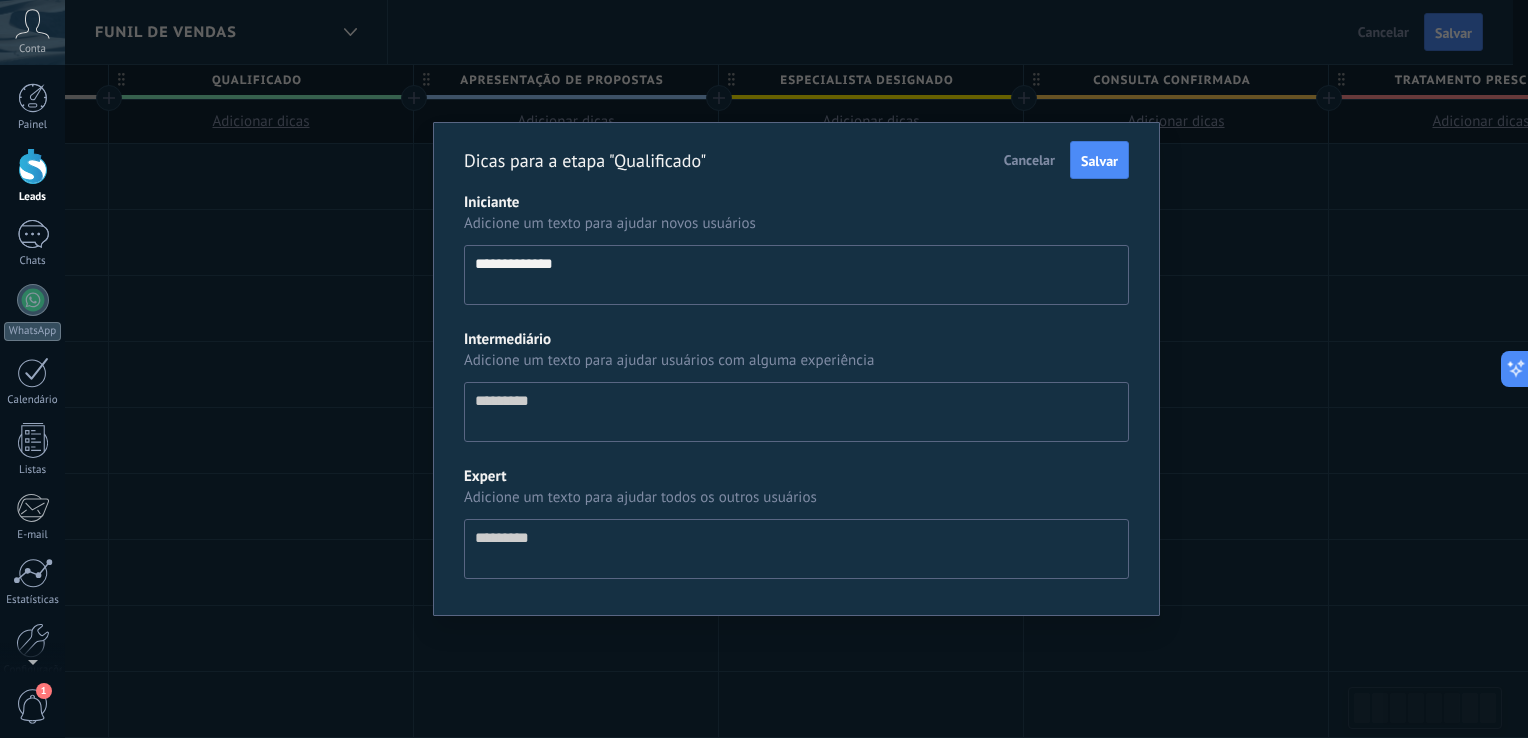 type on "**********" 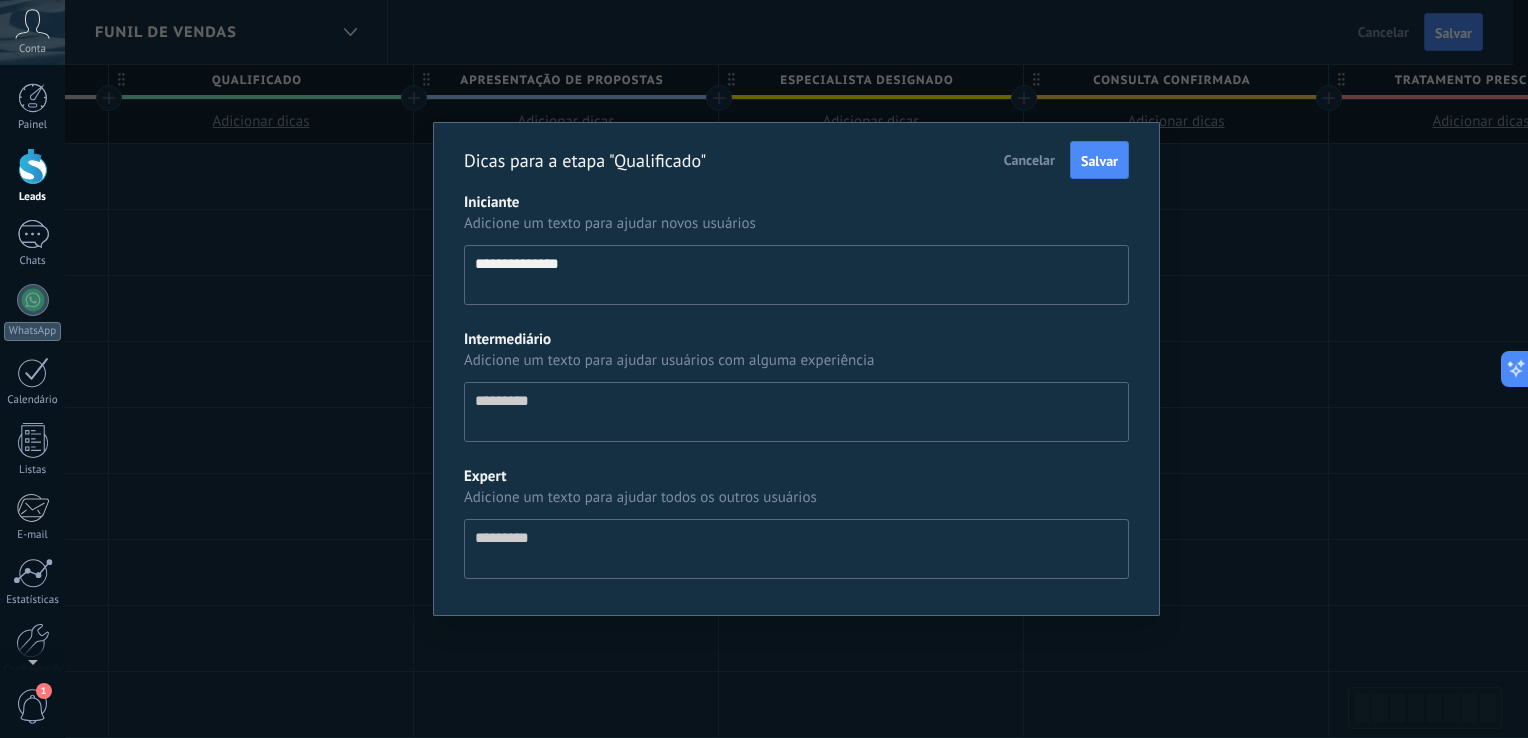 type on "**********" 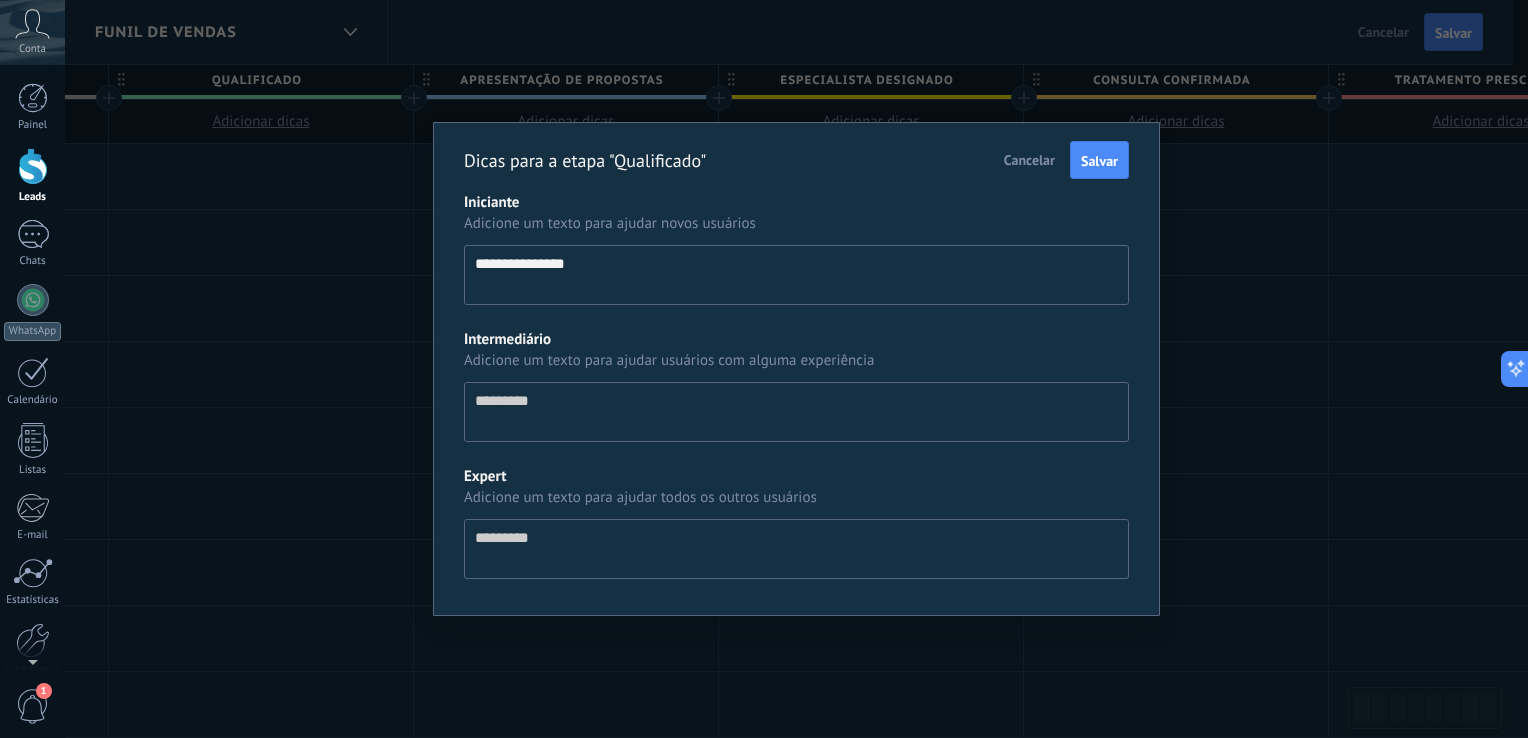 type on "**********" 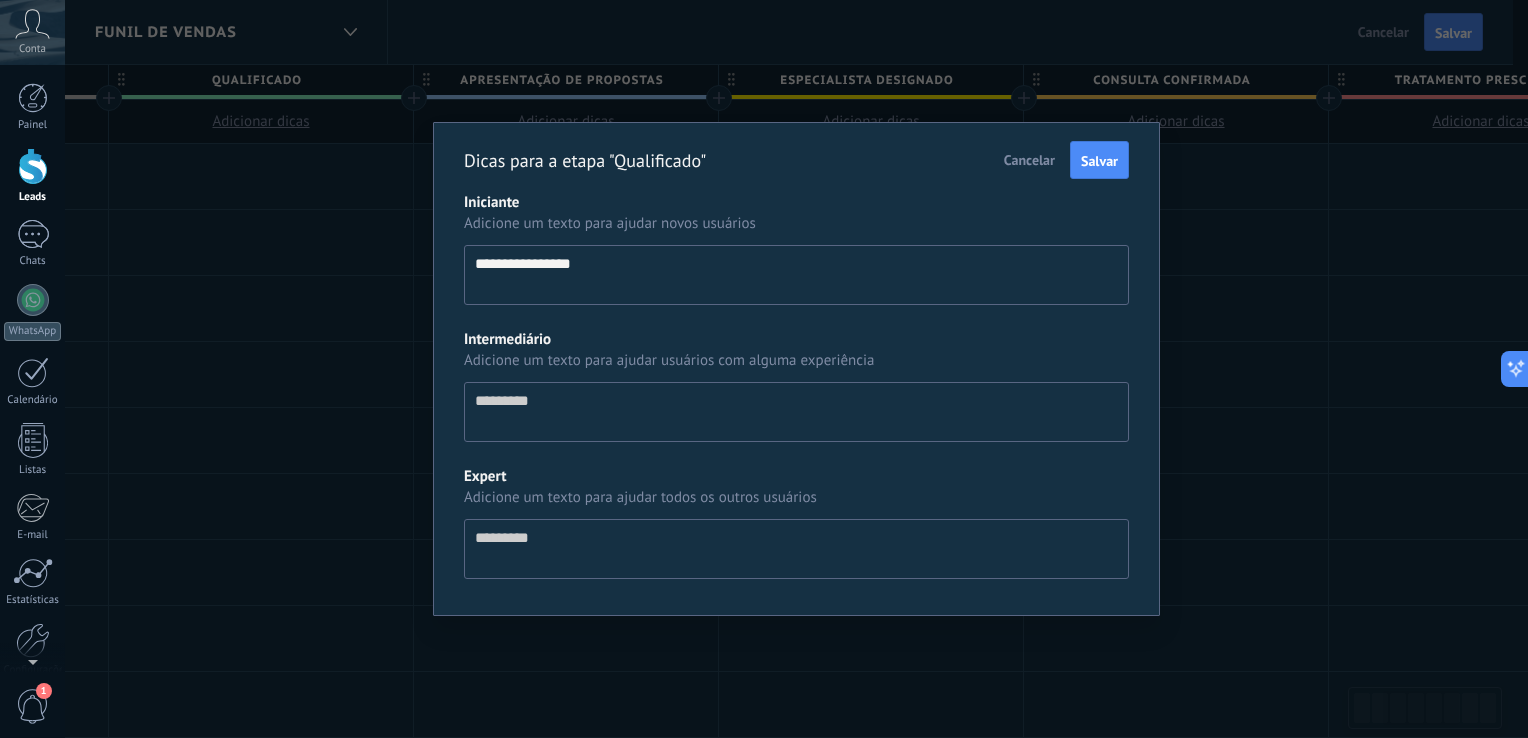 type on "**********" 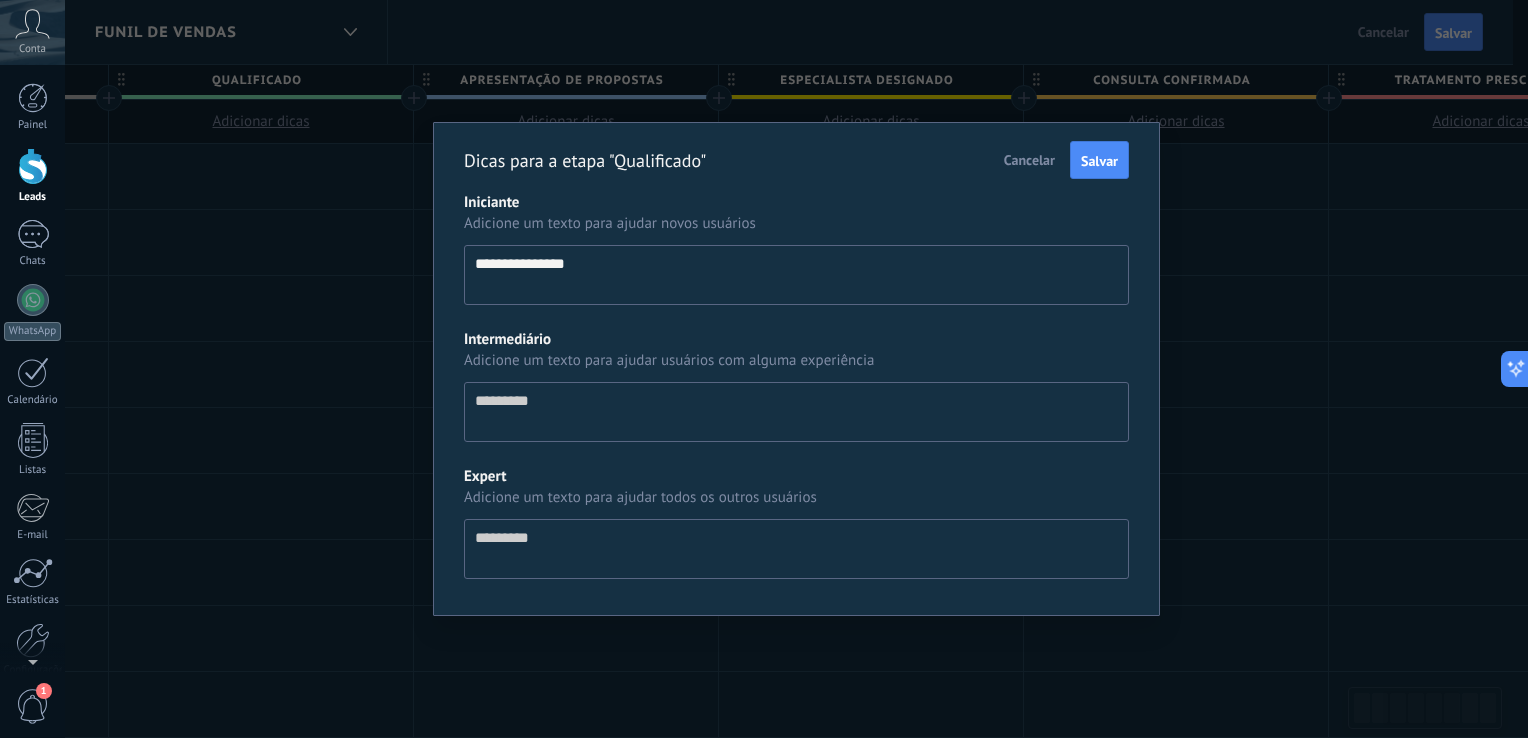 type on "**********" 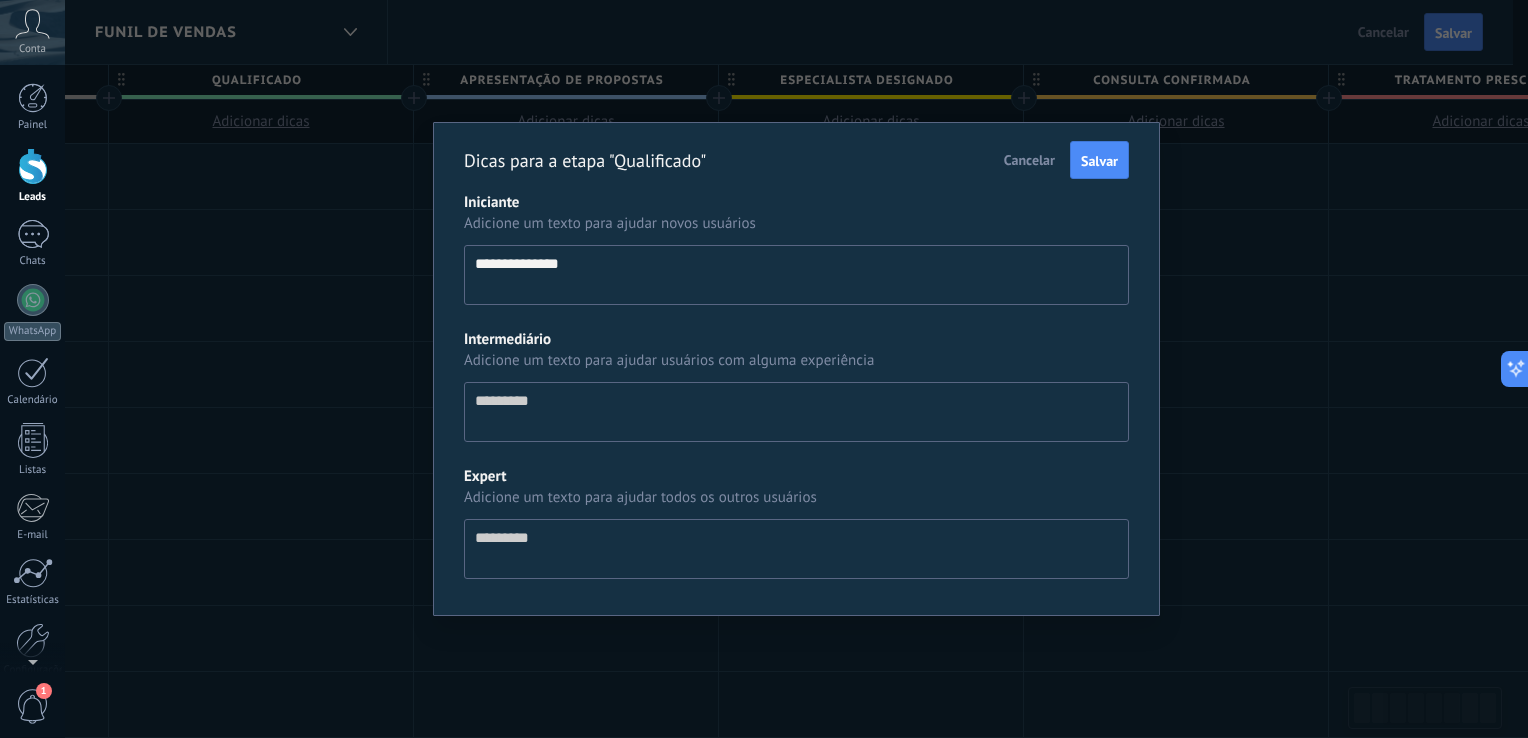 type on "**********" 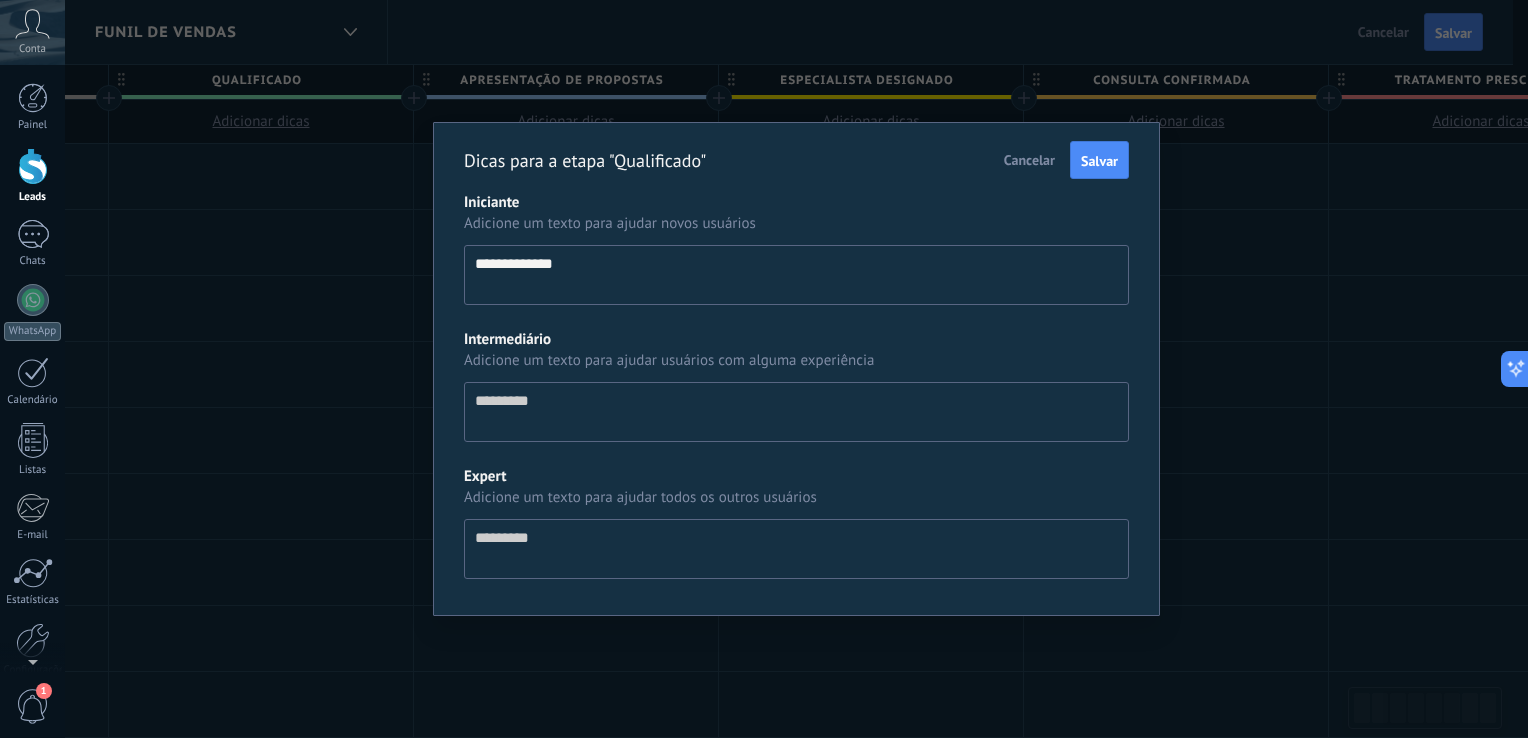 type on "**********" 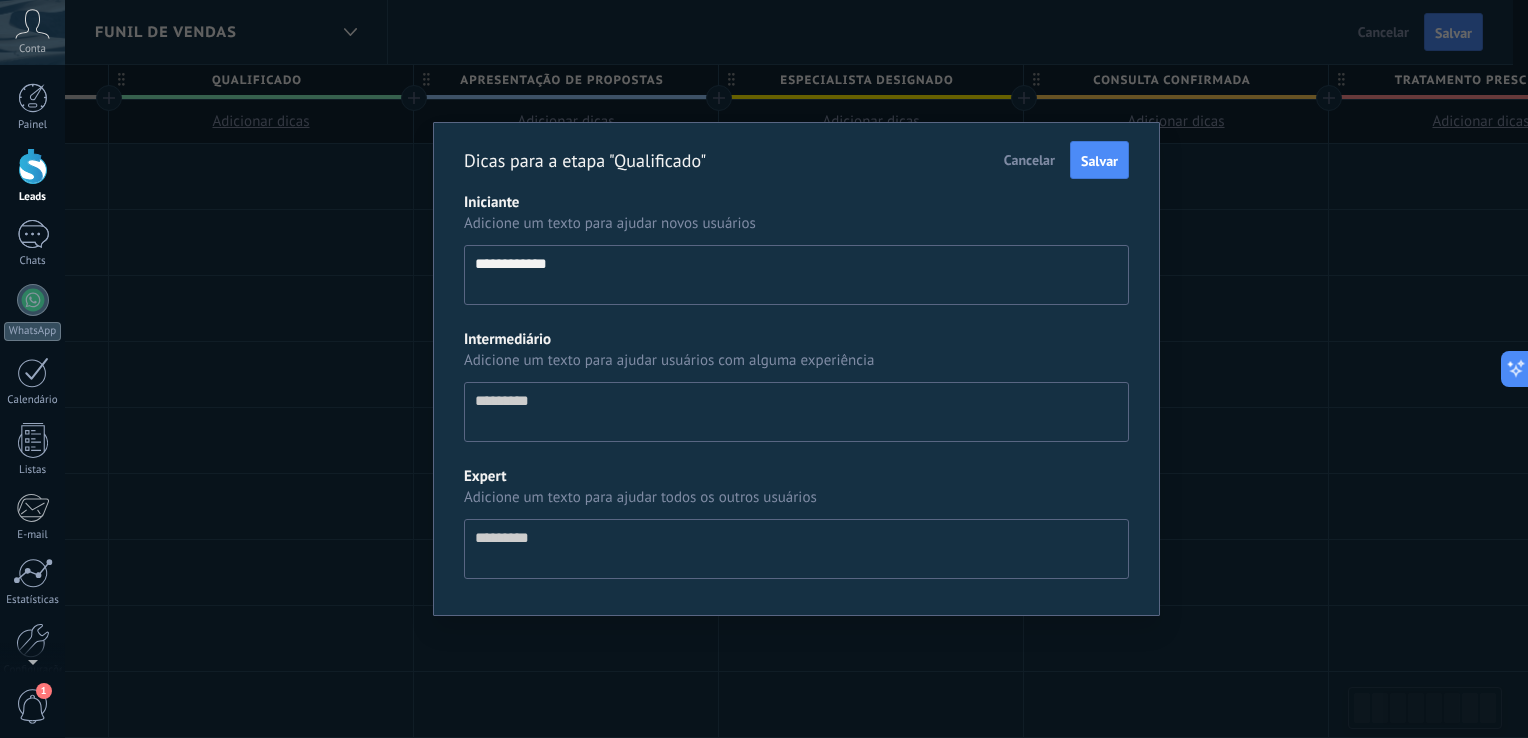 type on "**********" 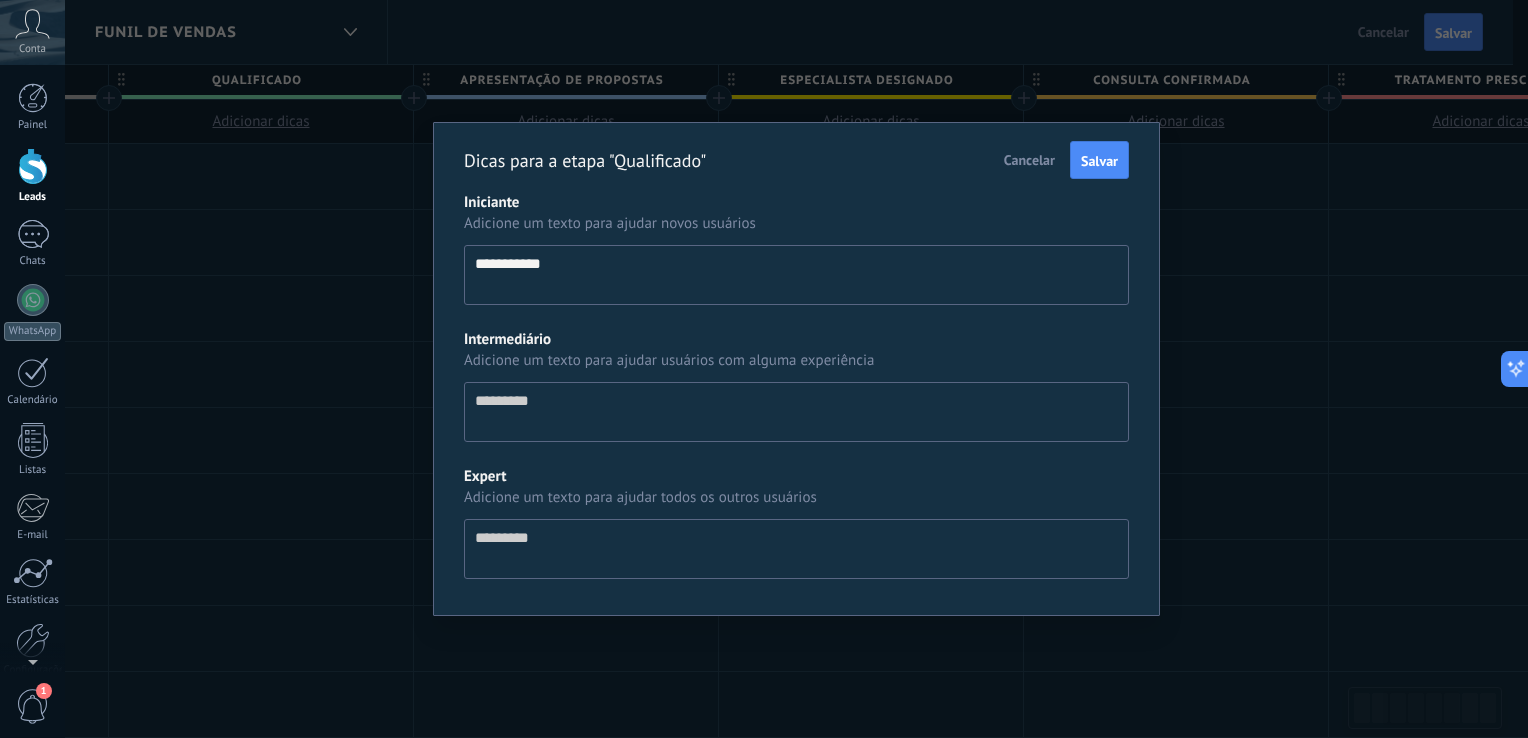 type on "**********" 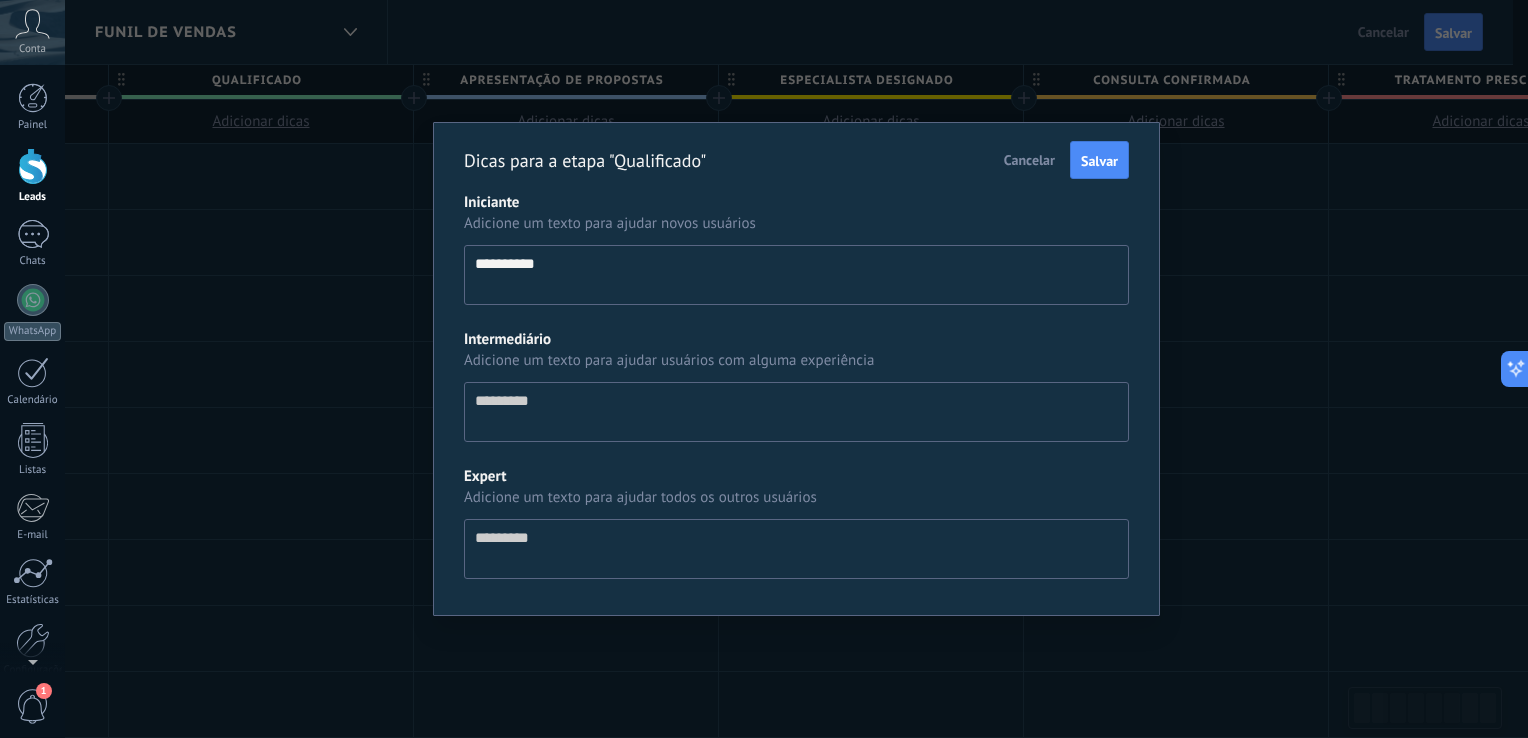 type on "********" 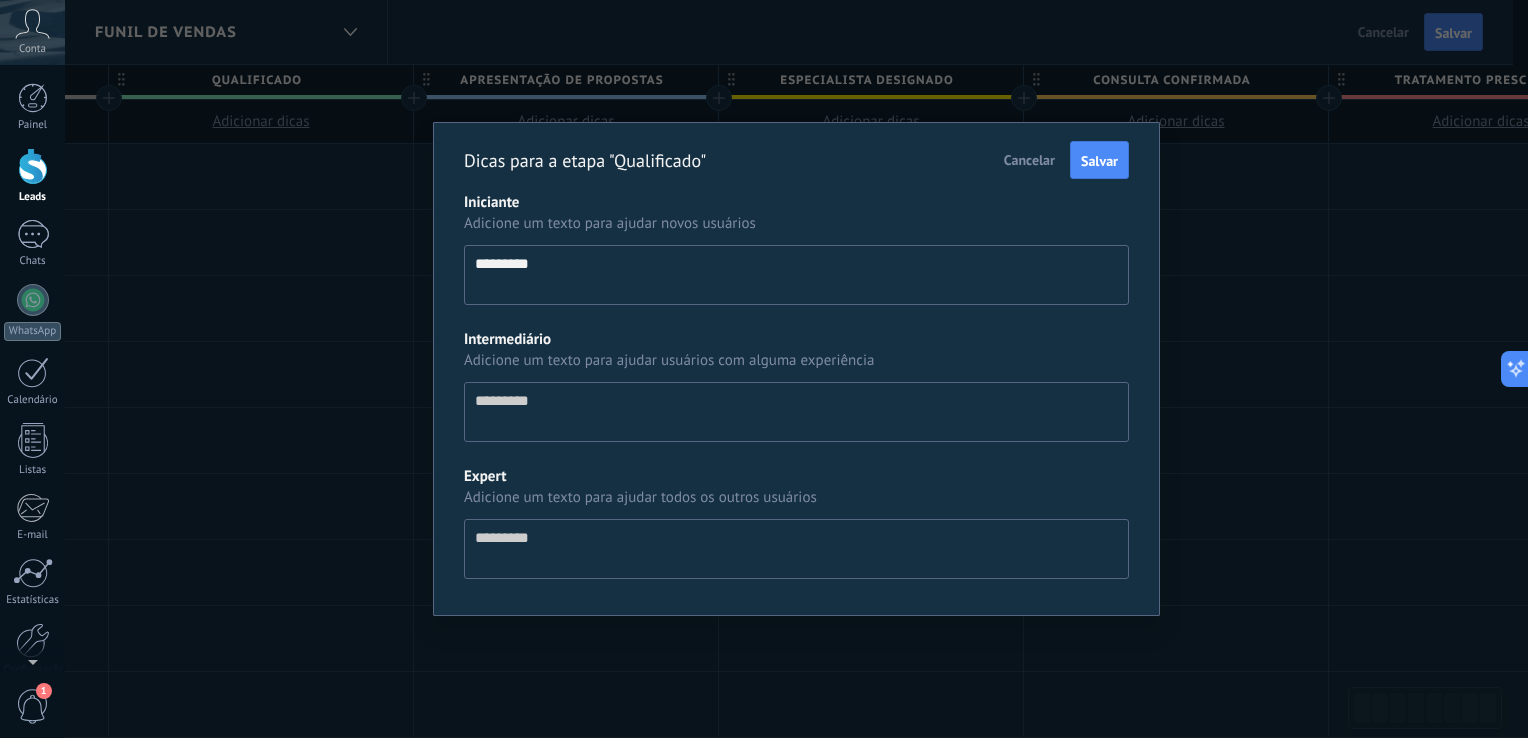 type on "********" 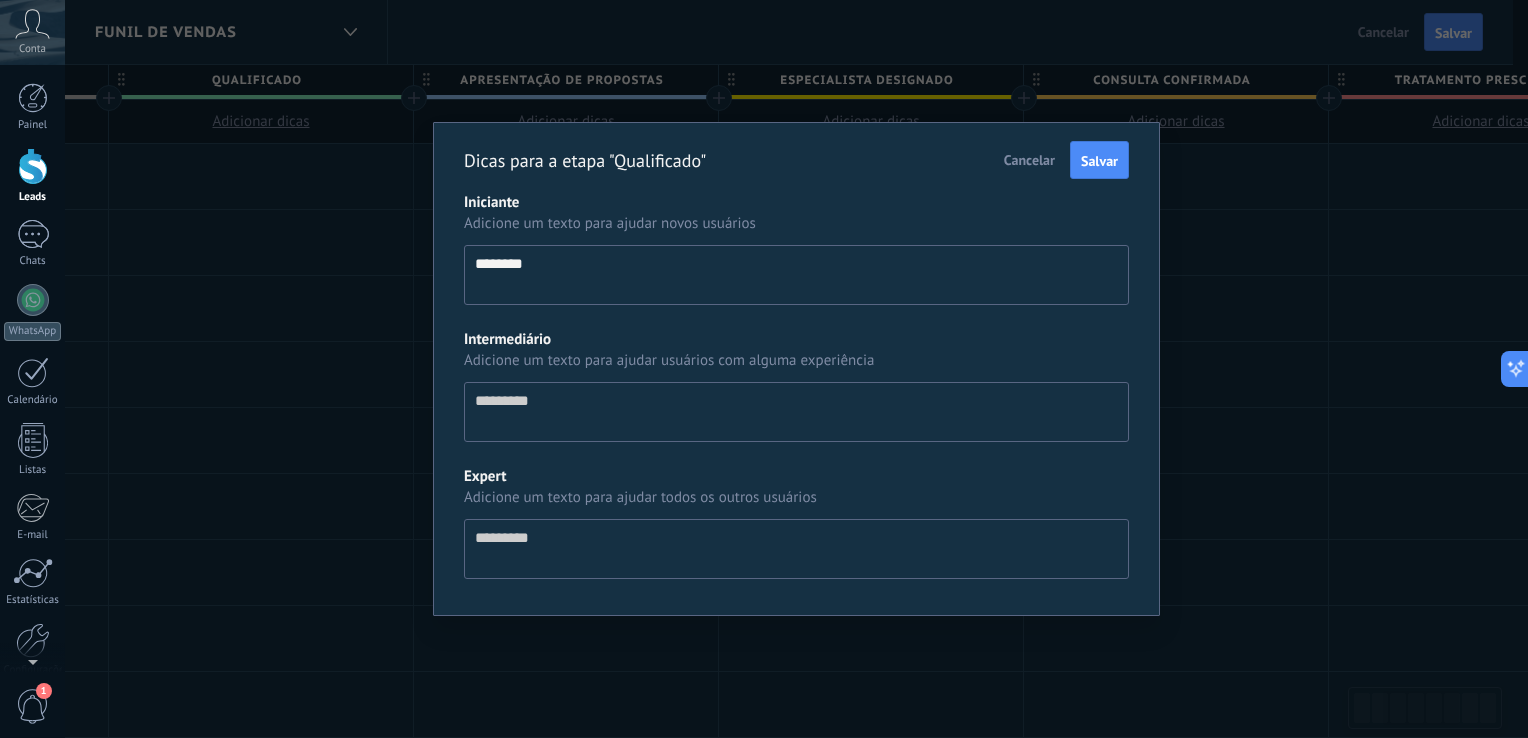 type on "*******" 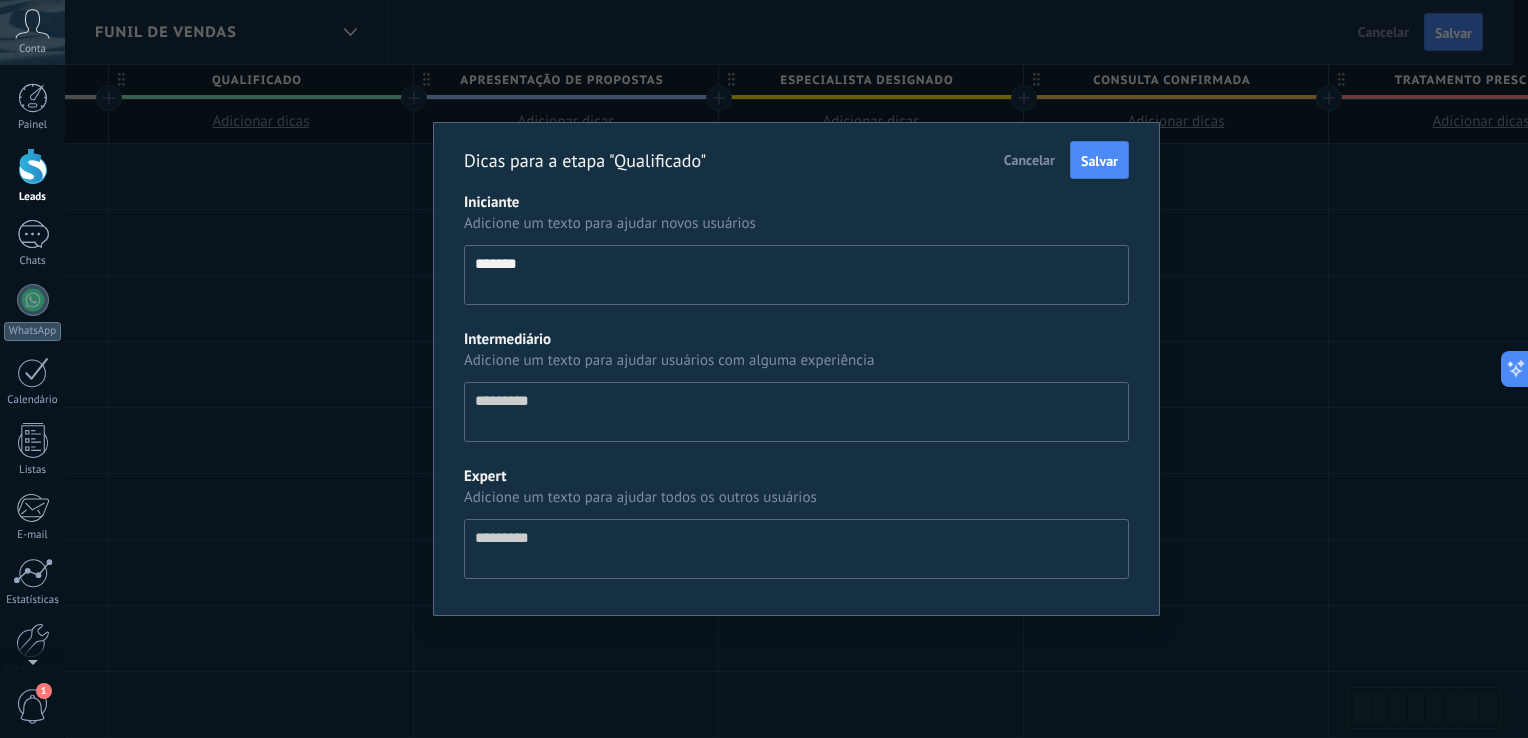 type on "******" 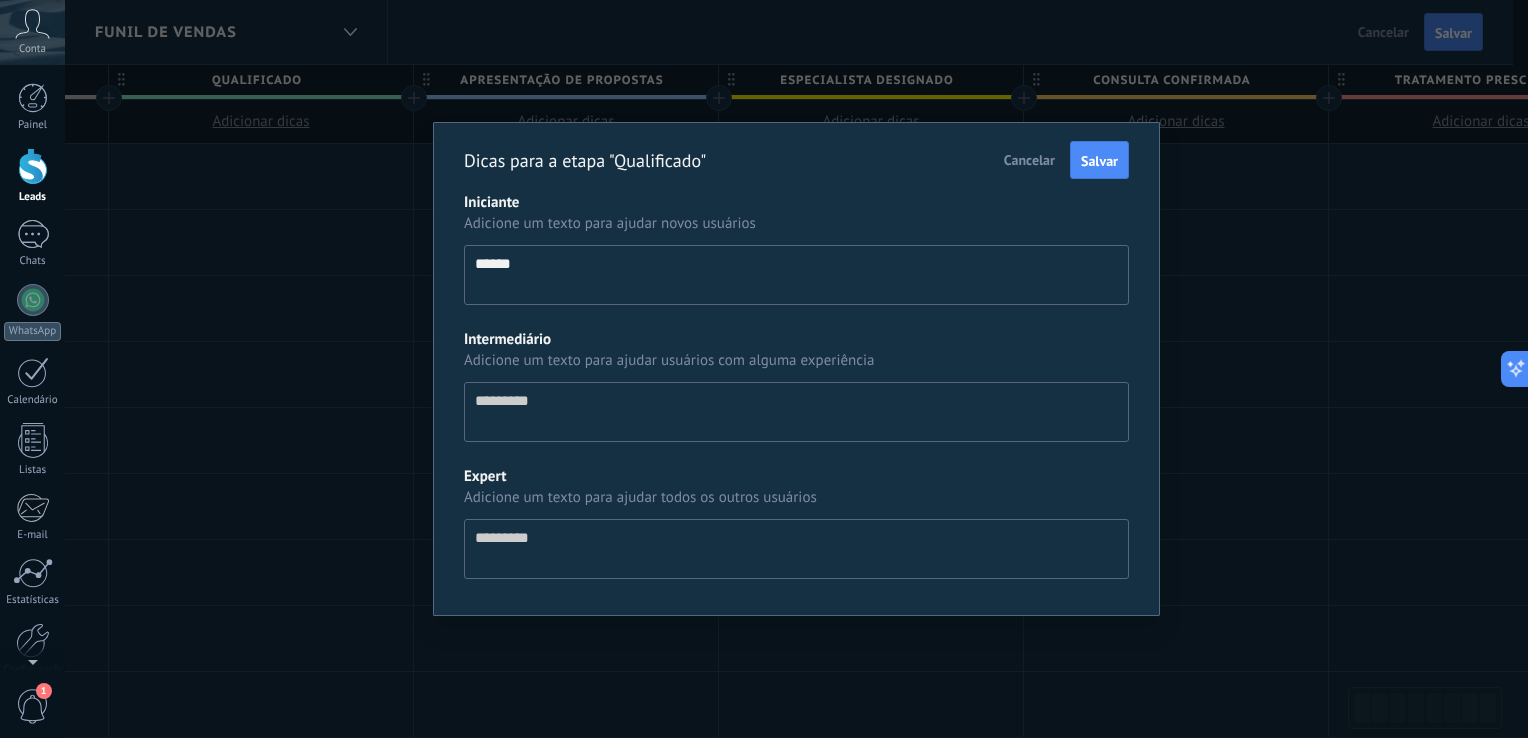 type on "****" 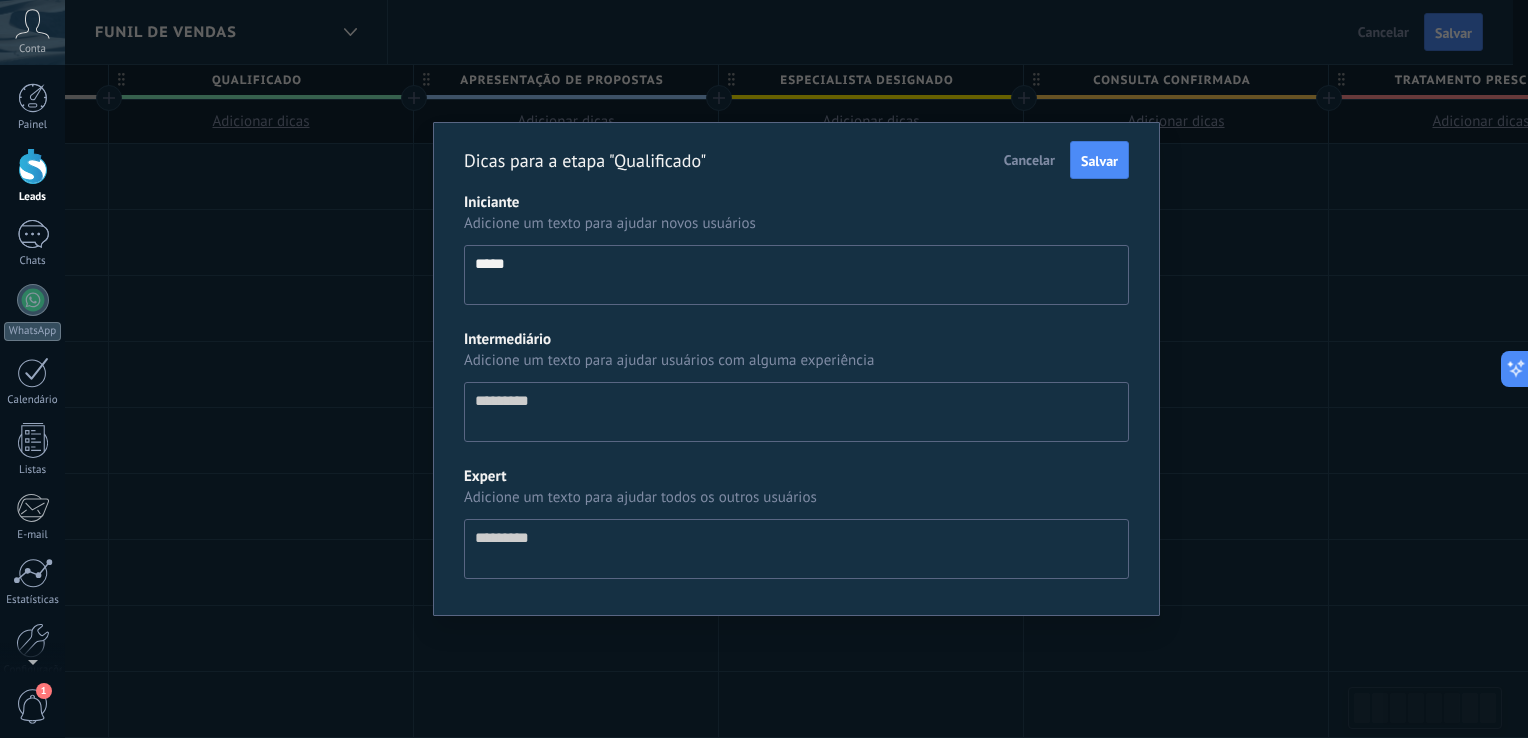 type on "****" 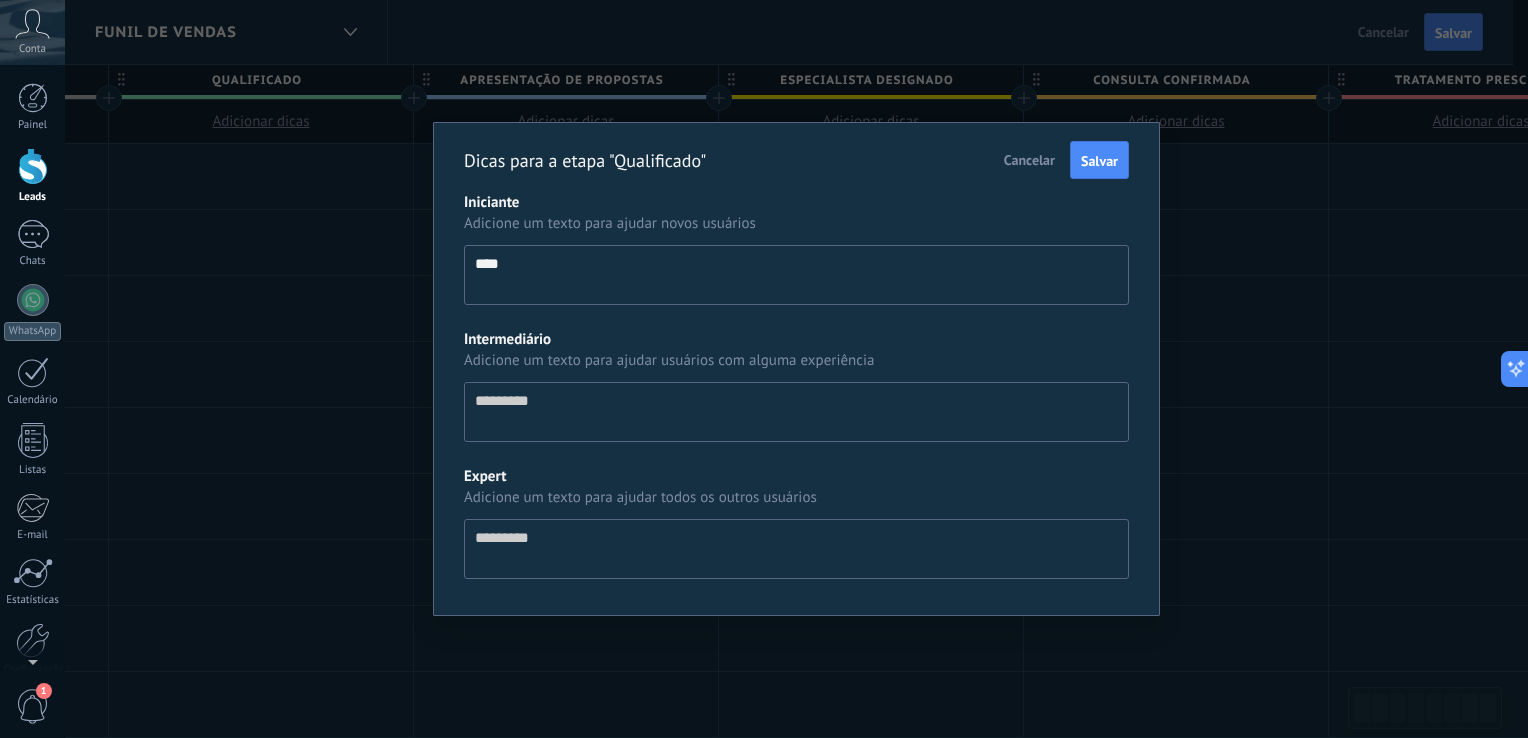 type on "***" 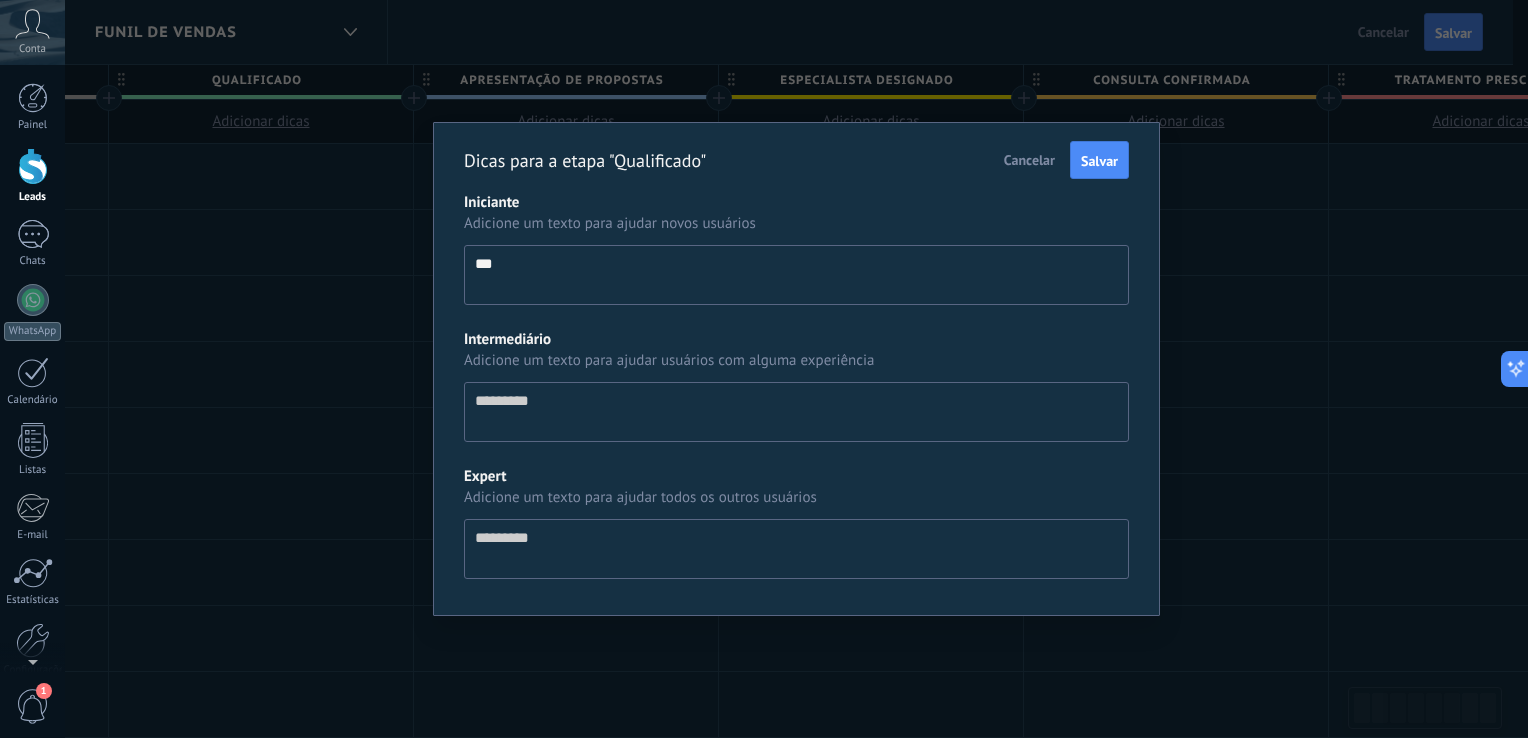 type on "**" 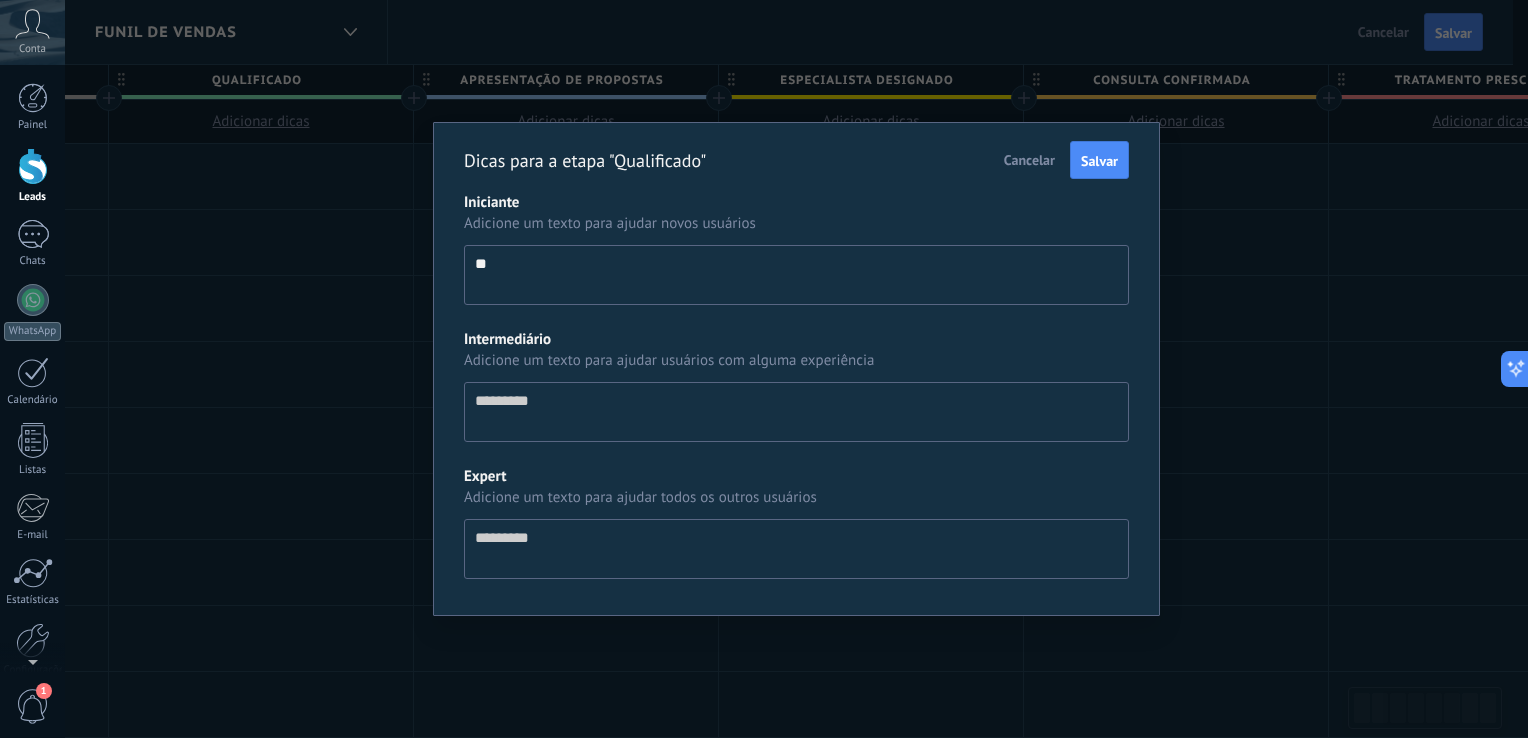 type on "*" 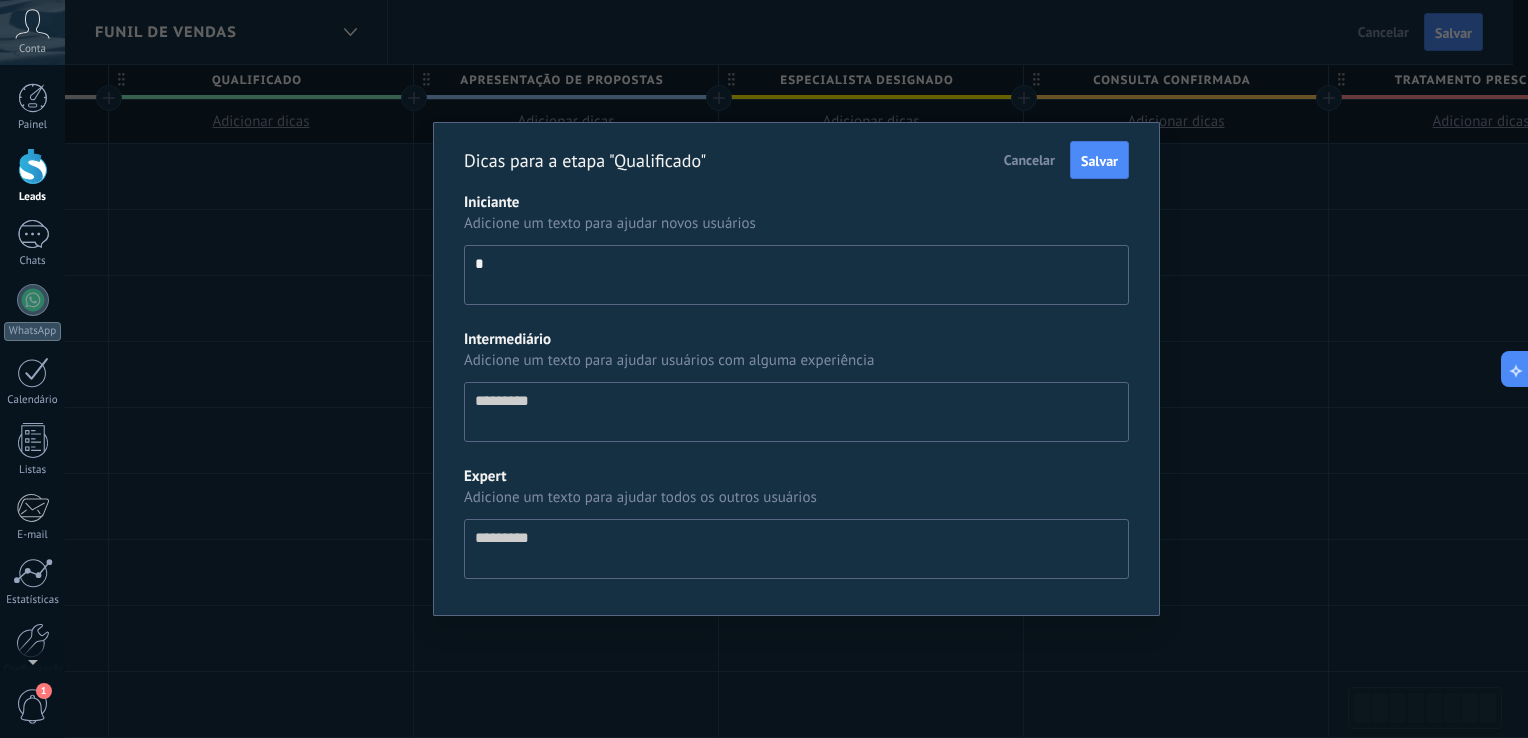 type 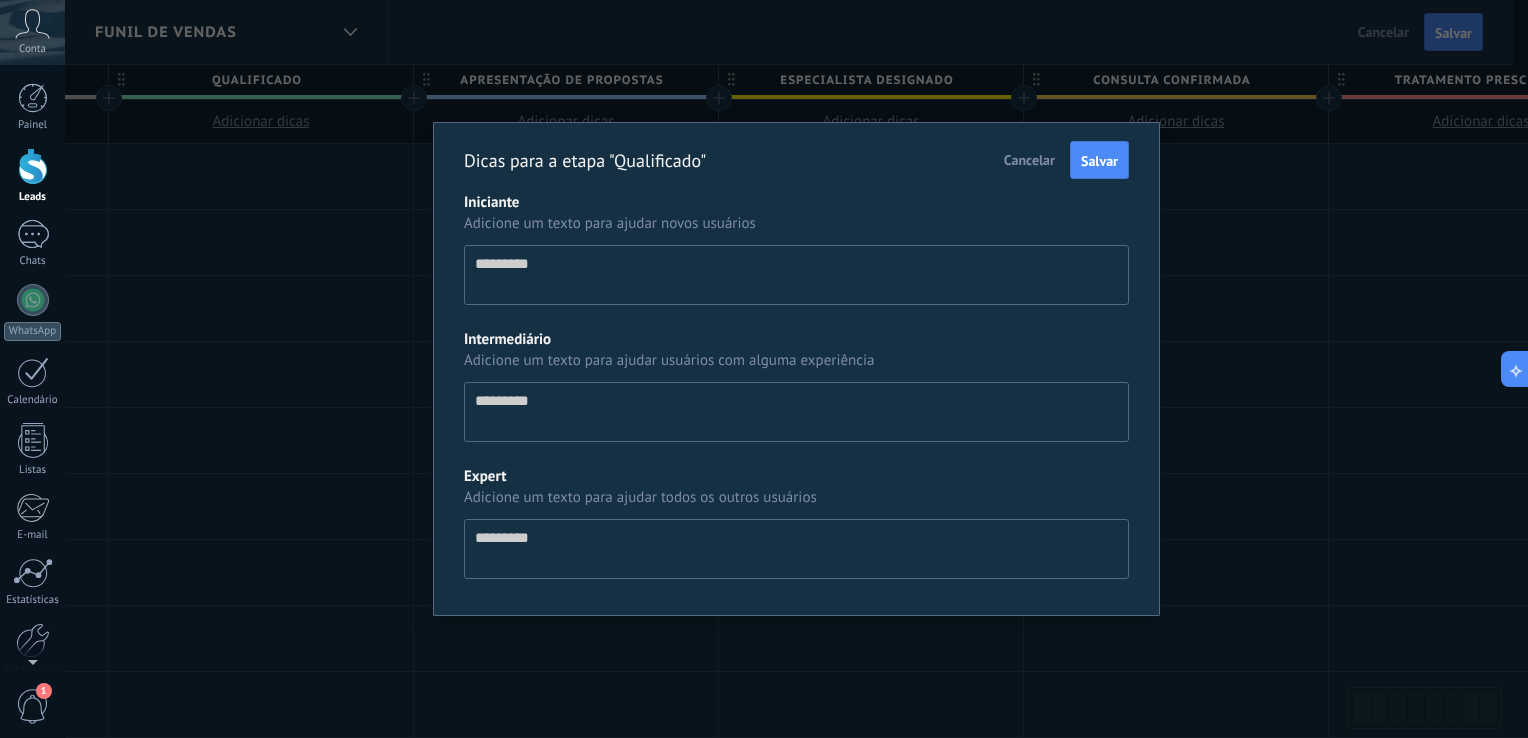 scroll, scrollTop: 19, scrollLeft: 0, axis: vertical 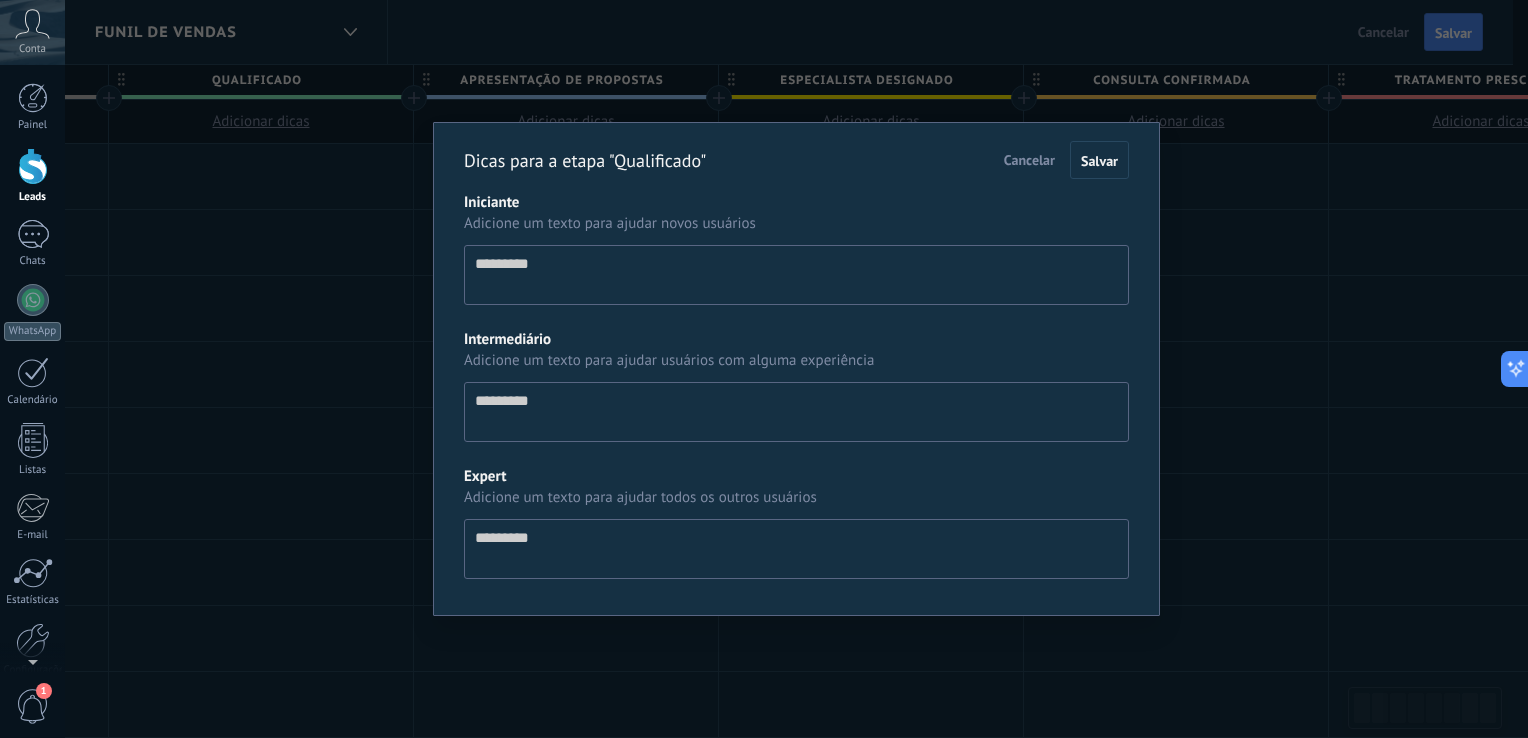 type on "*" 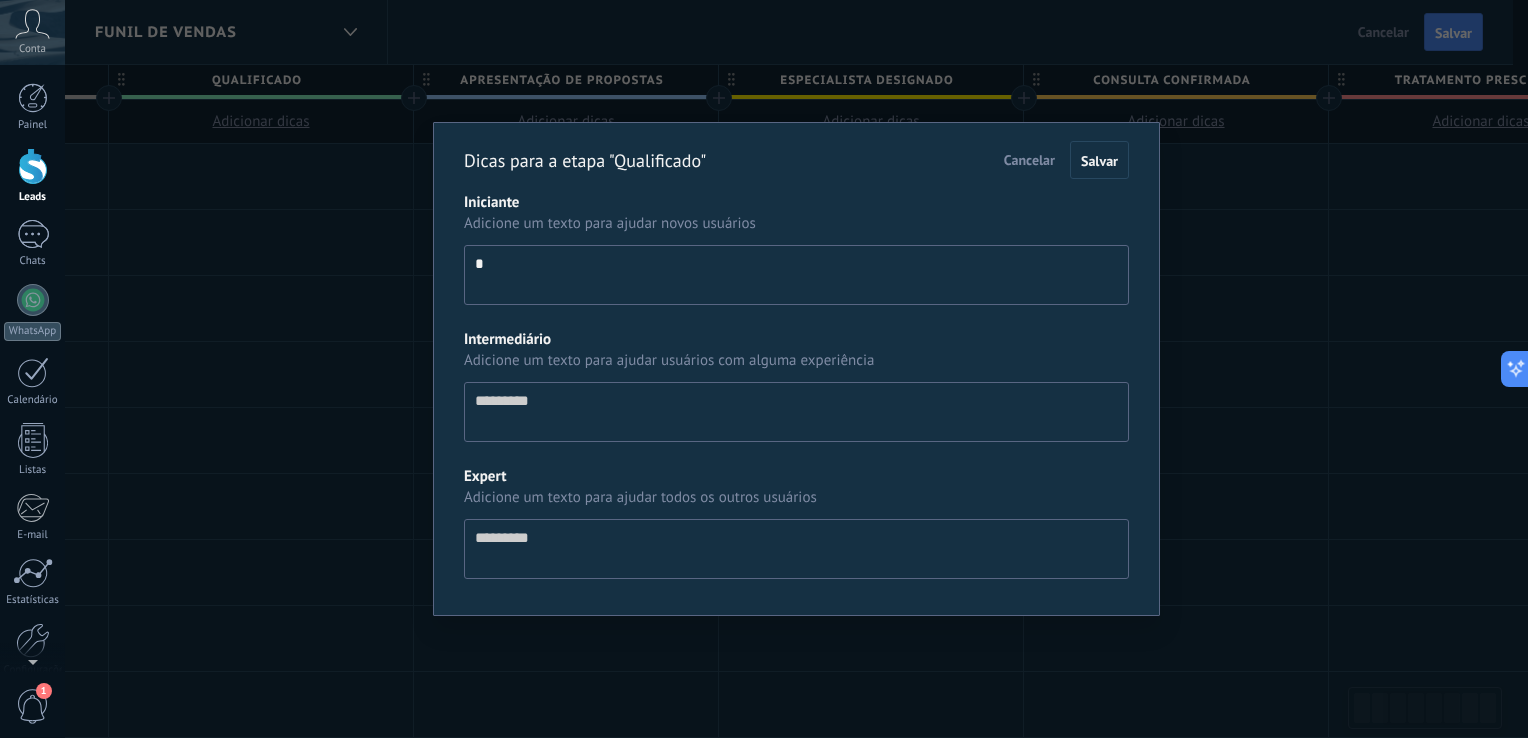 type on "**" 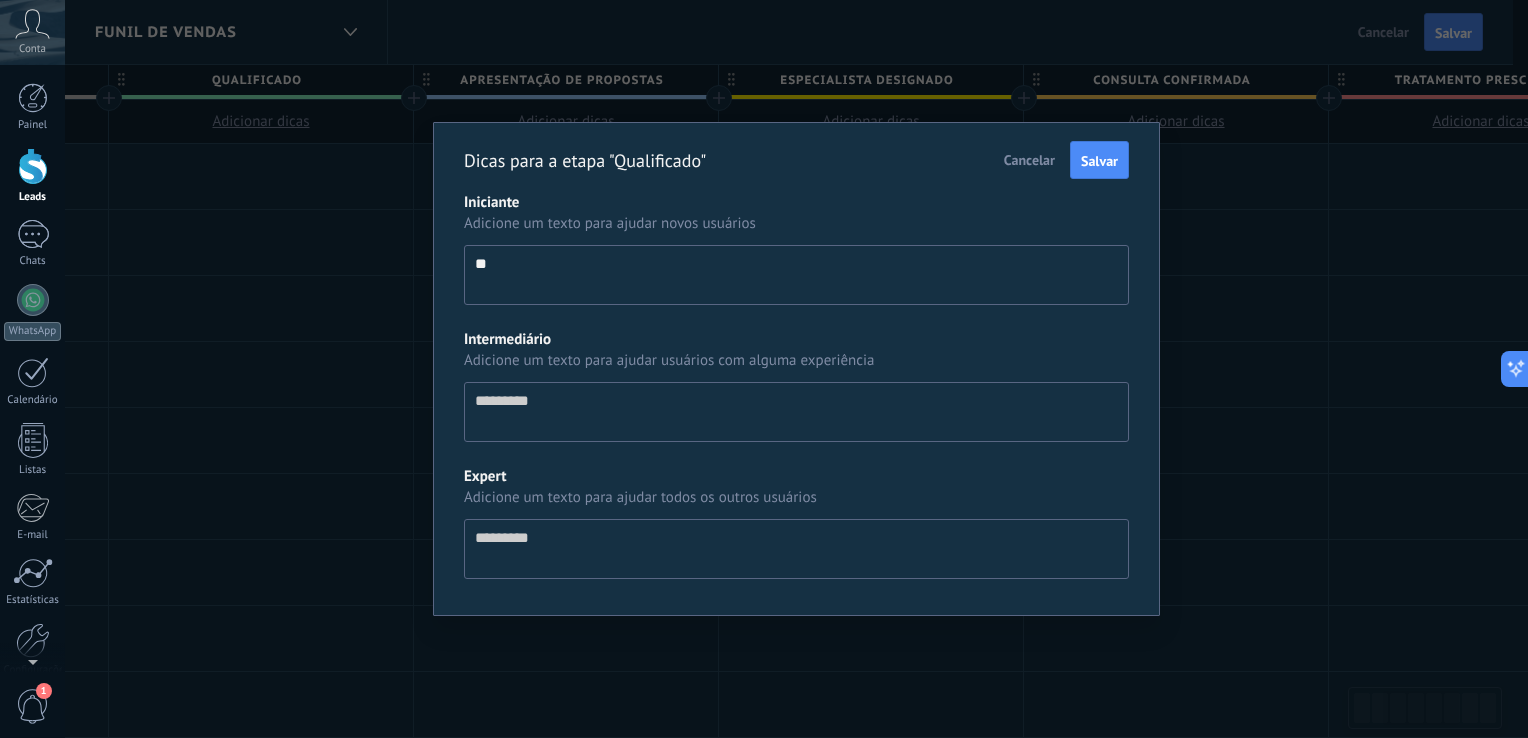 type on "***" 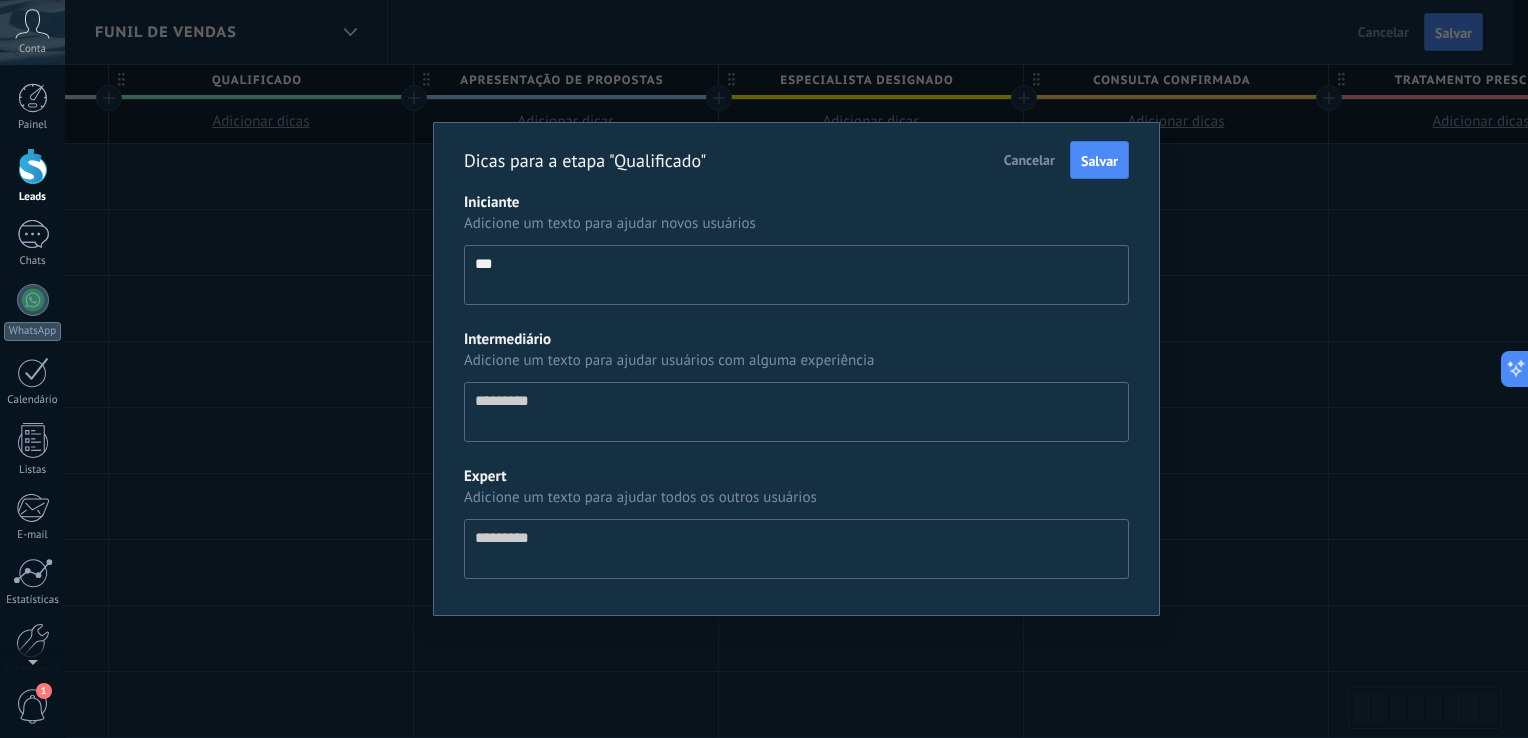 type on "****" 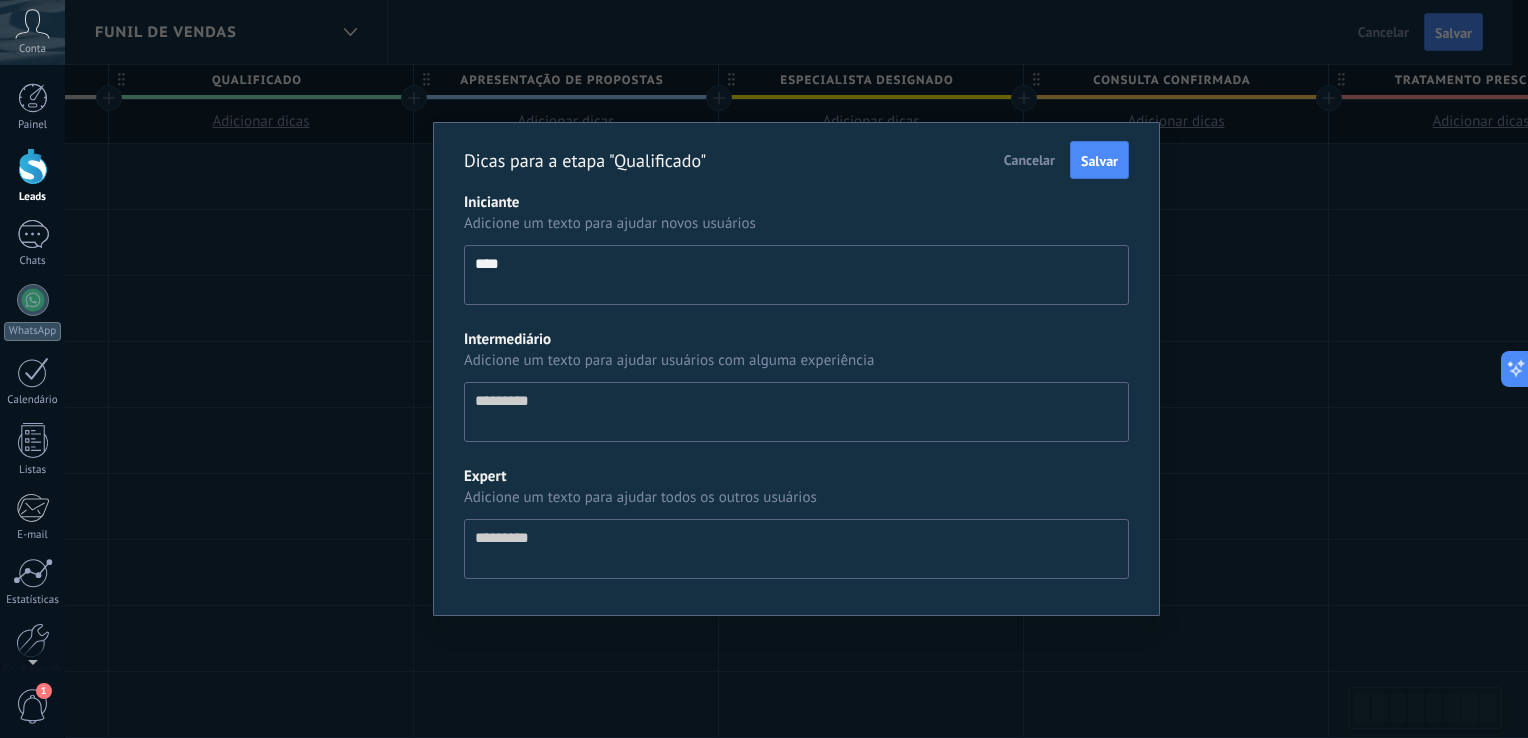 type on "****" 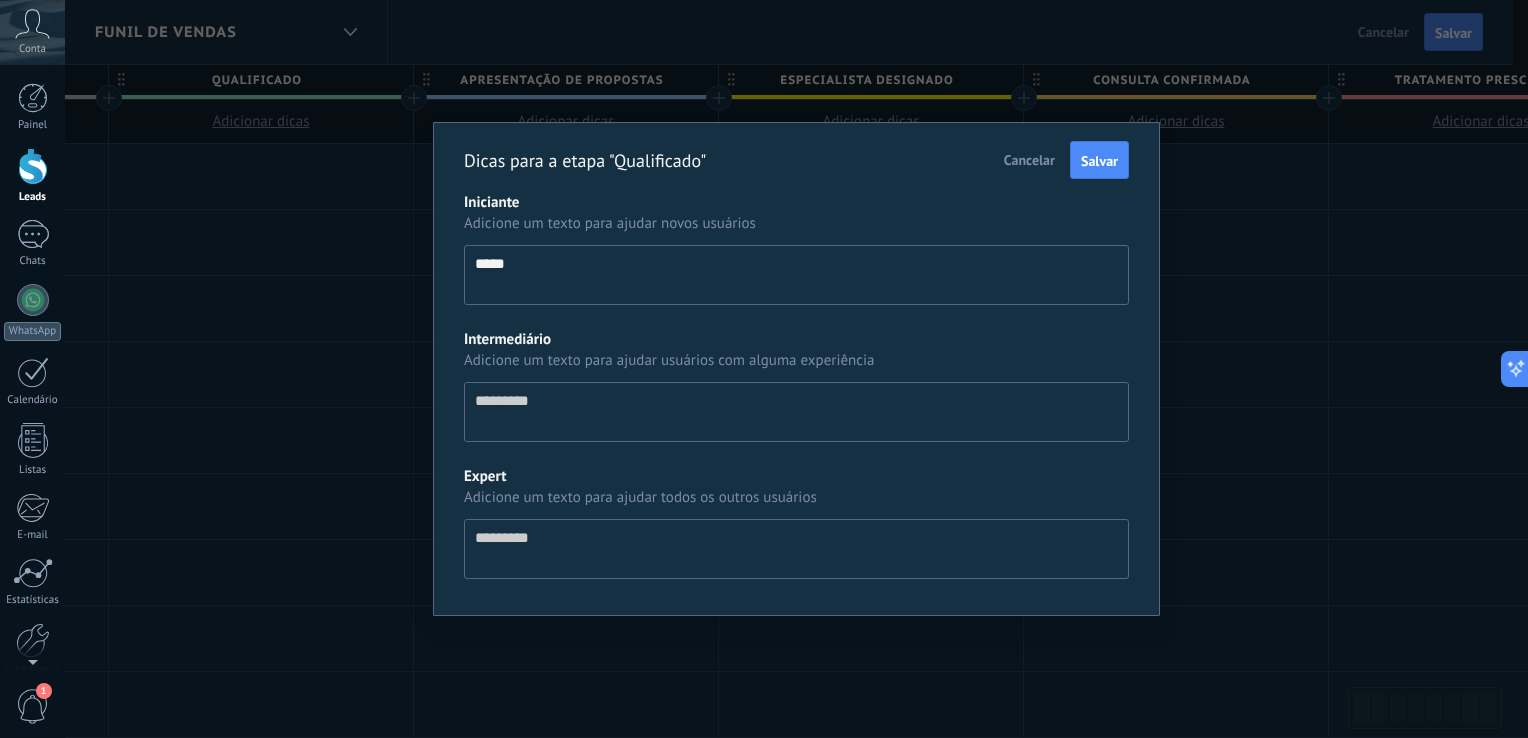 type on "******" 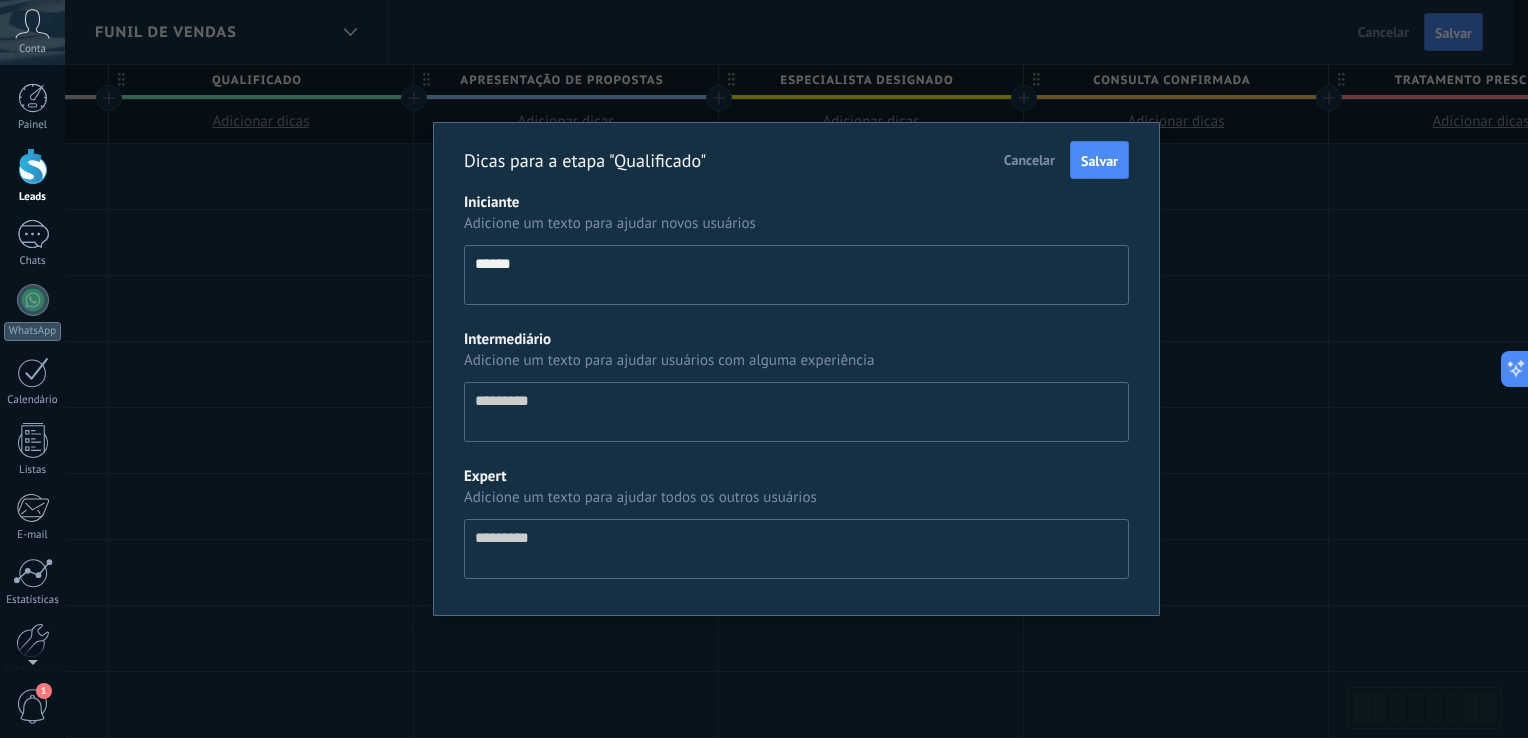 type on "****" 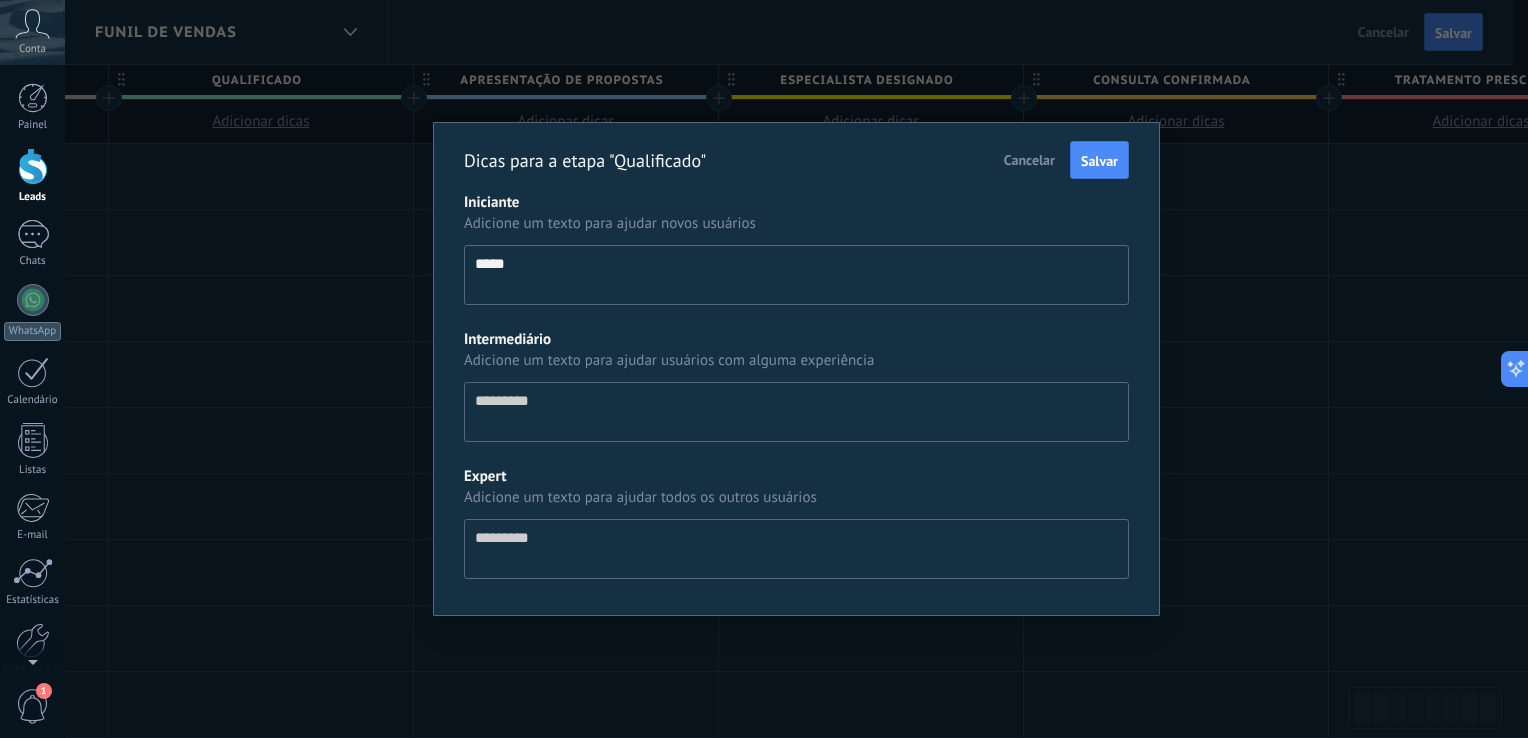 type on "******" 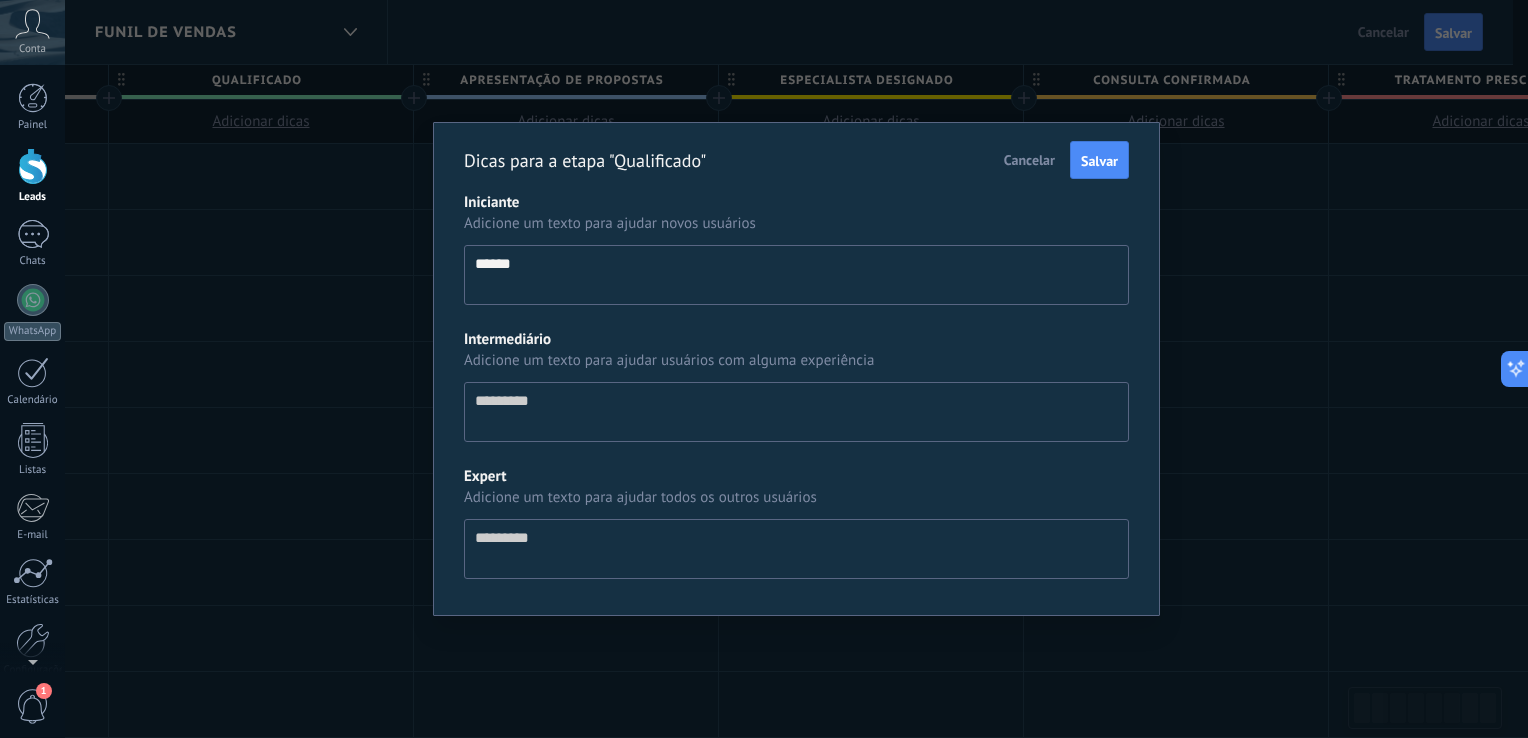 type on "*******" 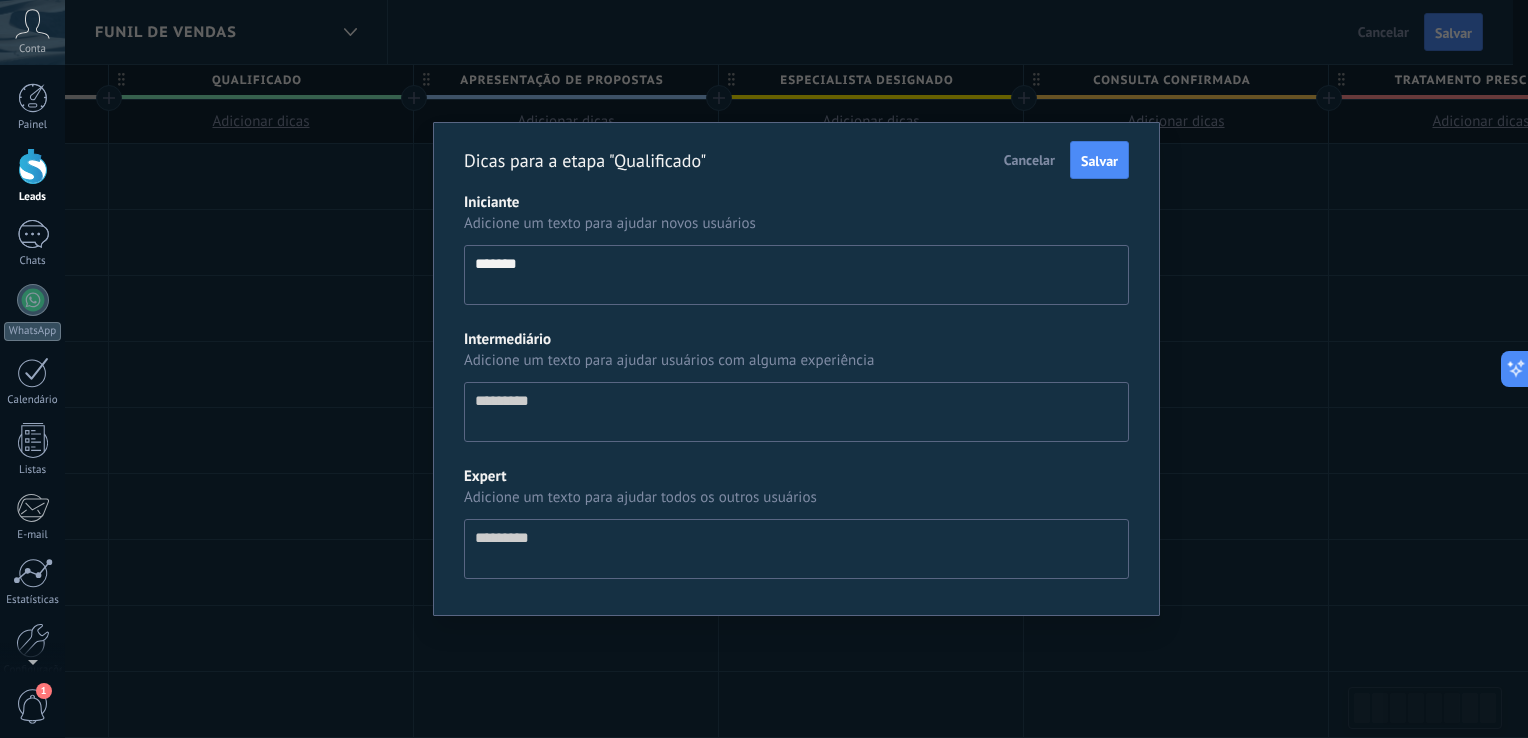 type on "********" 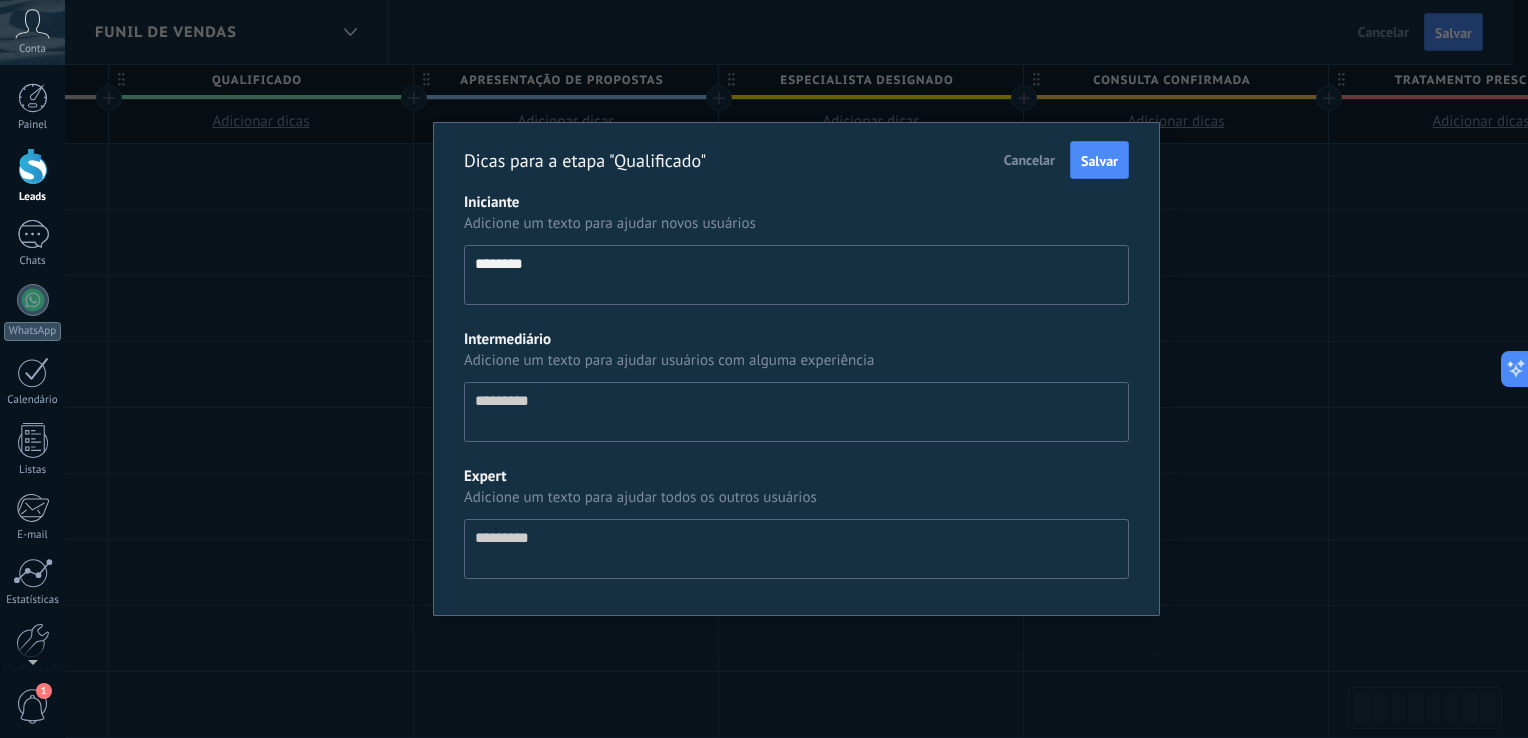 type on "*******" 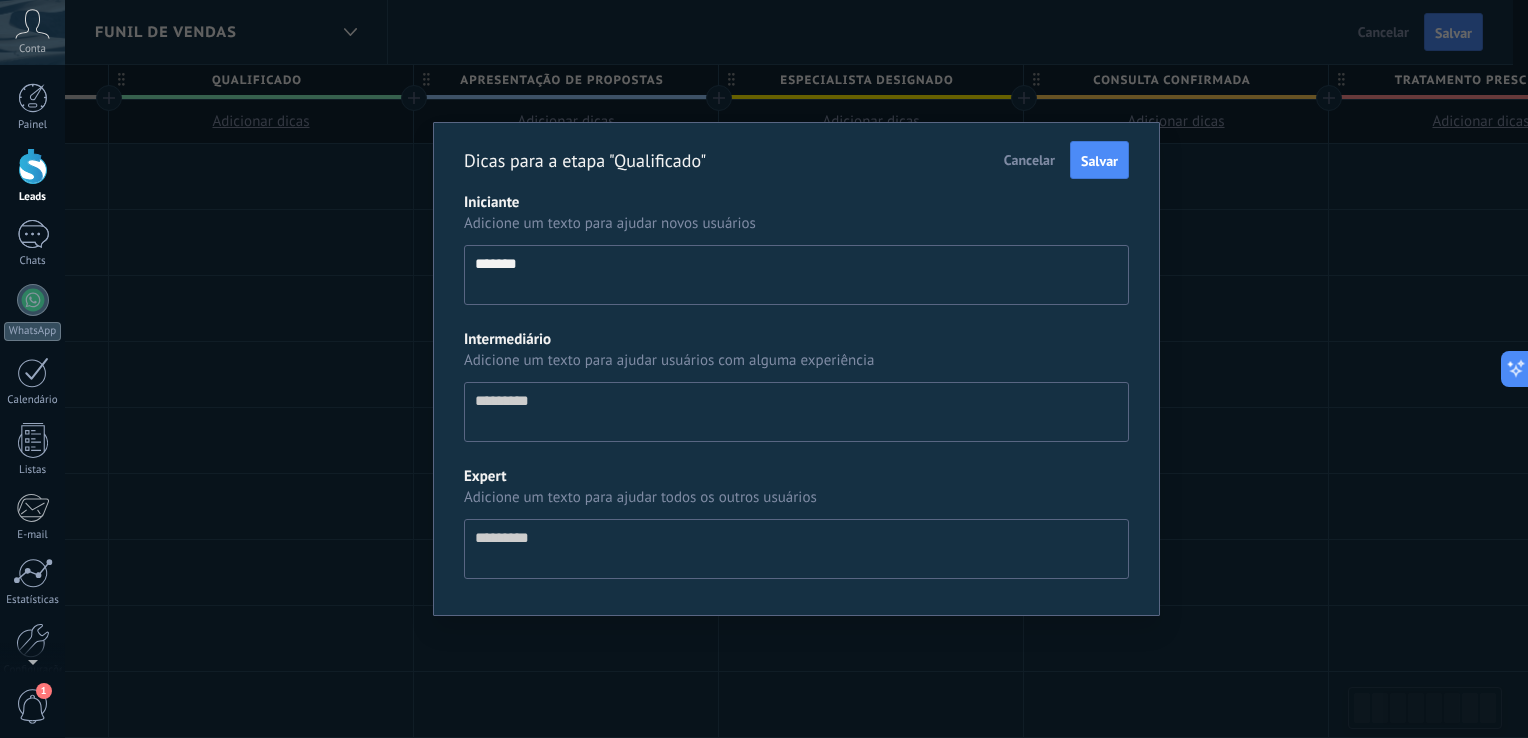 type on "******" 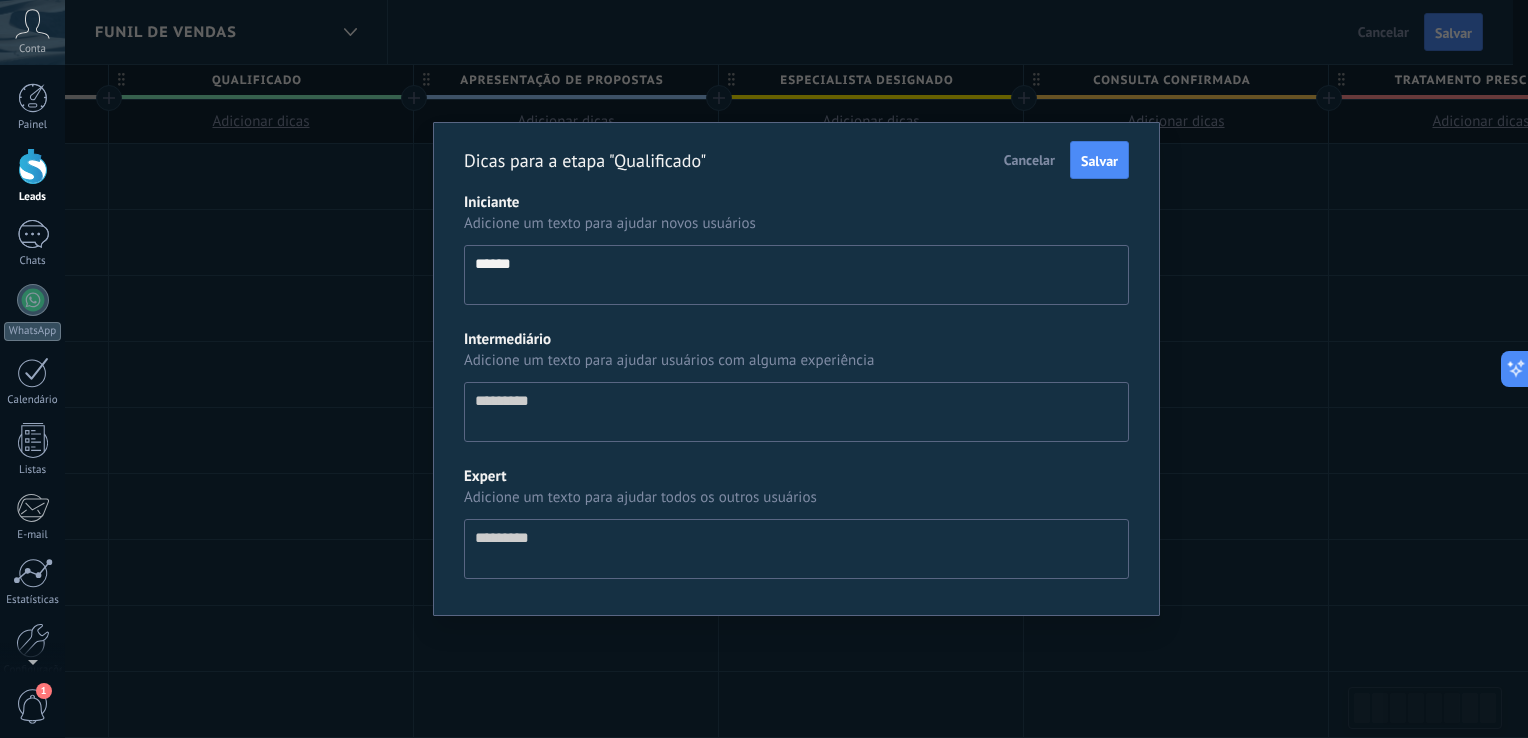 type on "******" 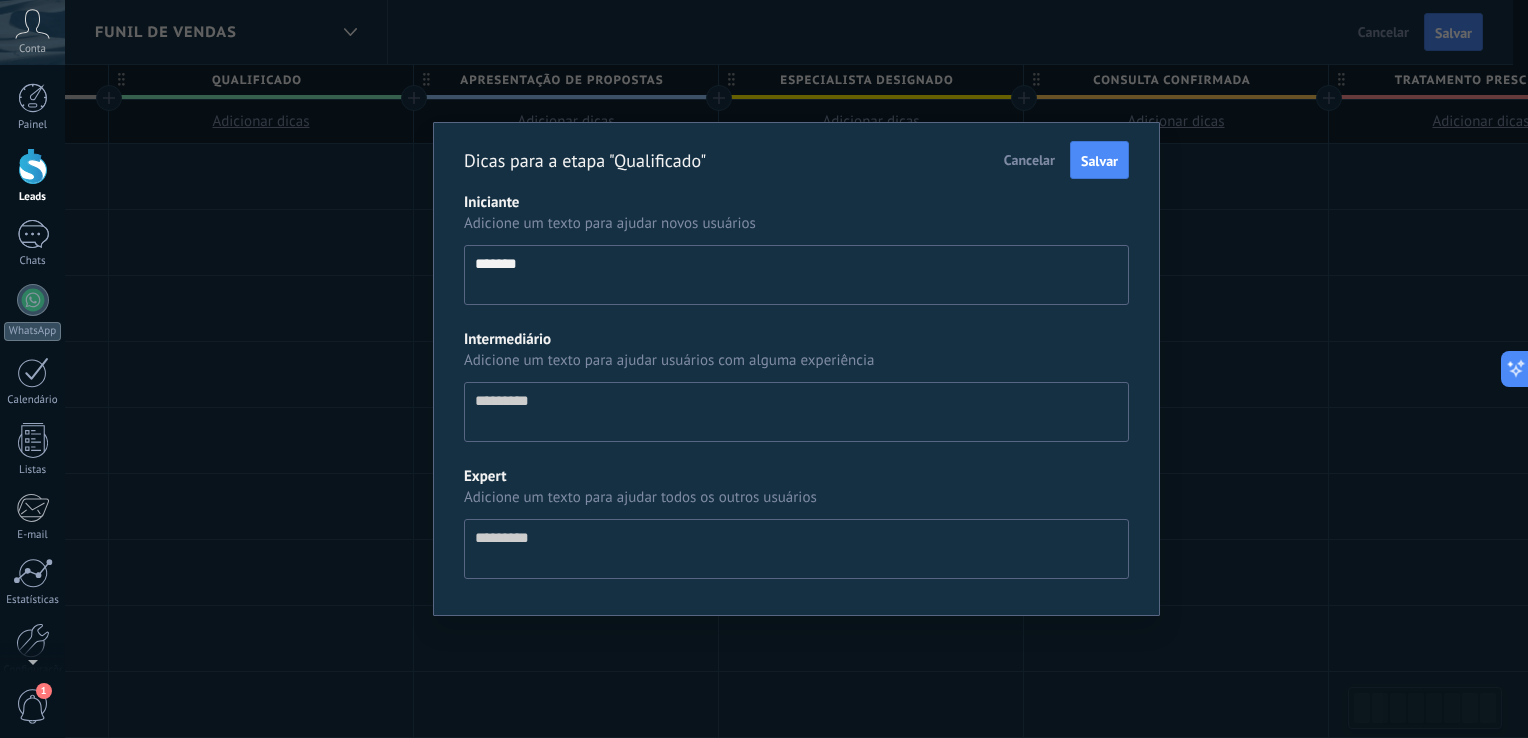 type on "********" 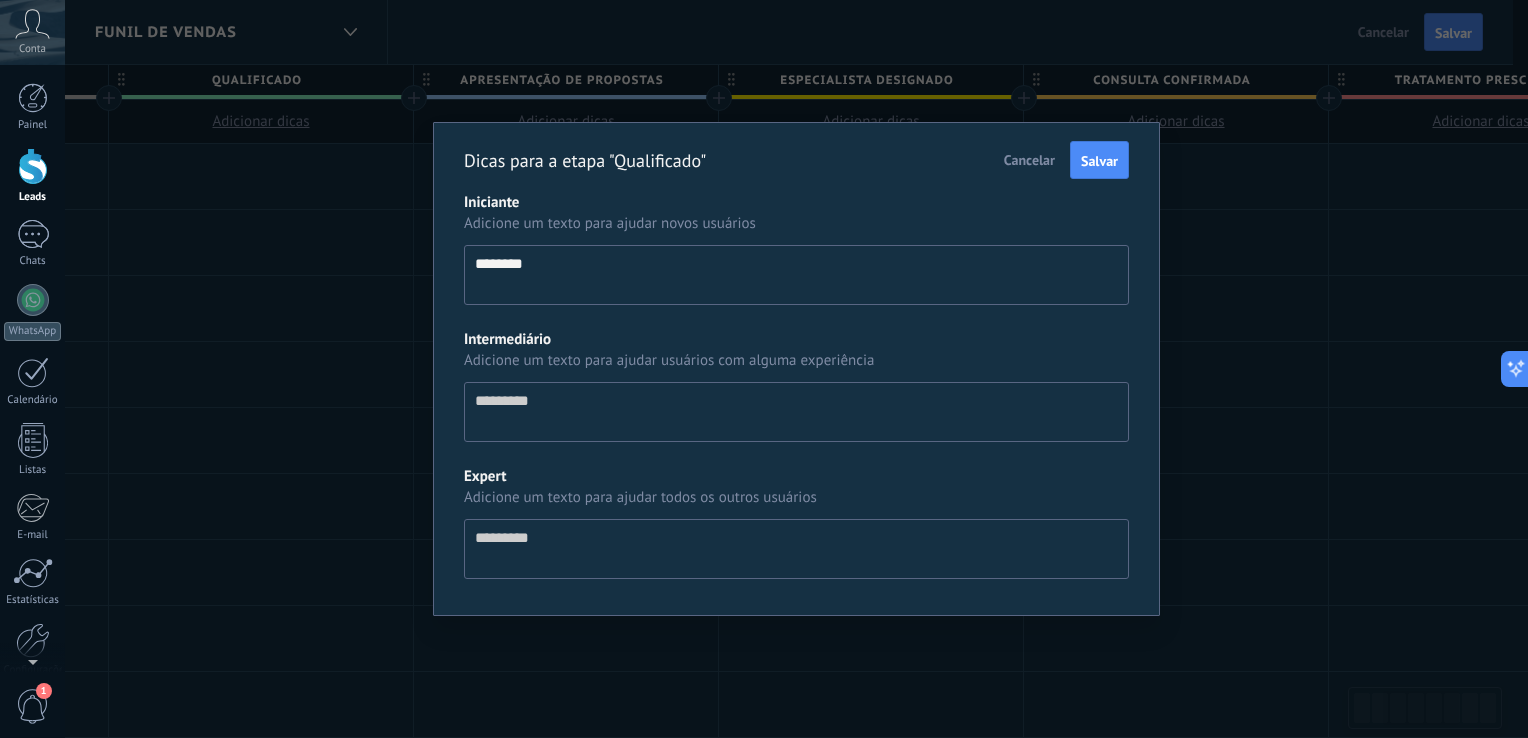 type on "*********" 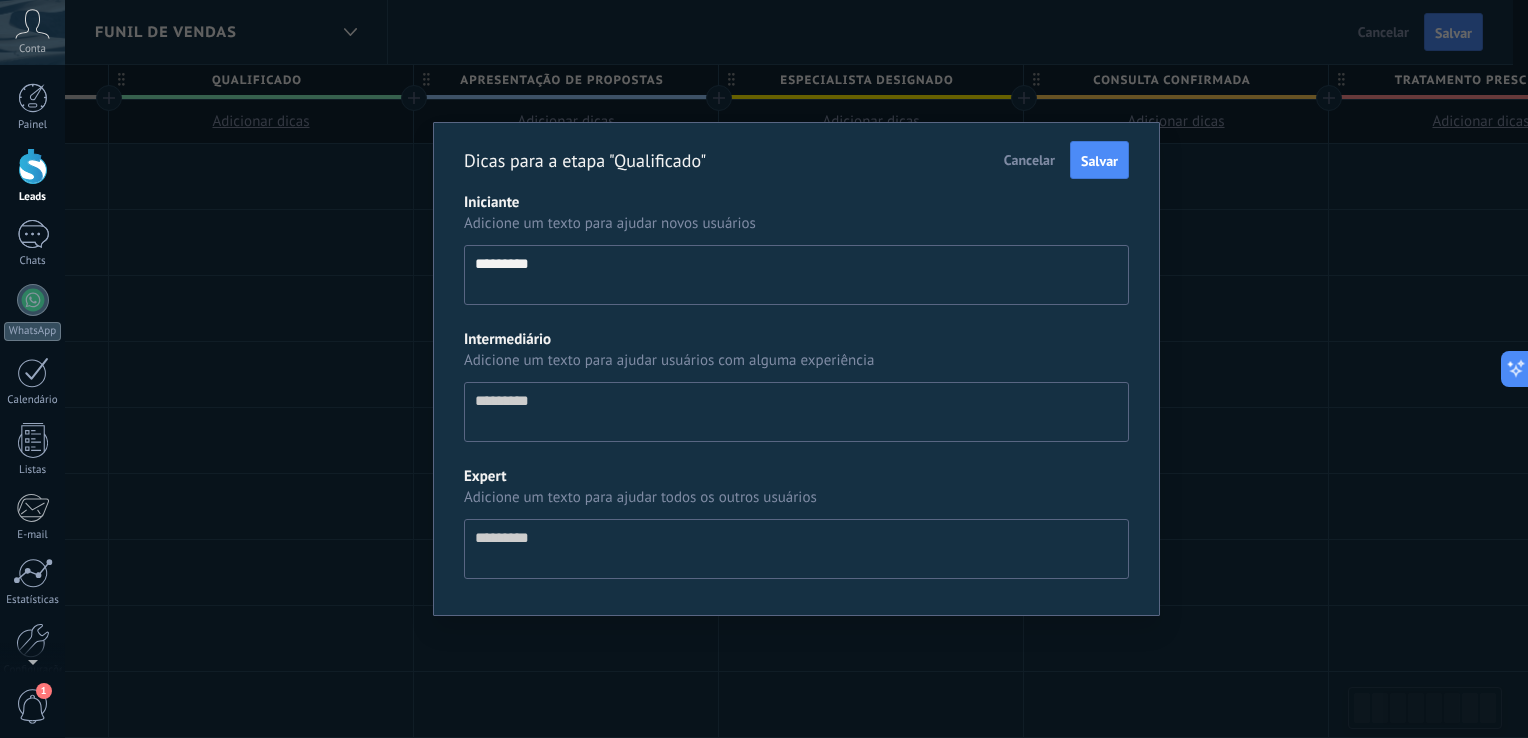 type on "**********" 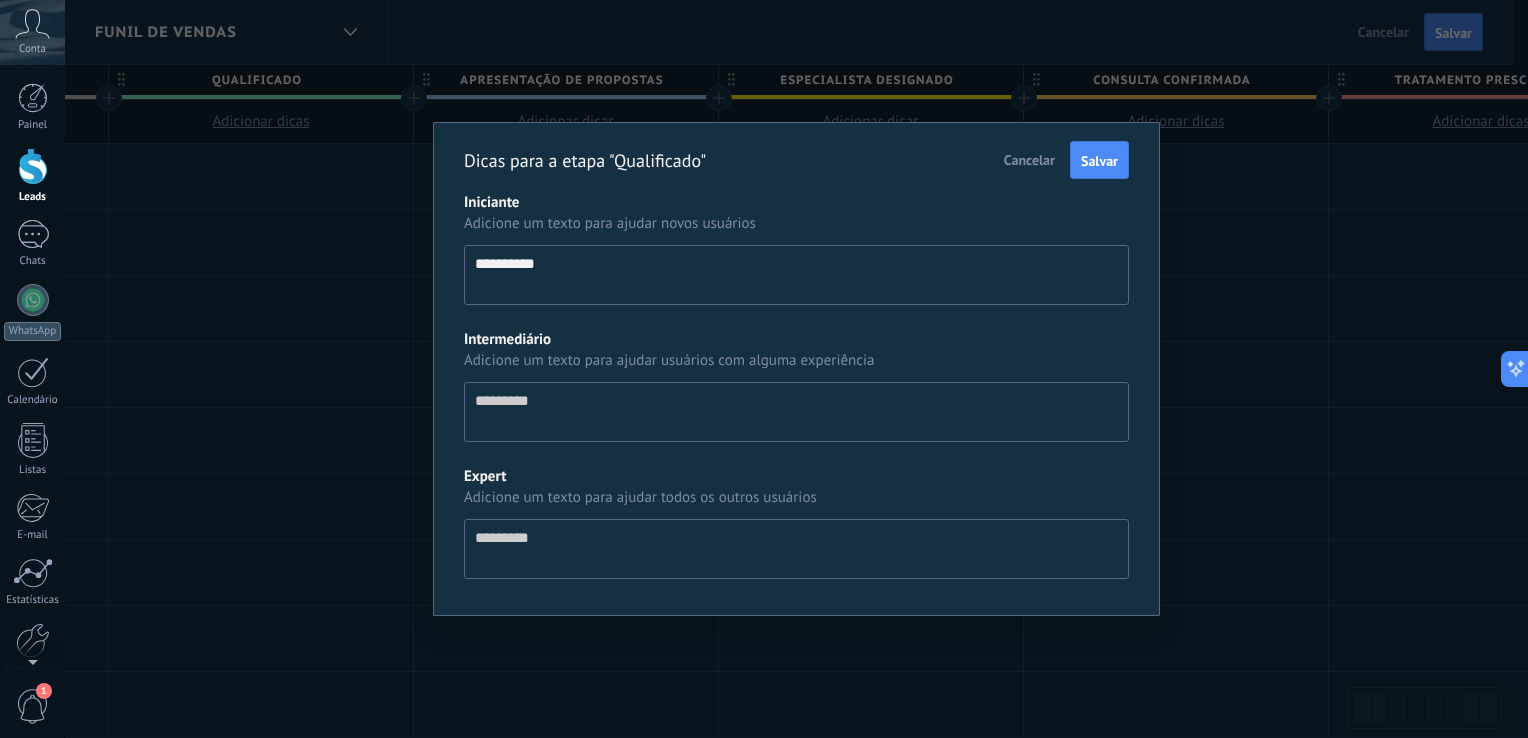 type on "**********" 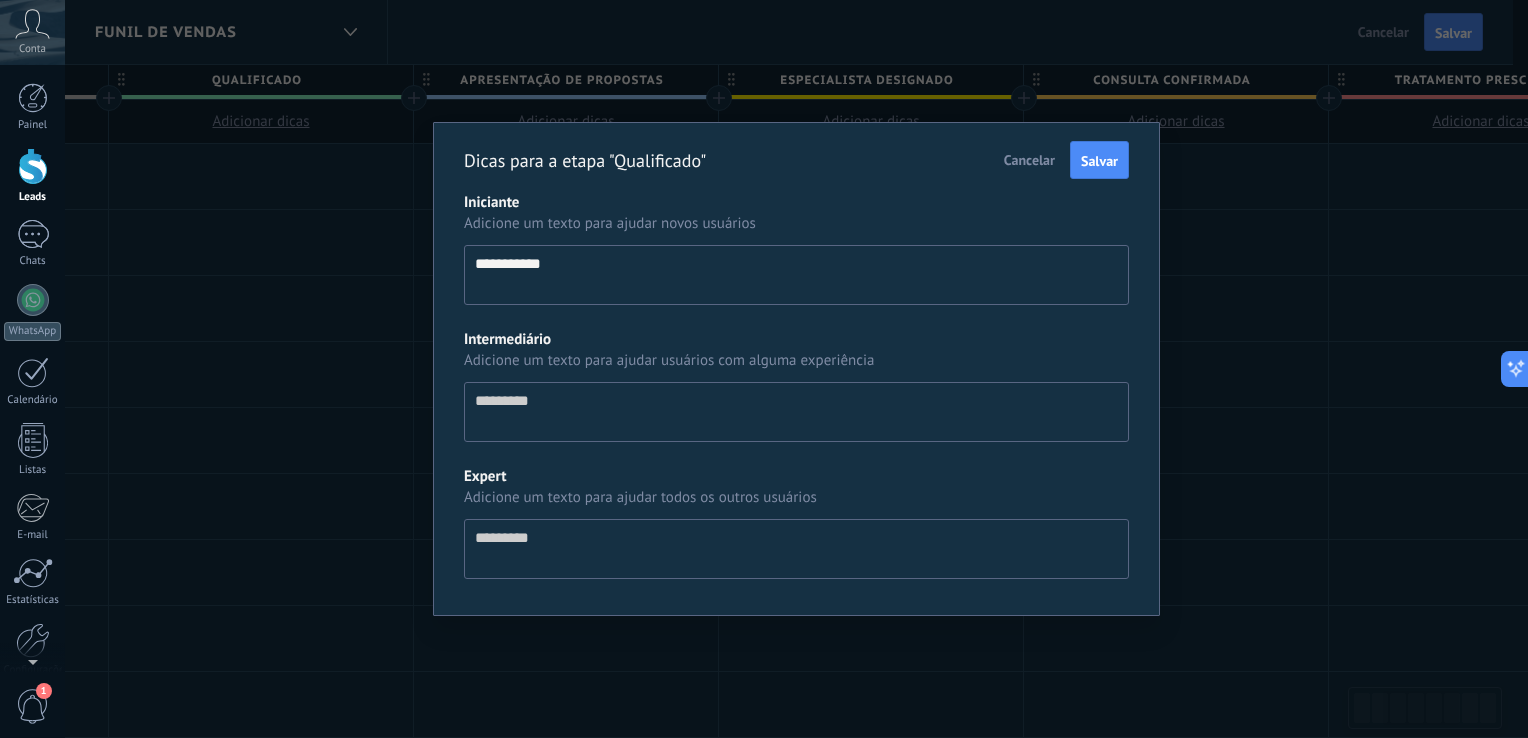 type on "**********" 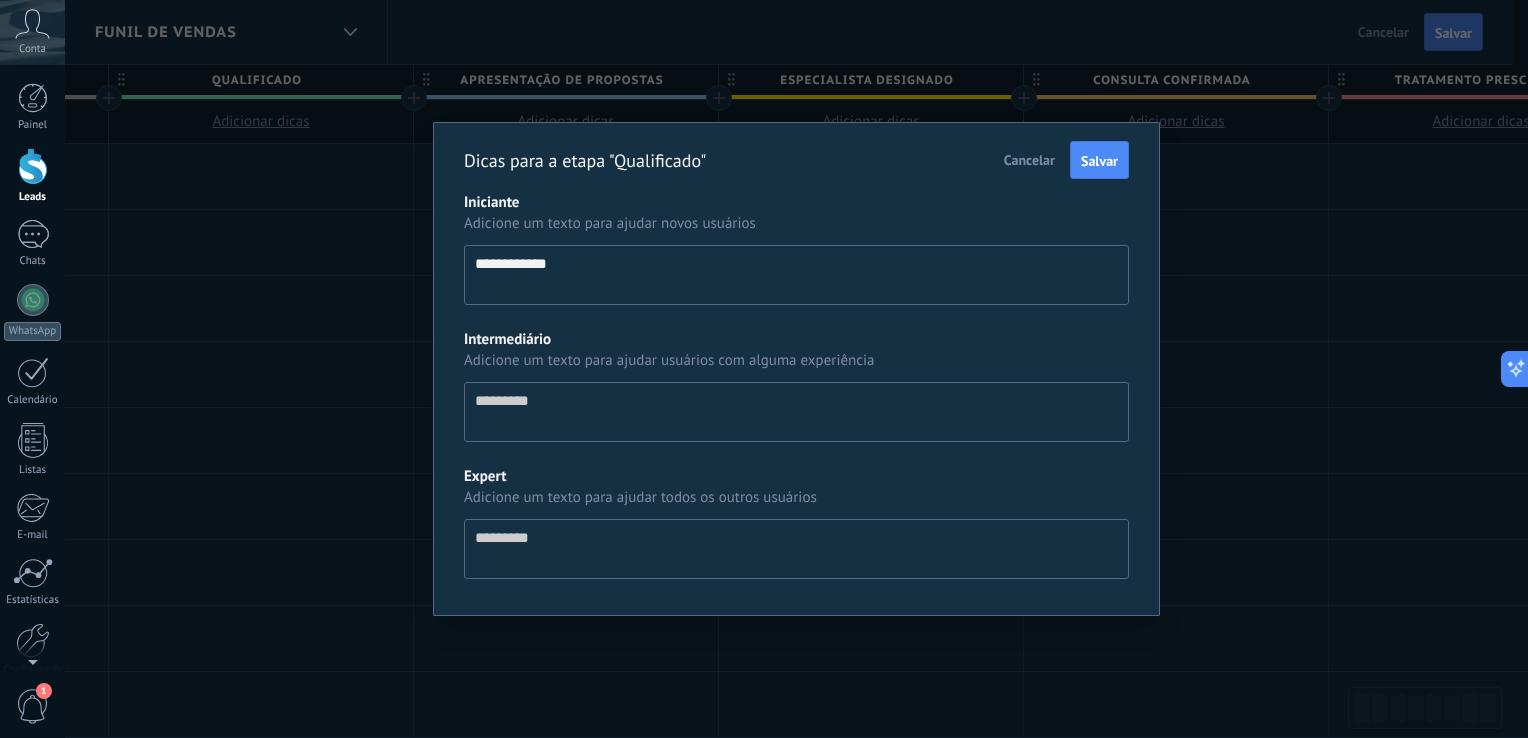 type on "**********" 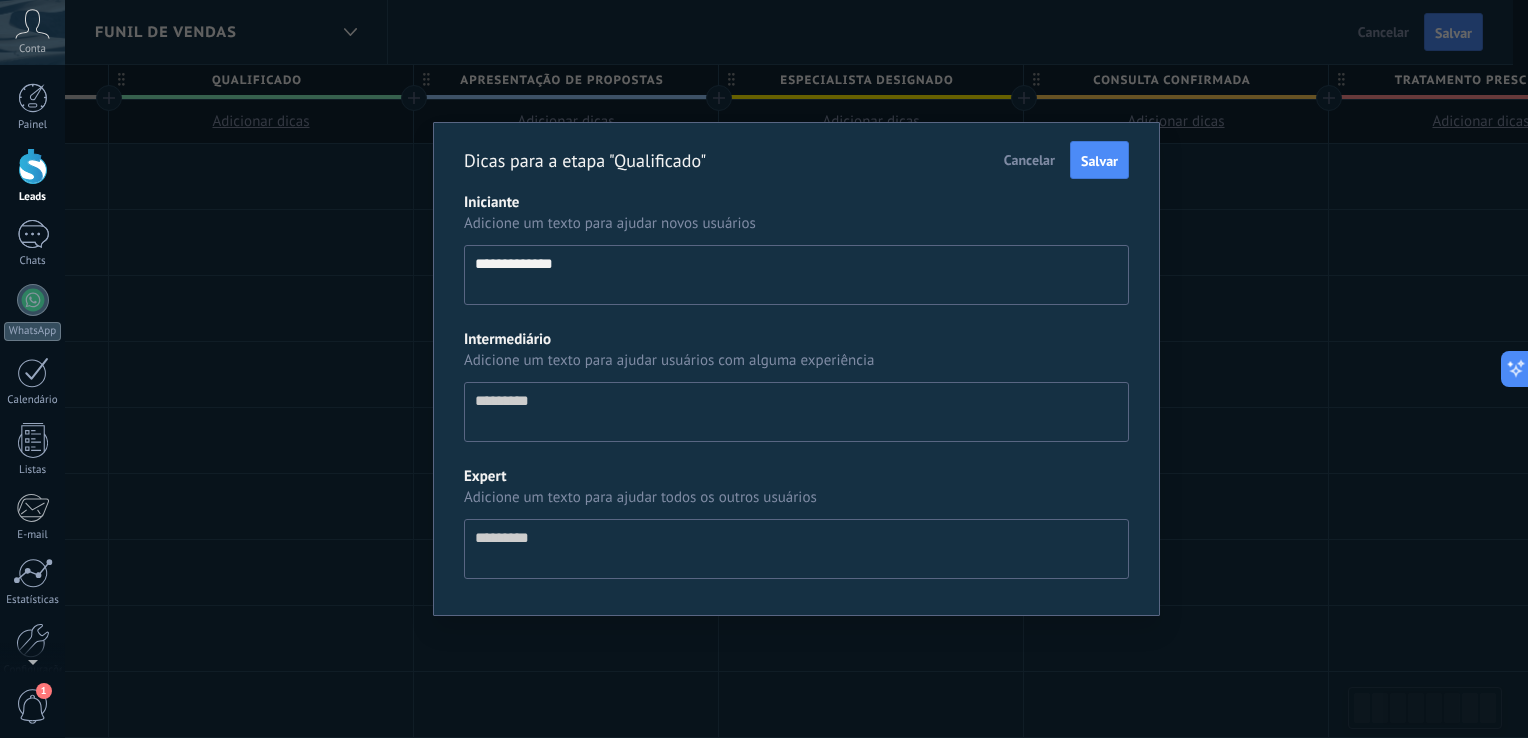type on "**********" 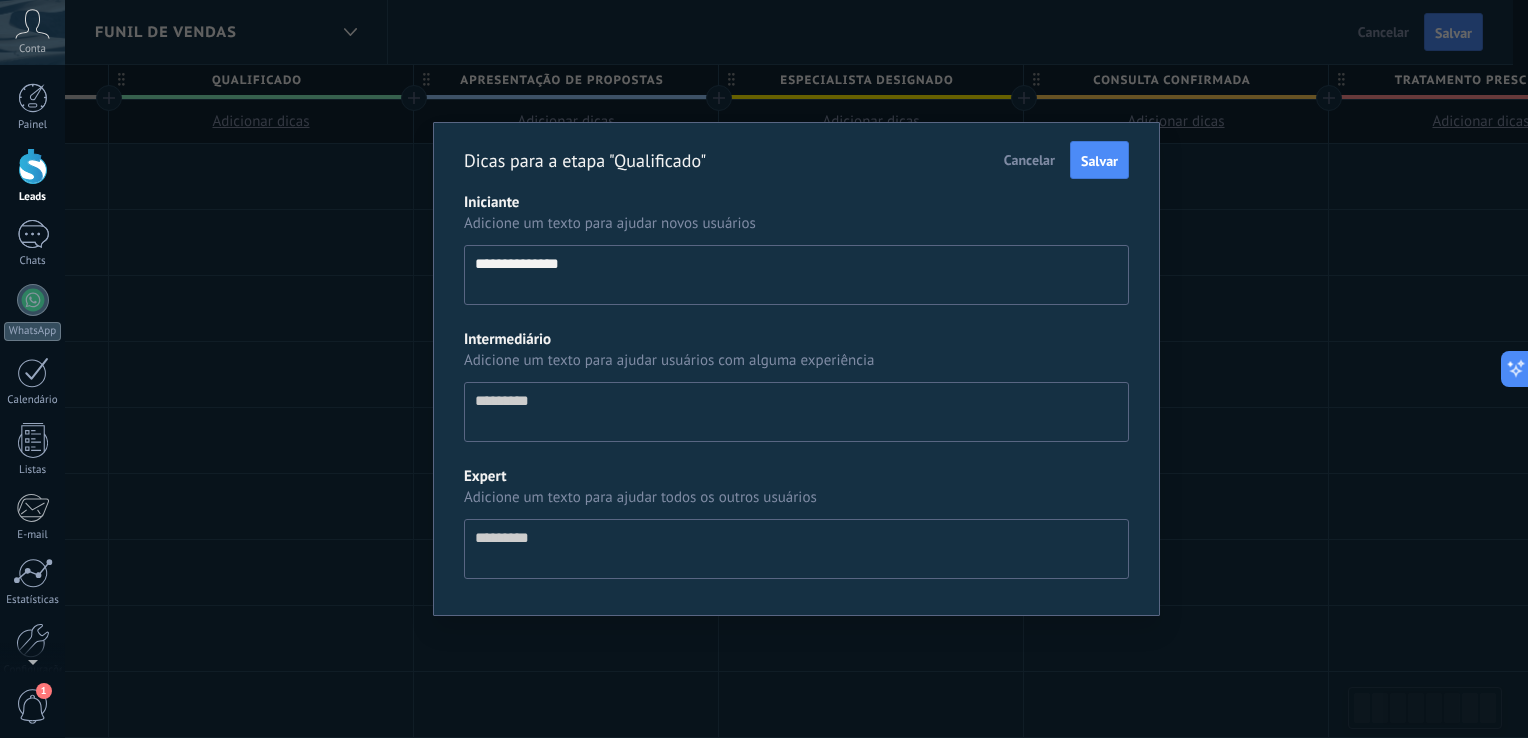 type on "**********" 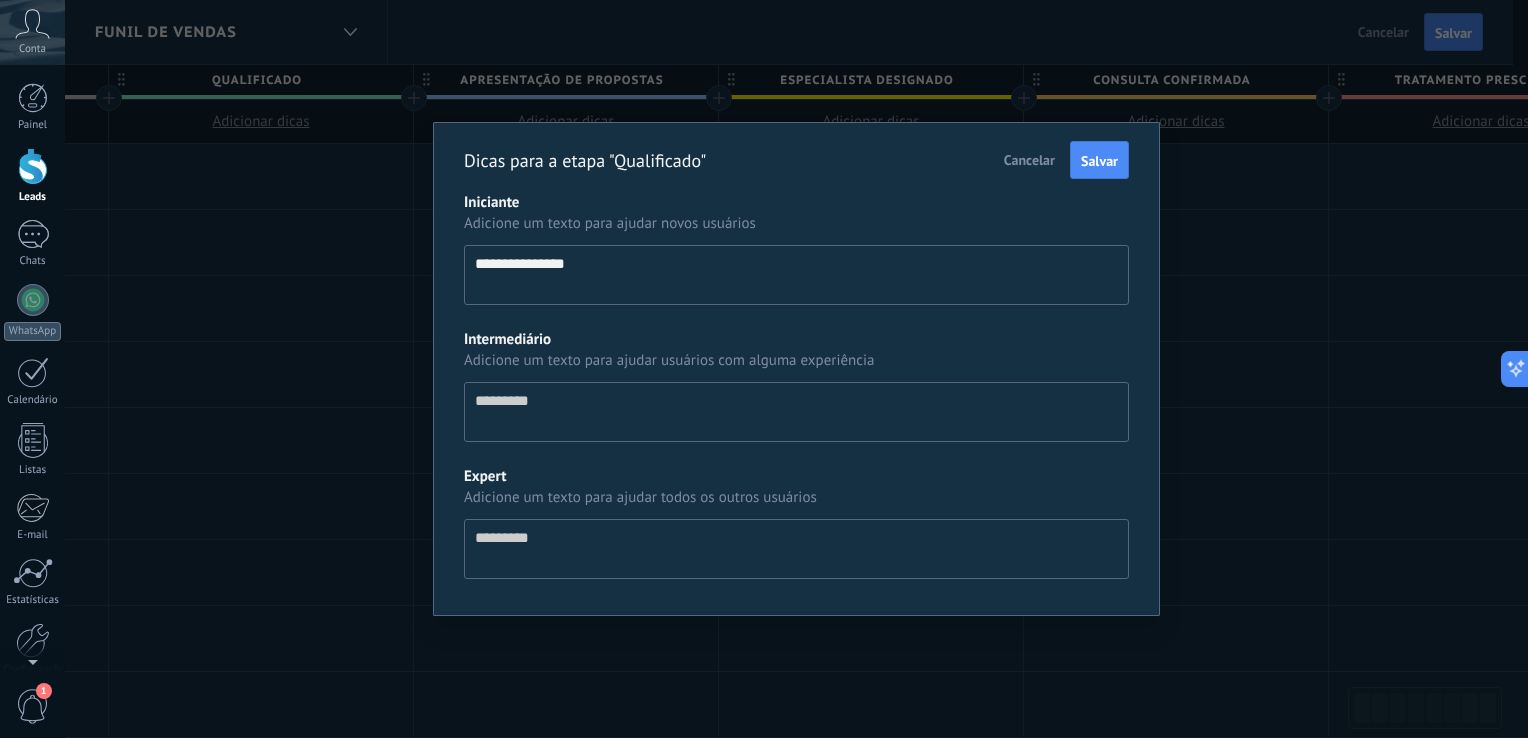 type on "**********" 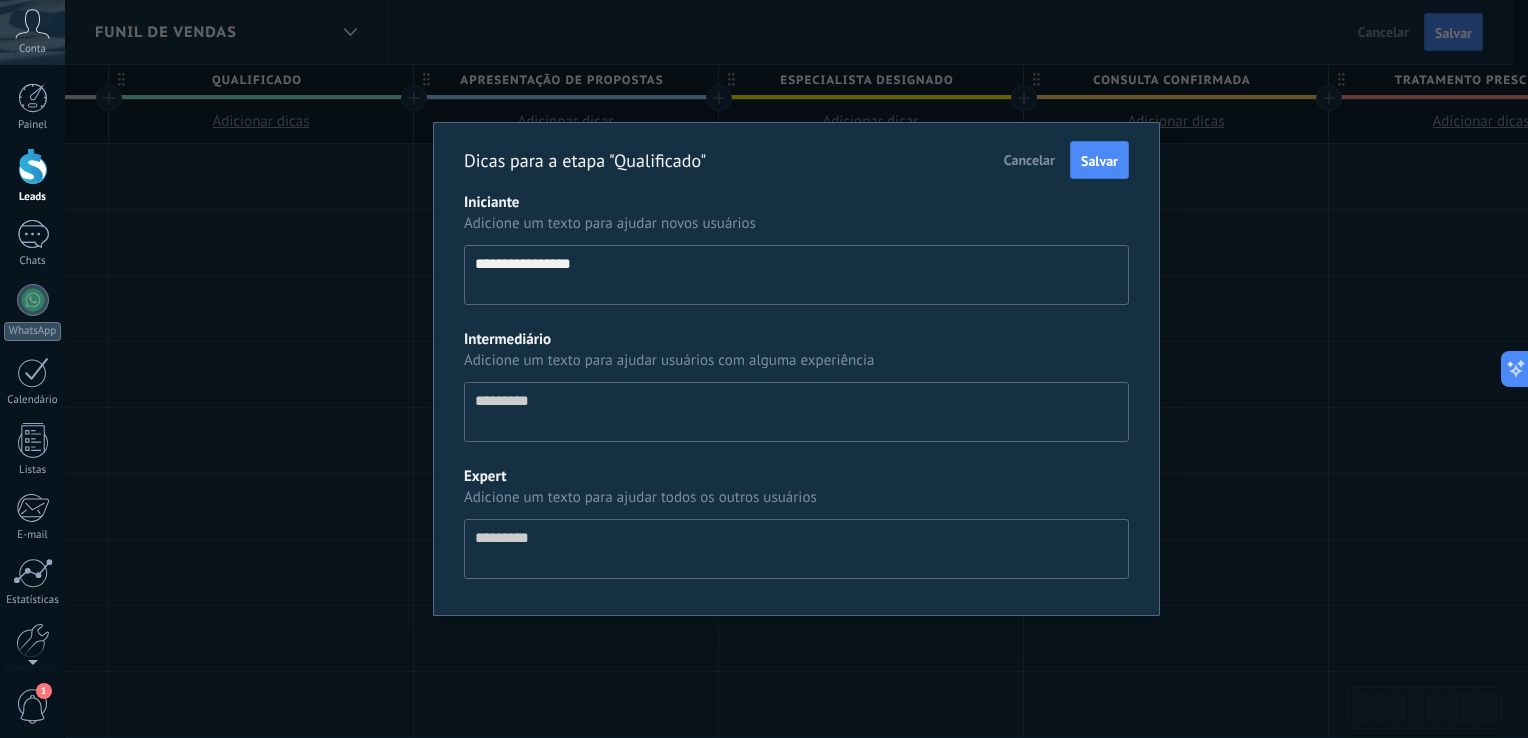 type on "**********" 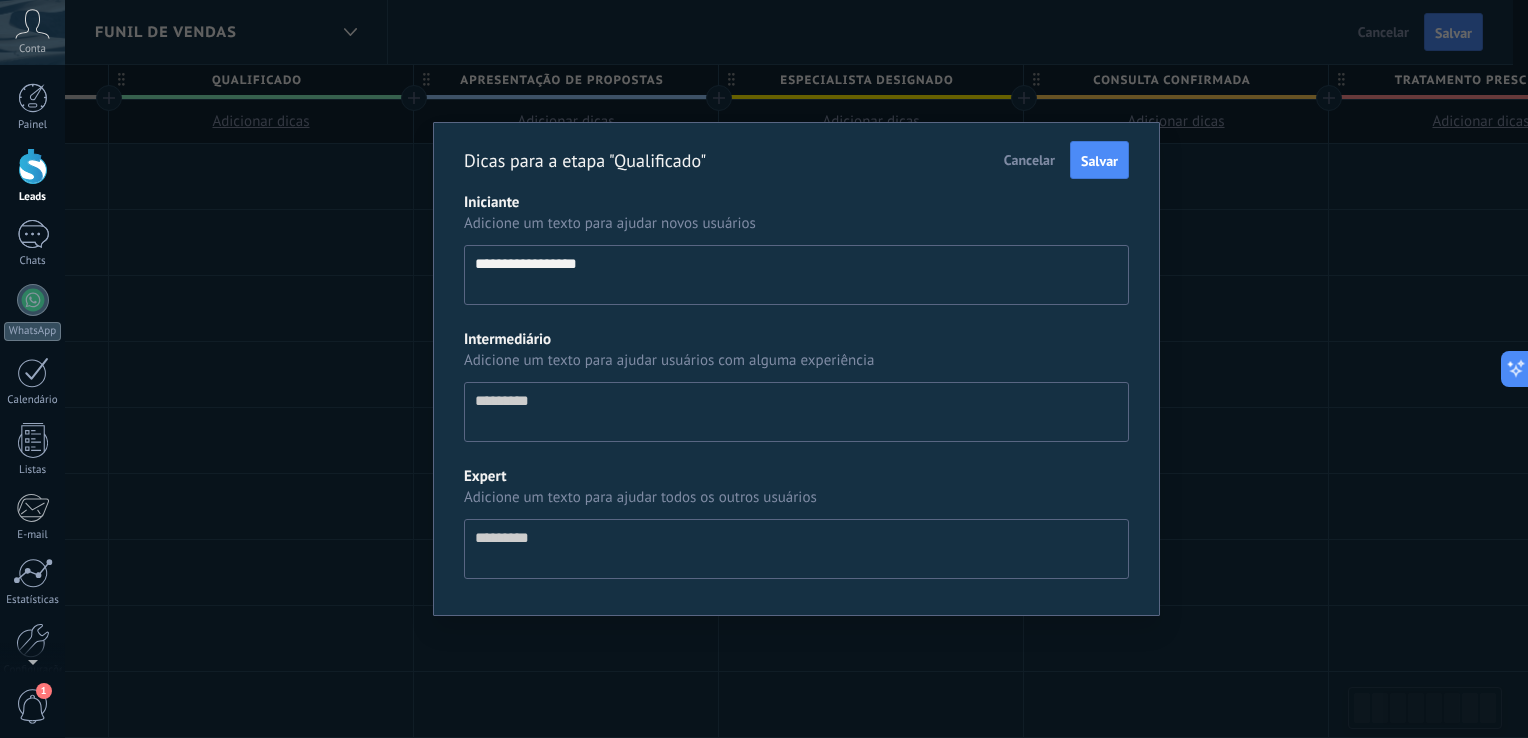 type on "**********" 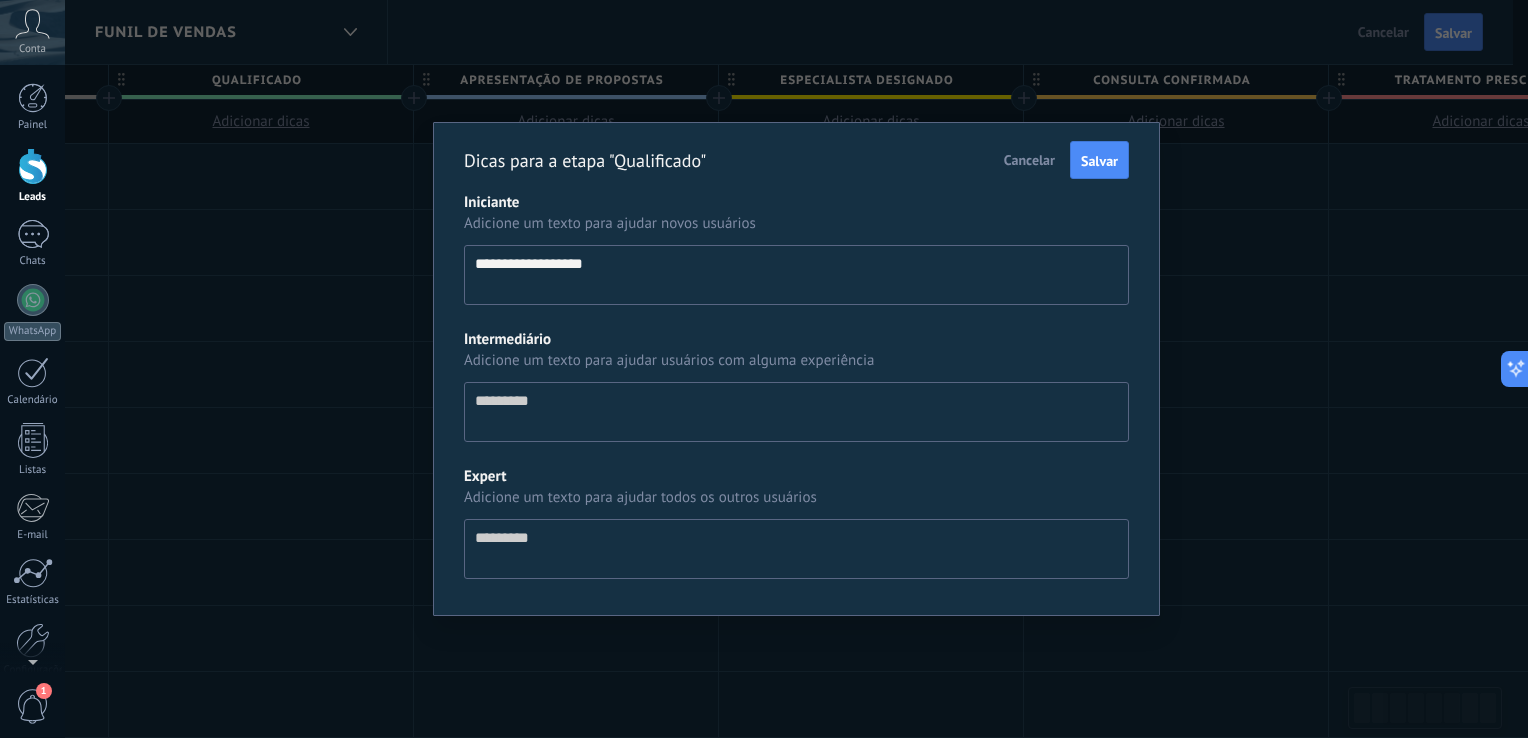 type on "**********" 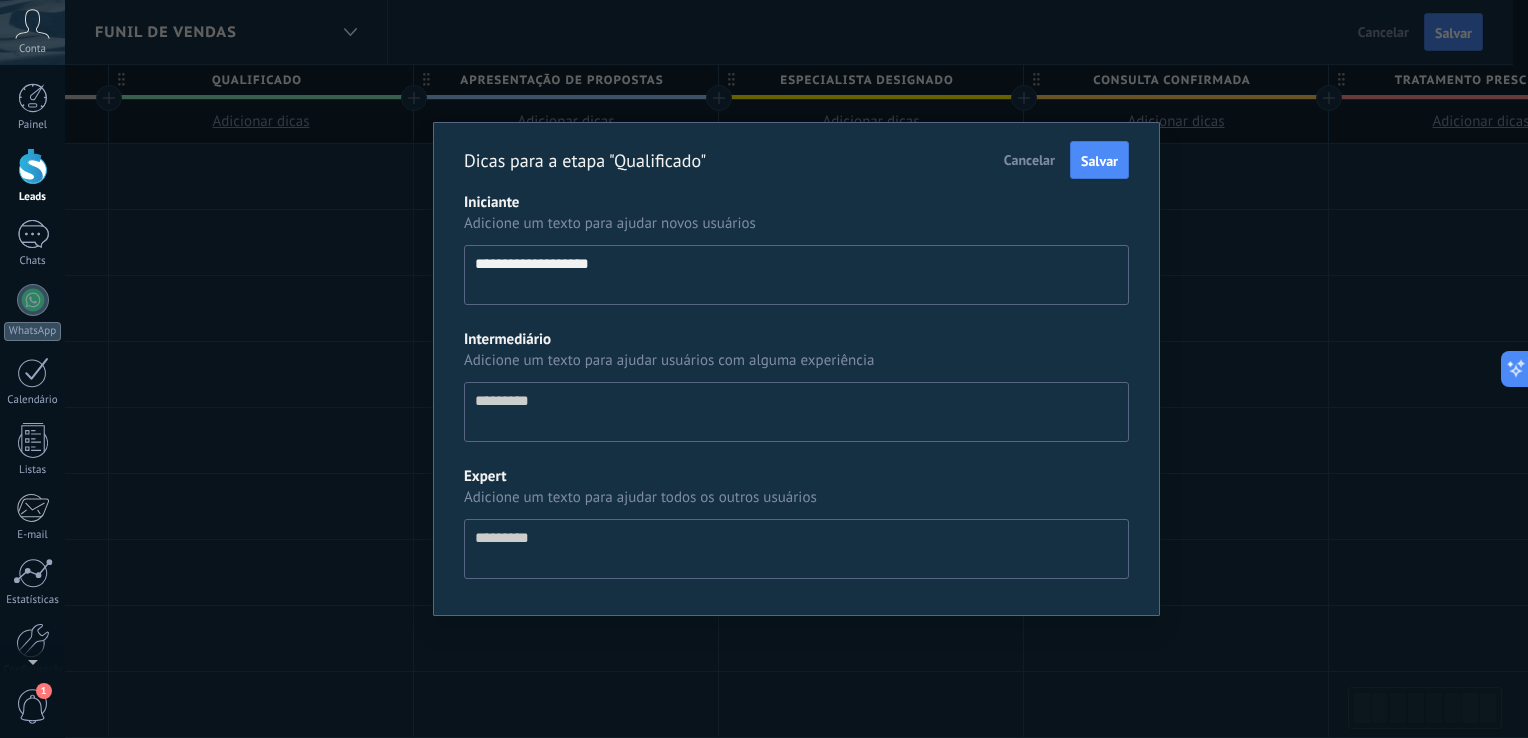 type on "**********" 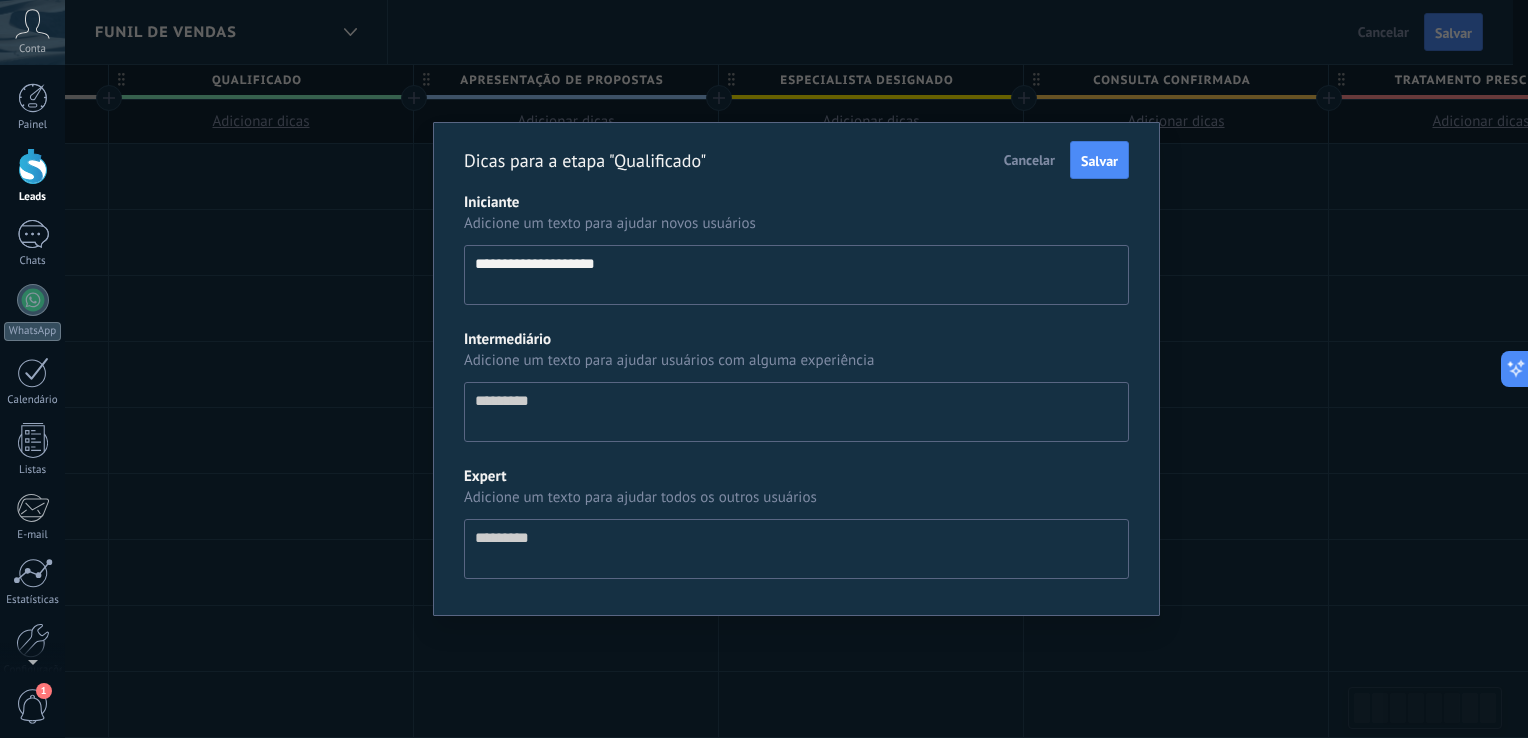 type on "**********" 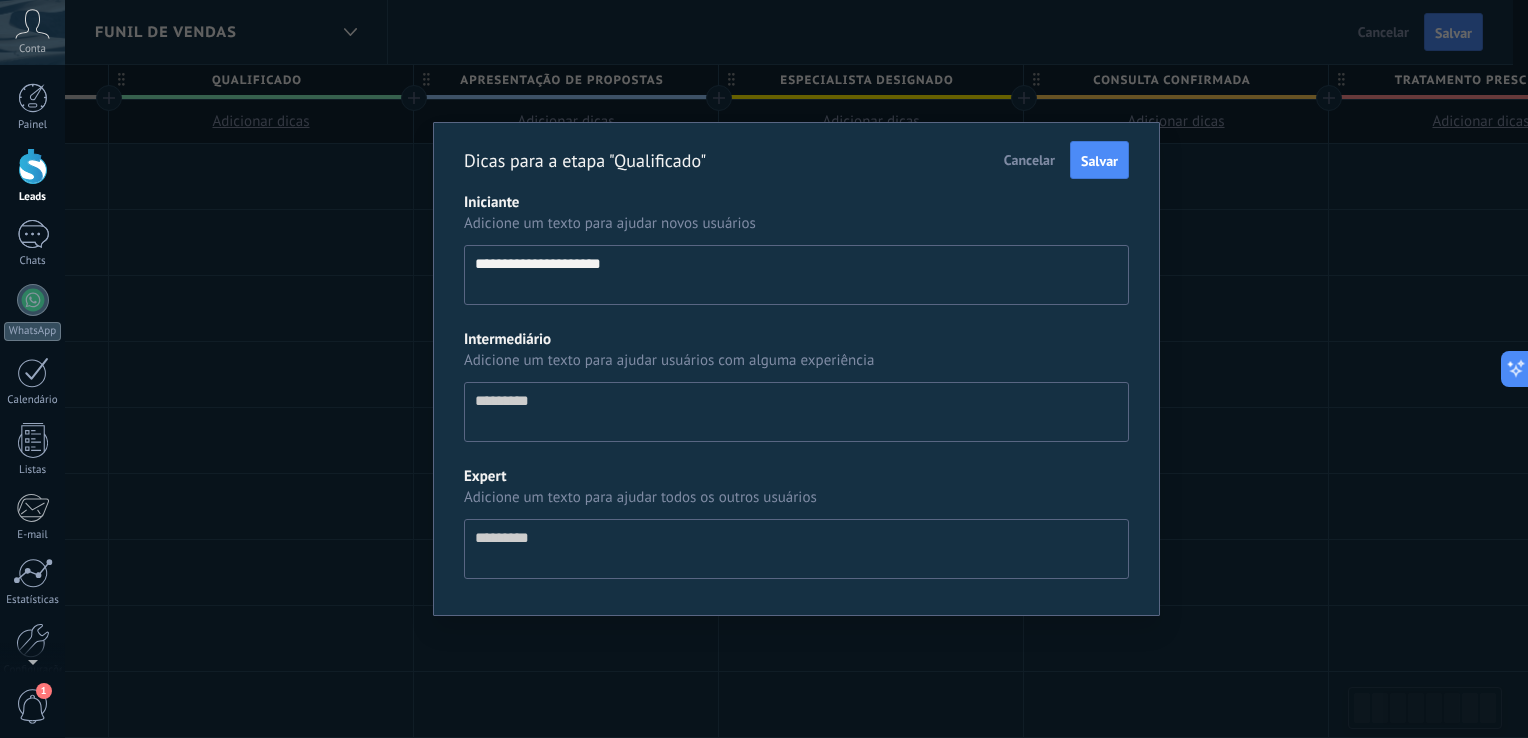 type on "**********" 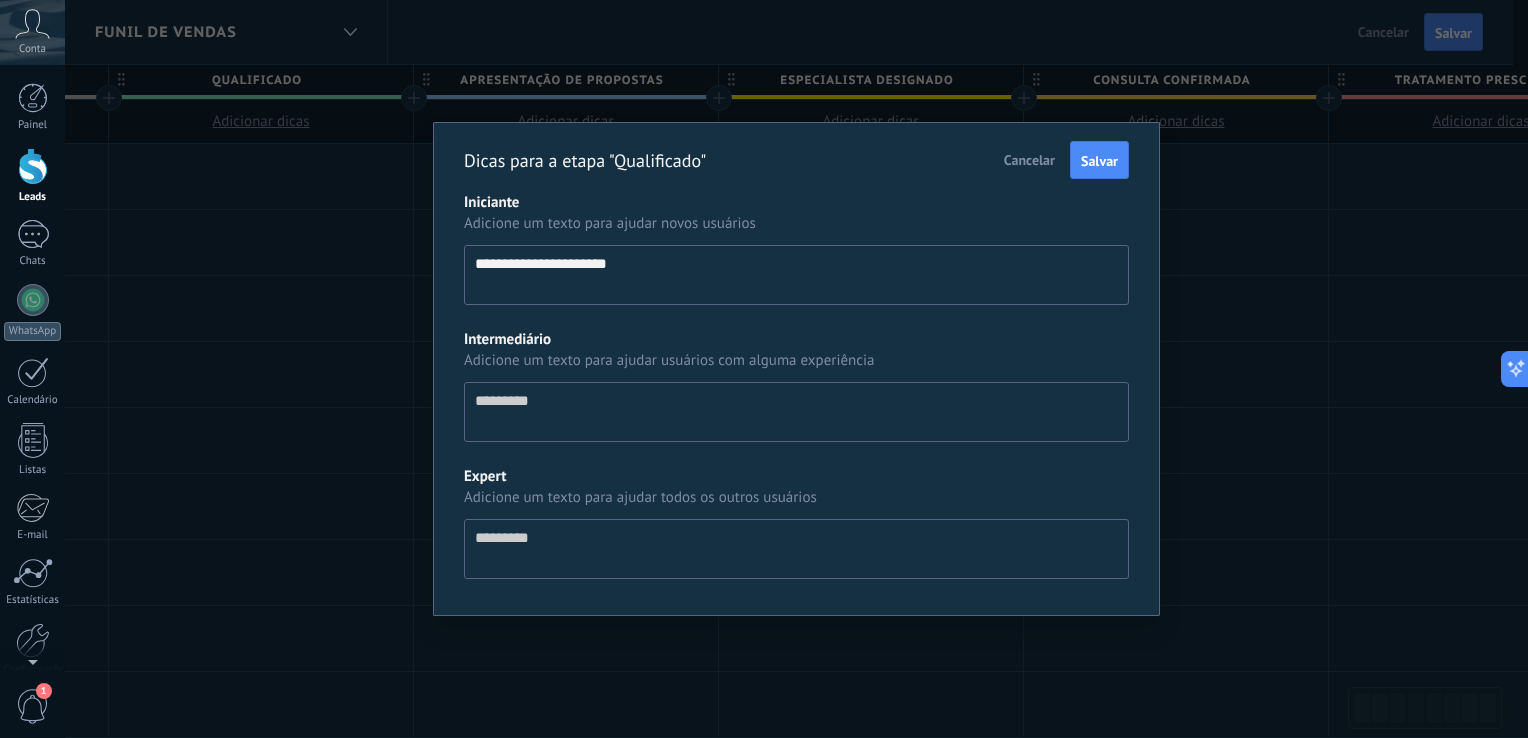 type on "**********" 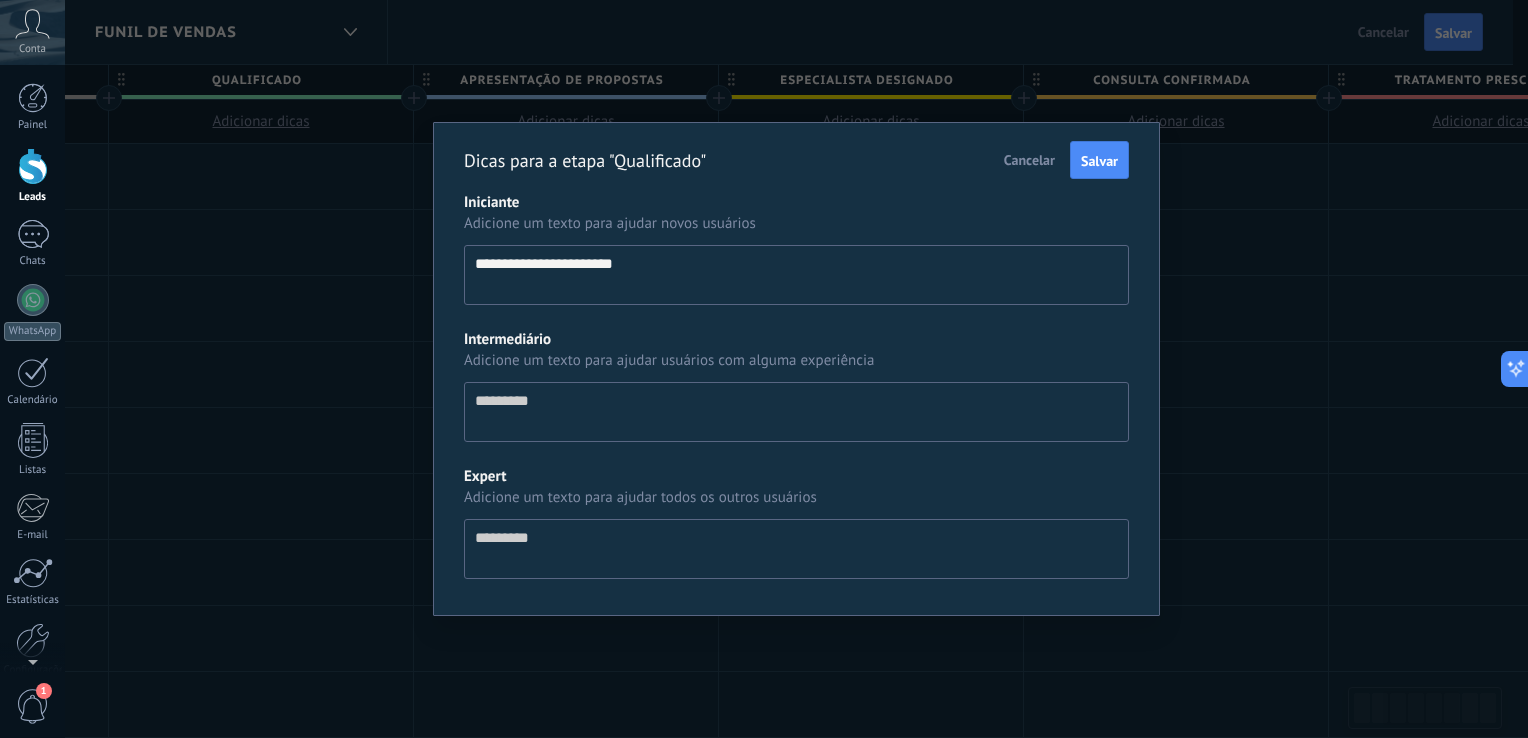 type on "**********" 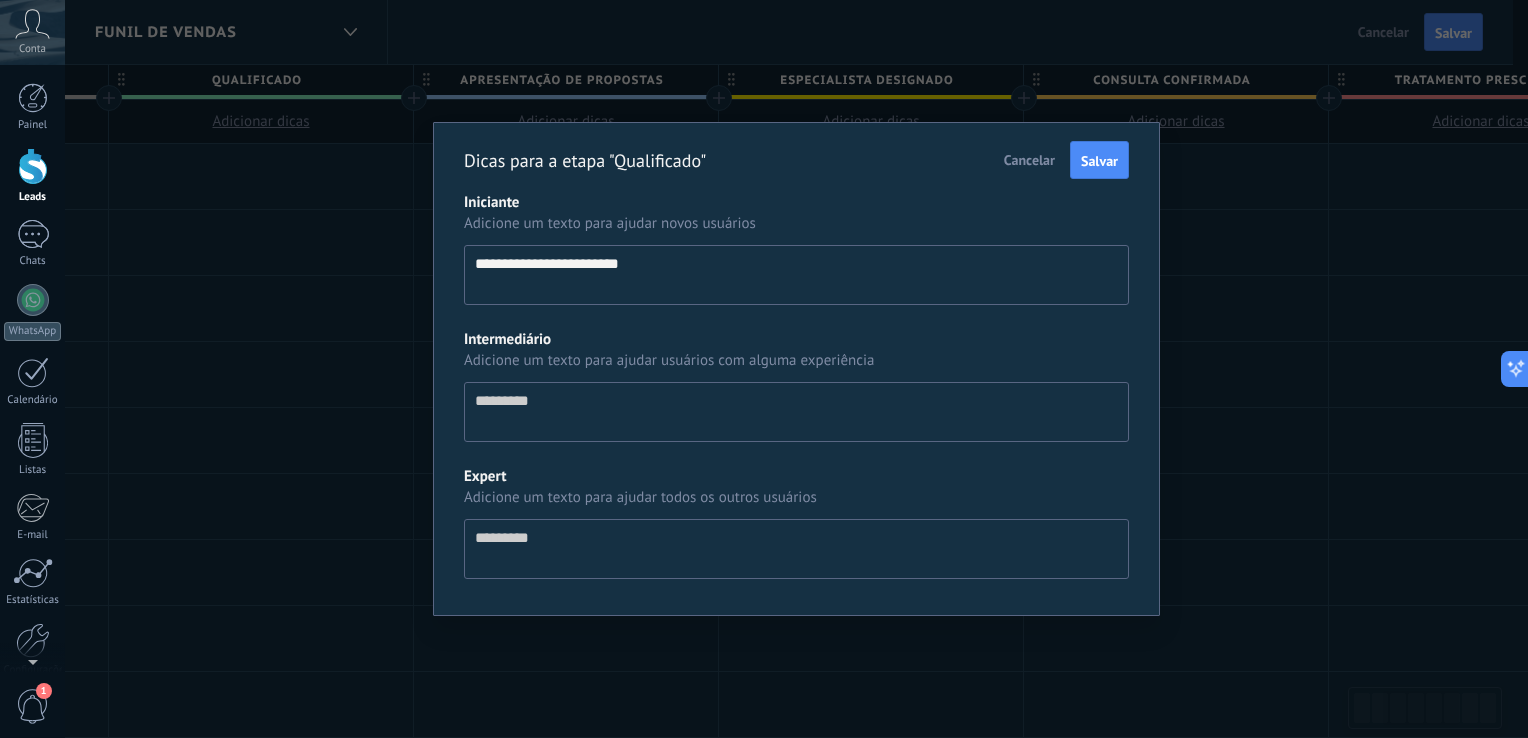 type on "**********" 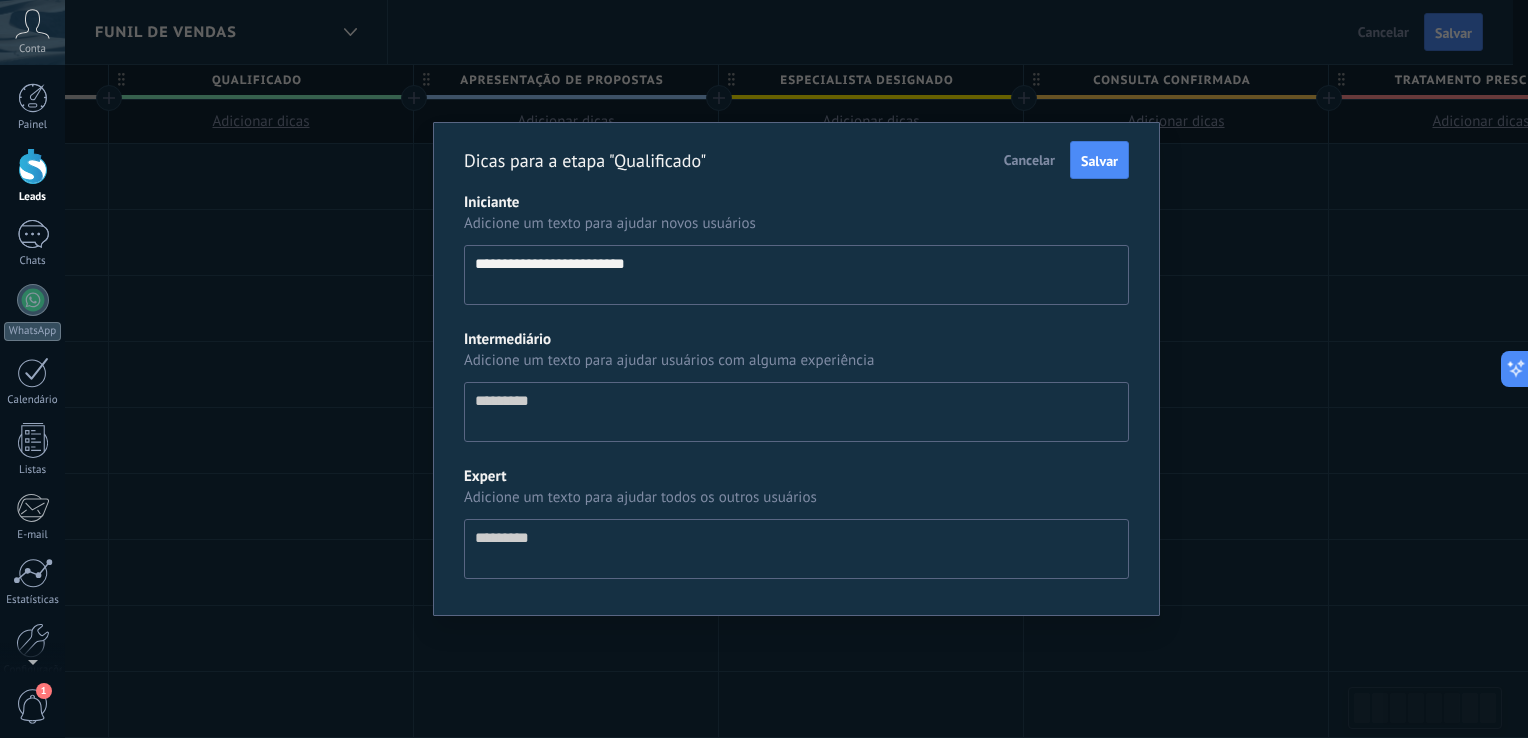 type on "**********" 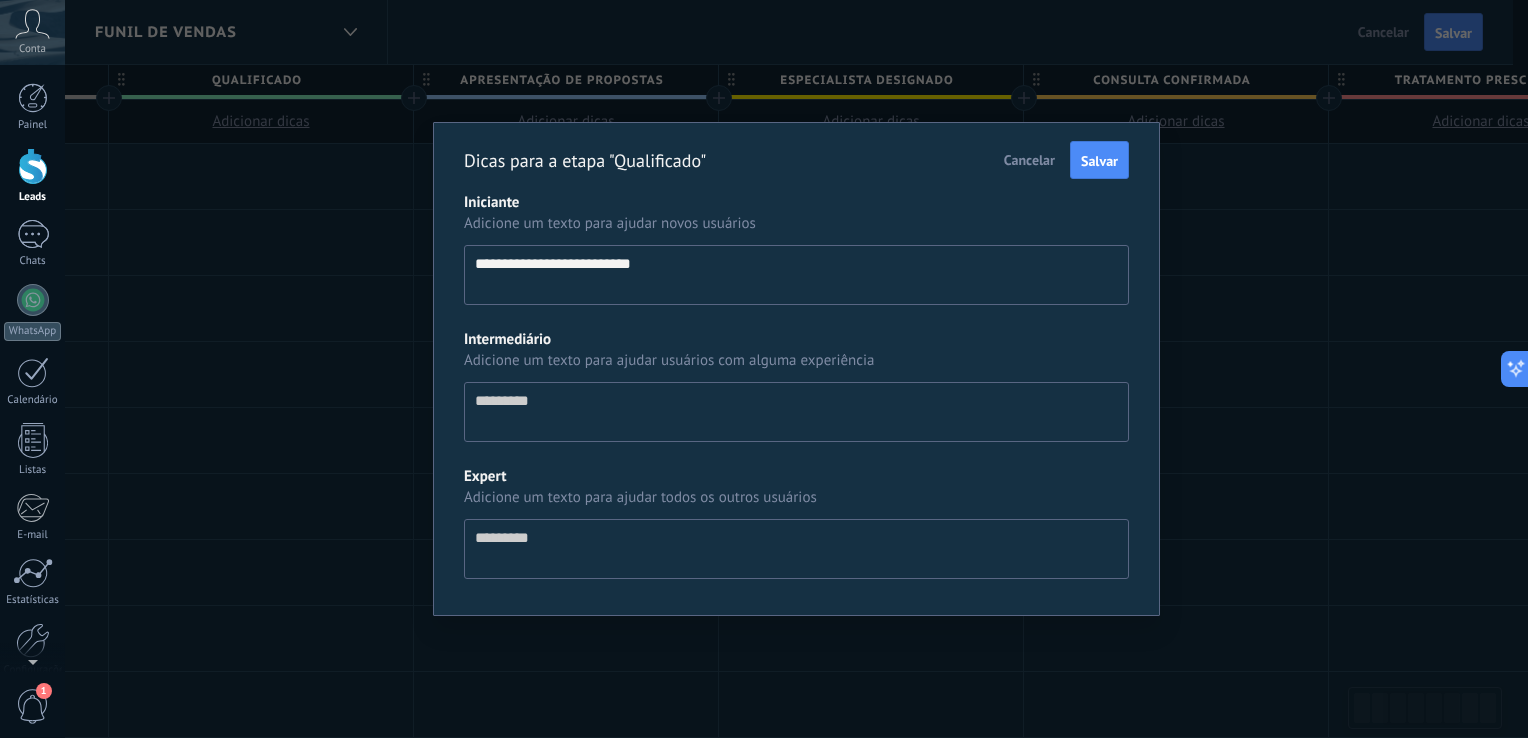 type on "**********" 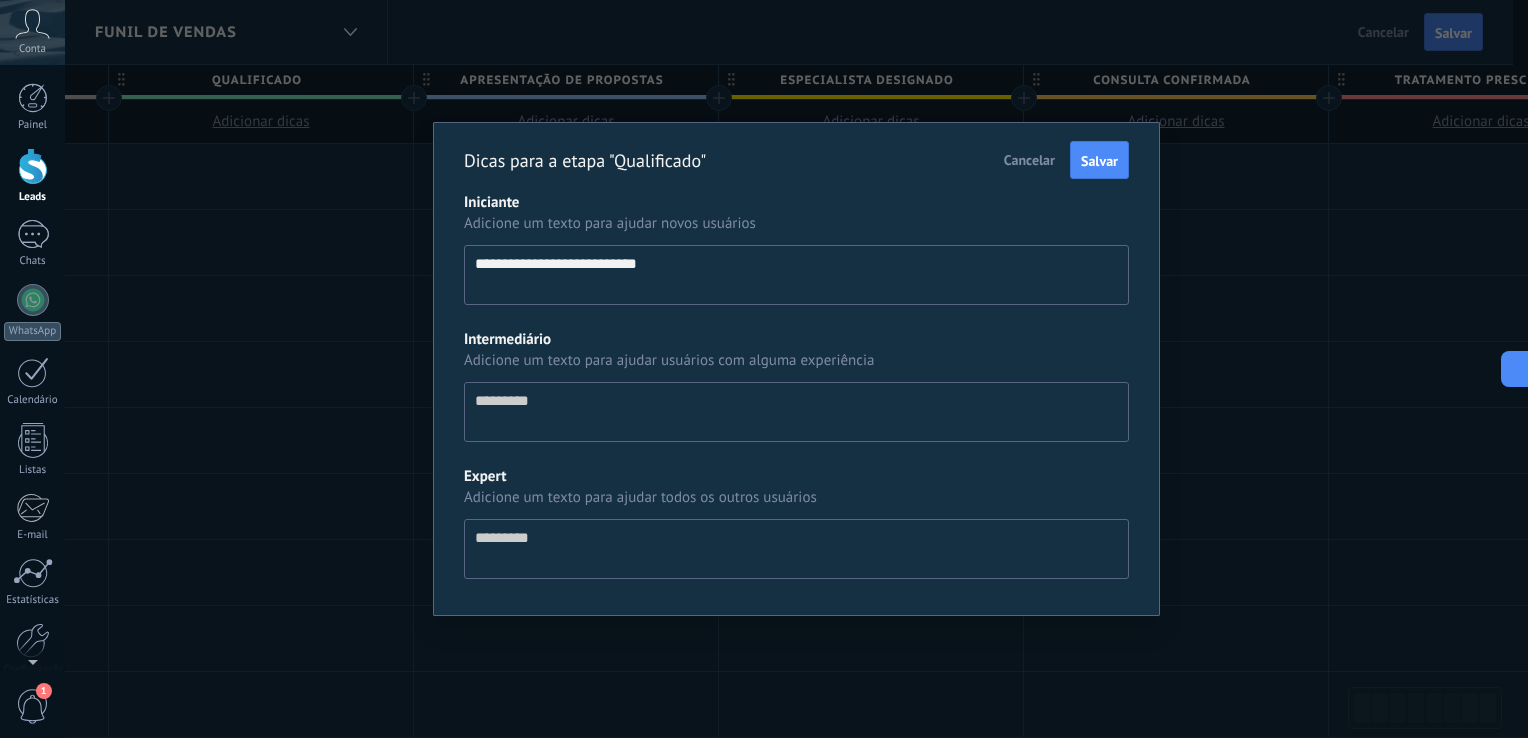 type on "**********" 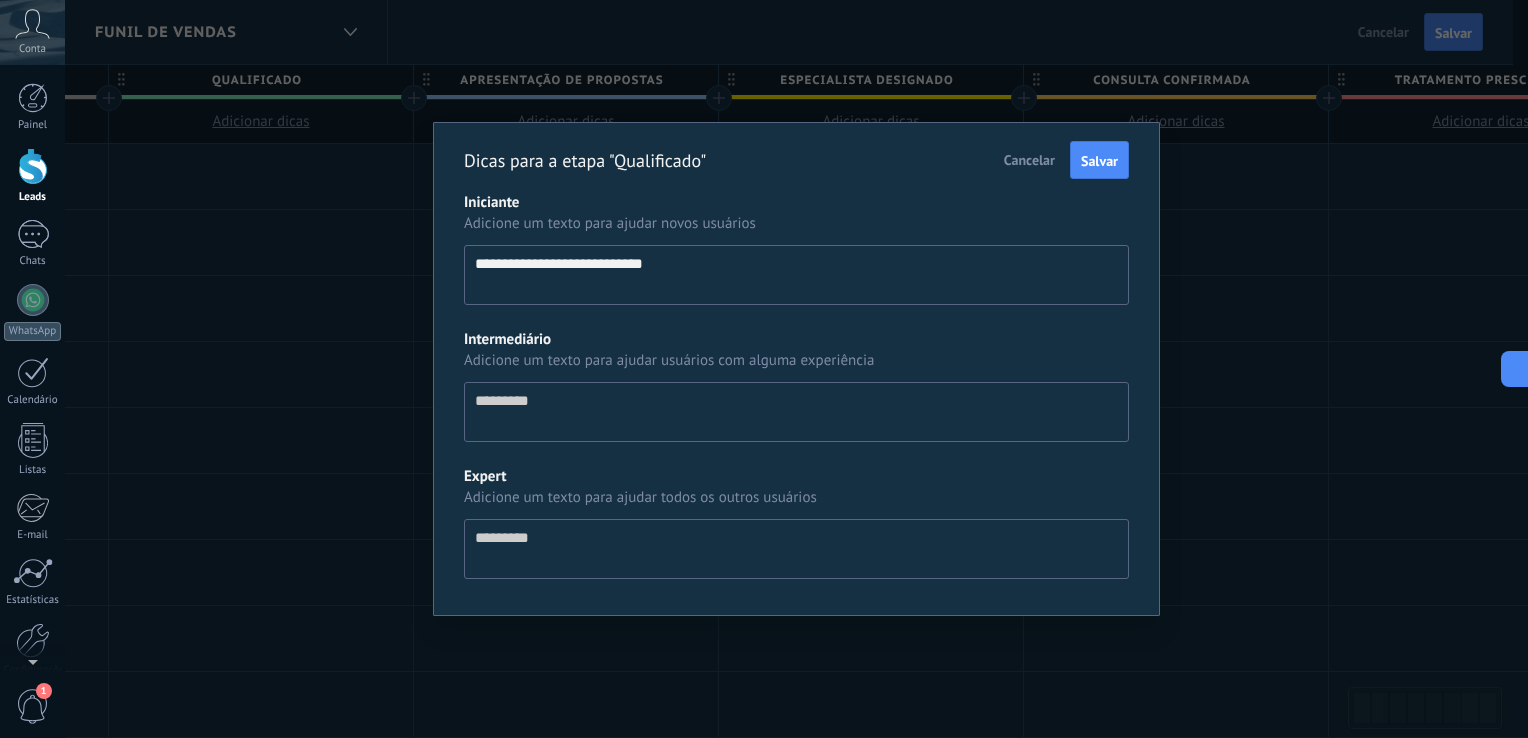 type on "**********" 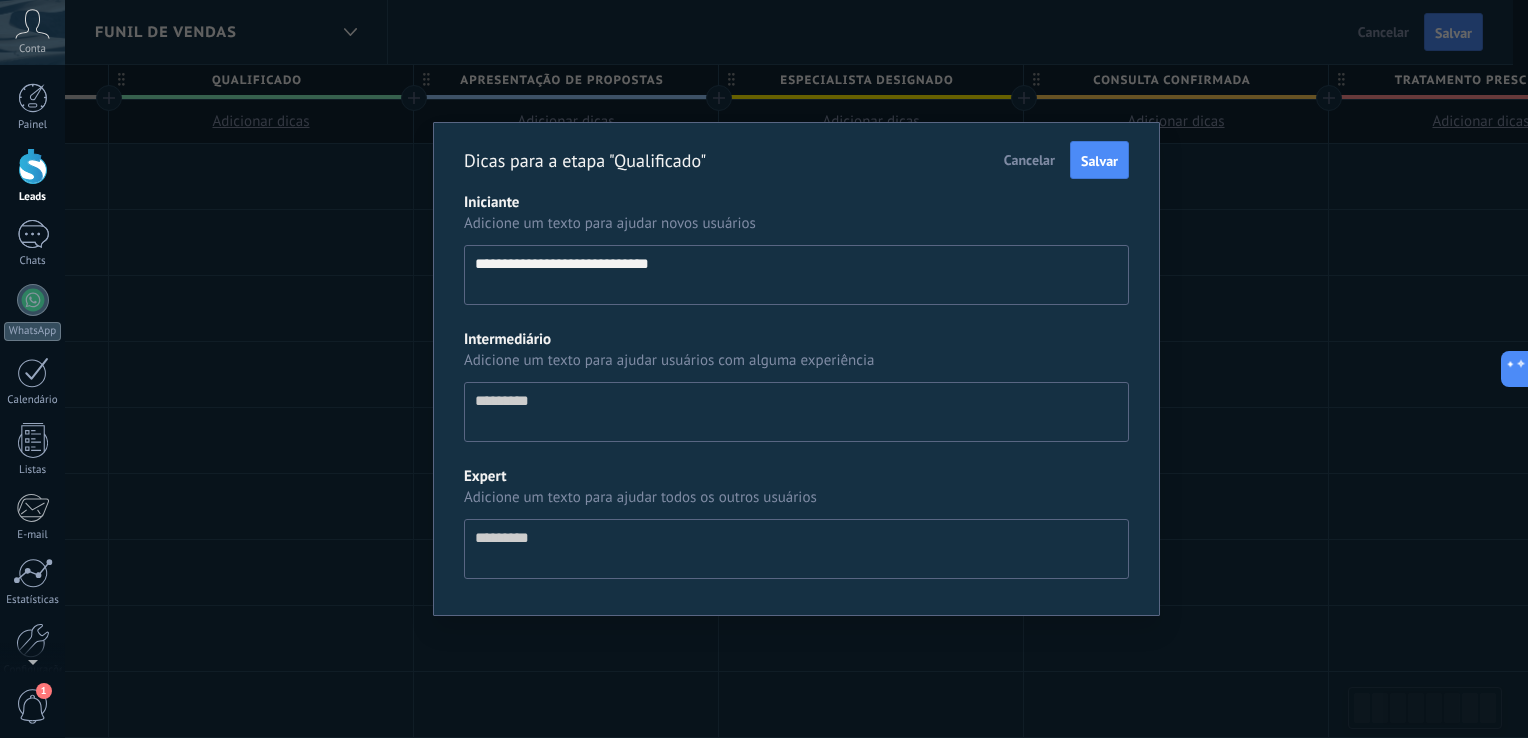 type on "**********" 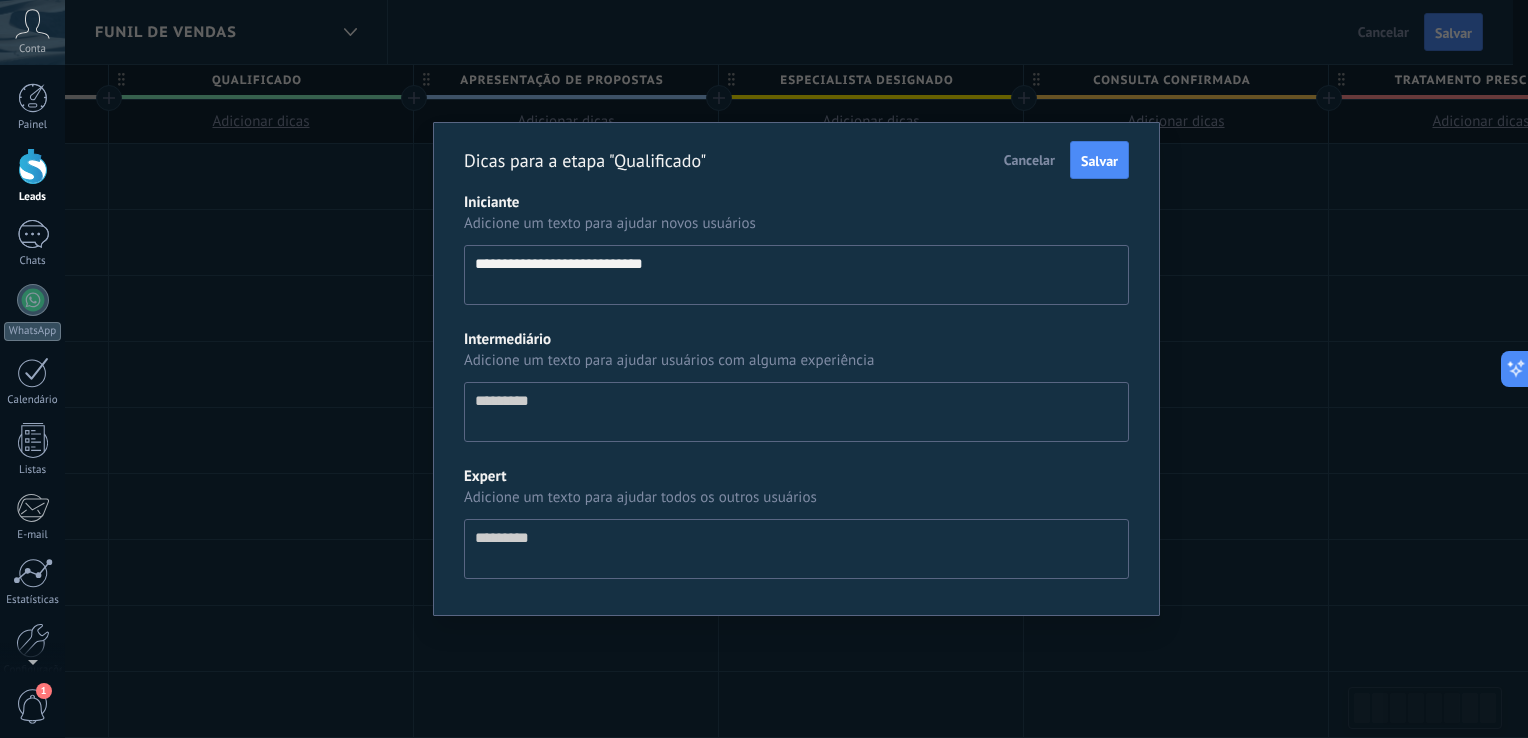 type on "**********" 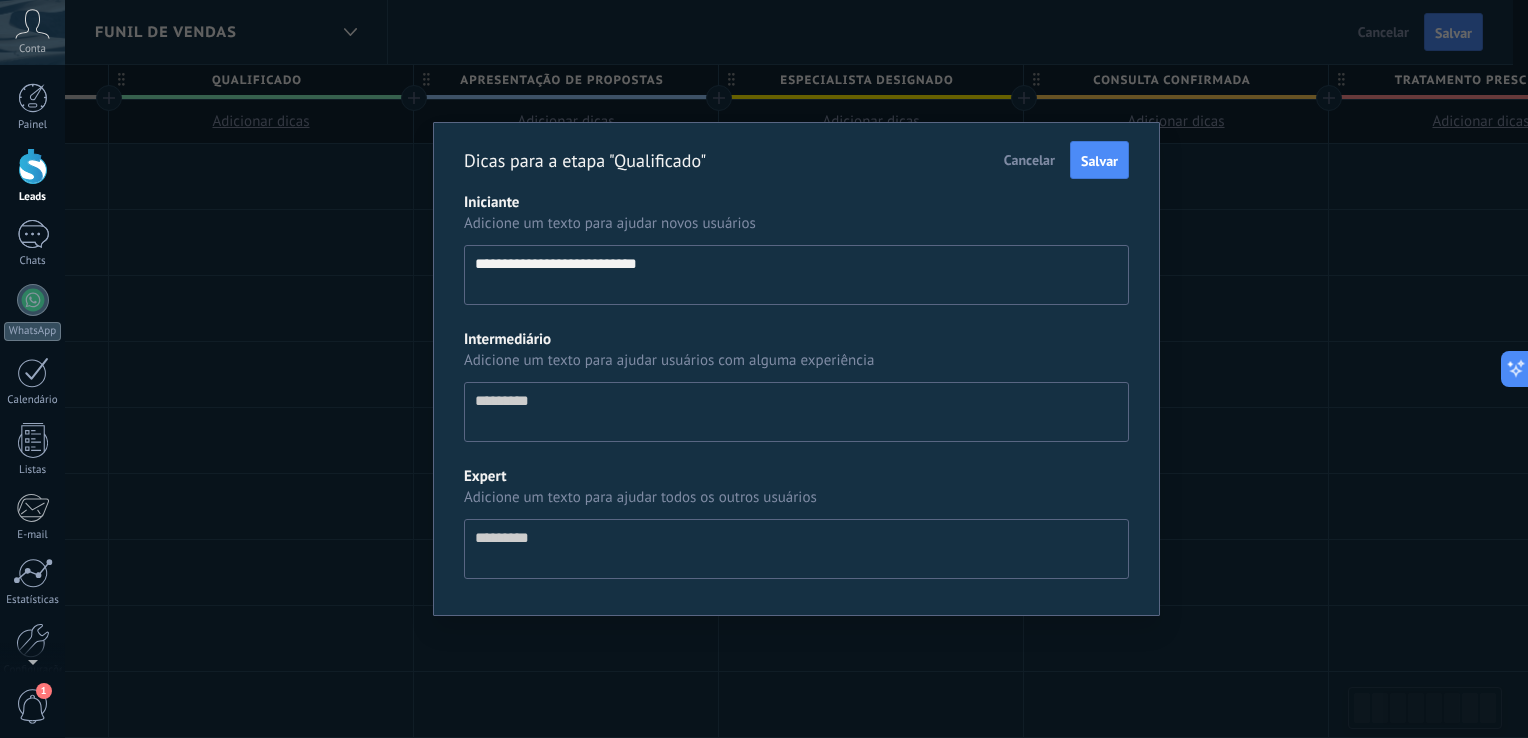 type on "**********" 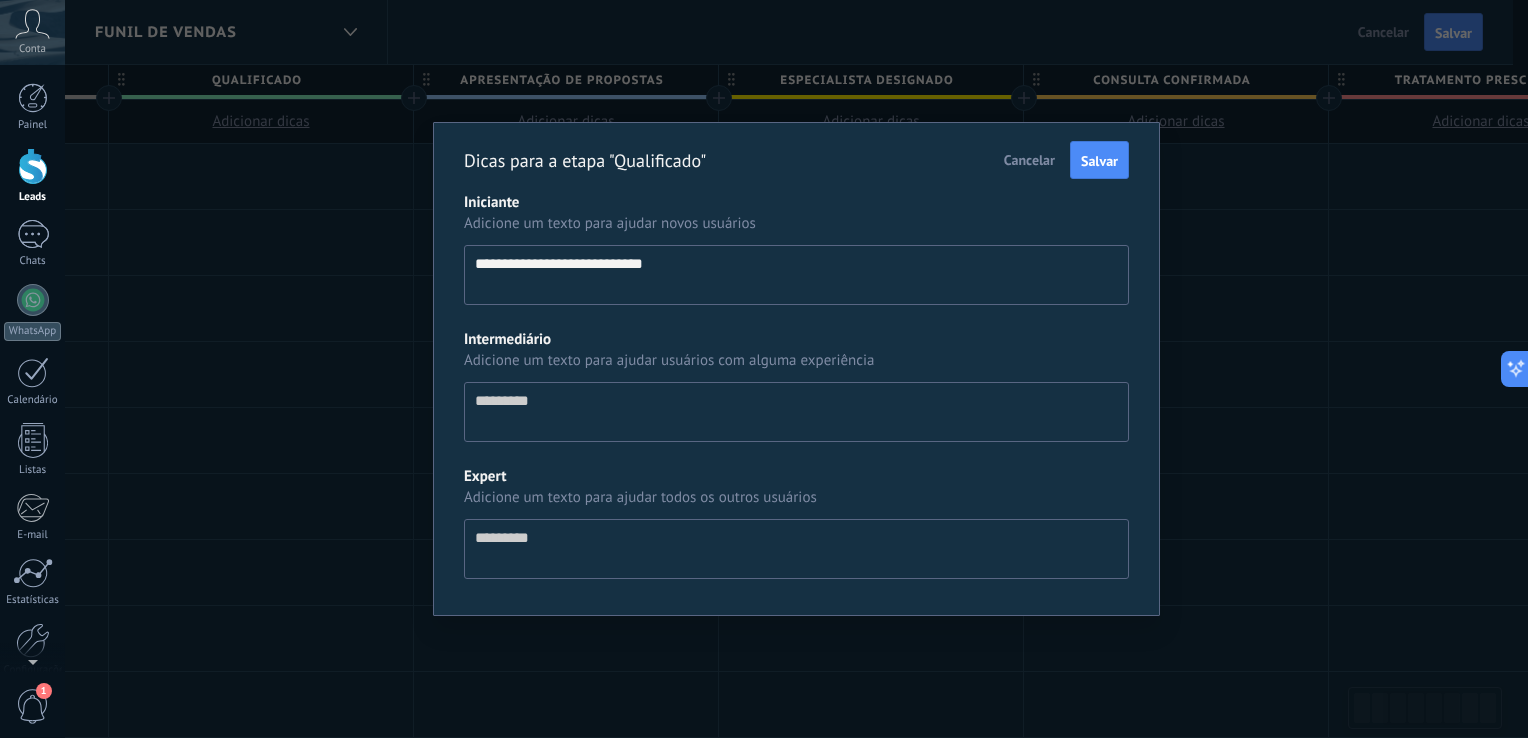 type on "**********" 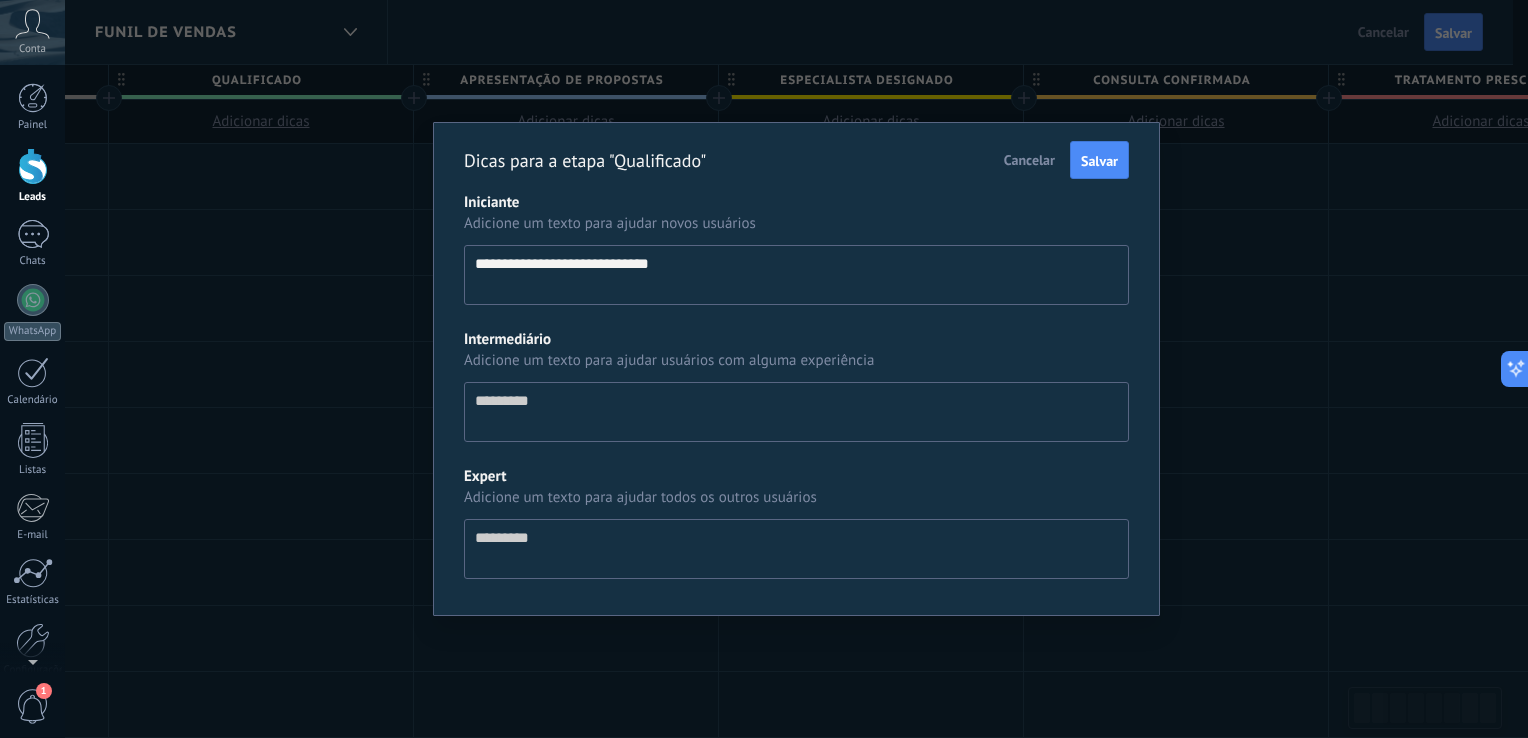 type on "**********" 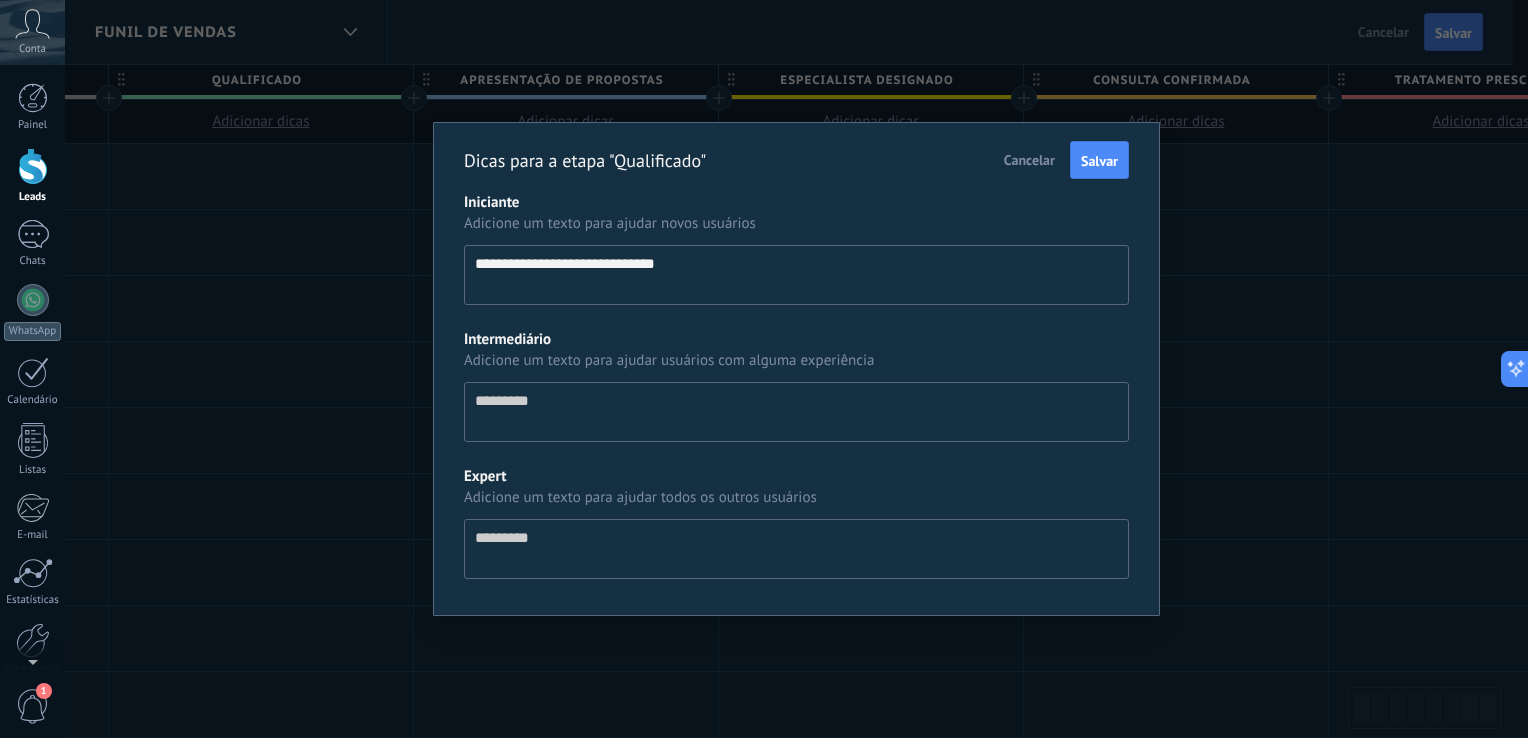 type on "**********" 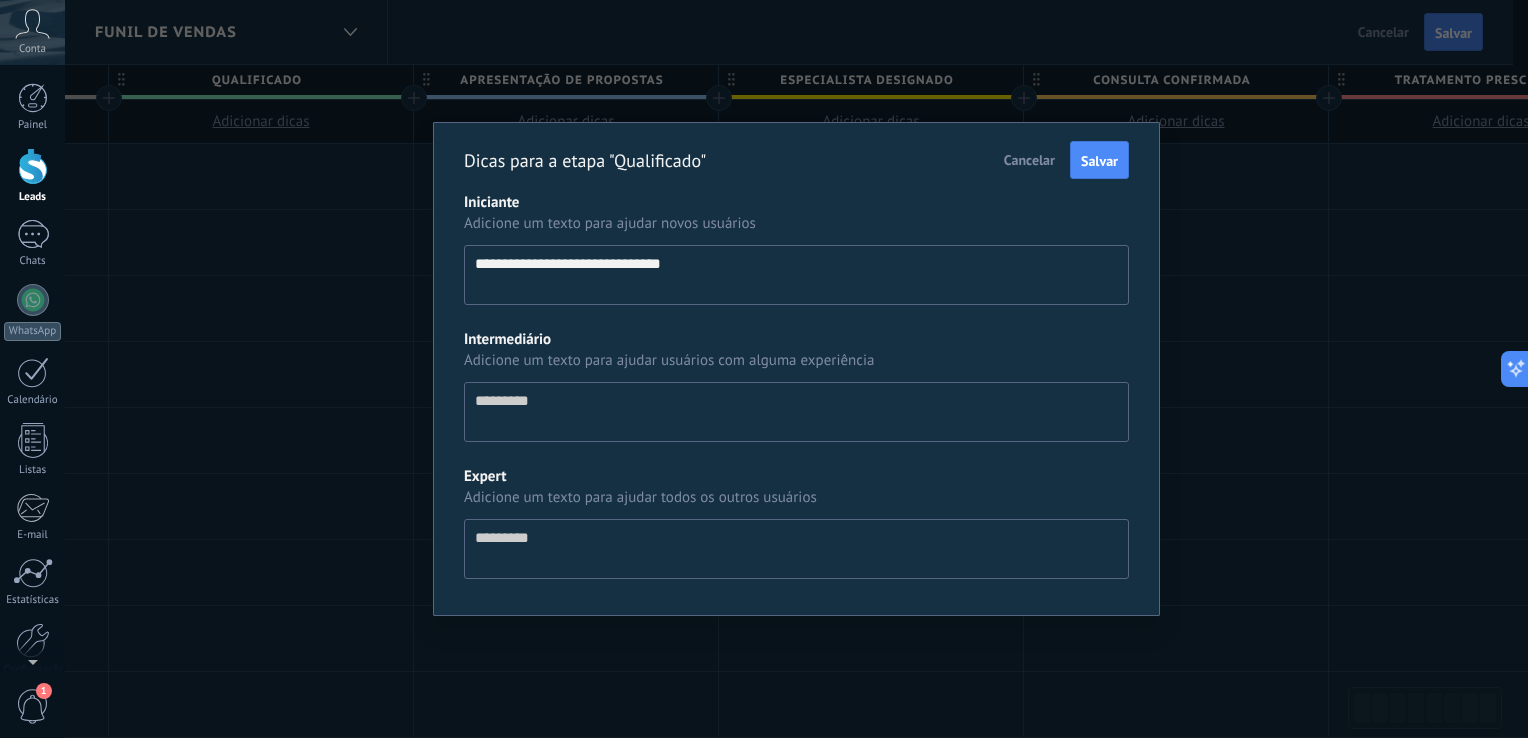 type on "**********" 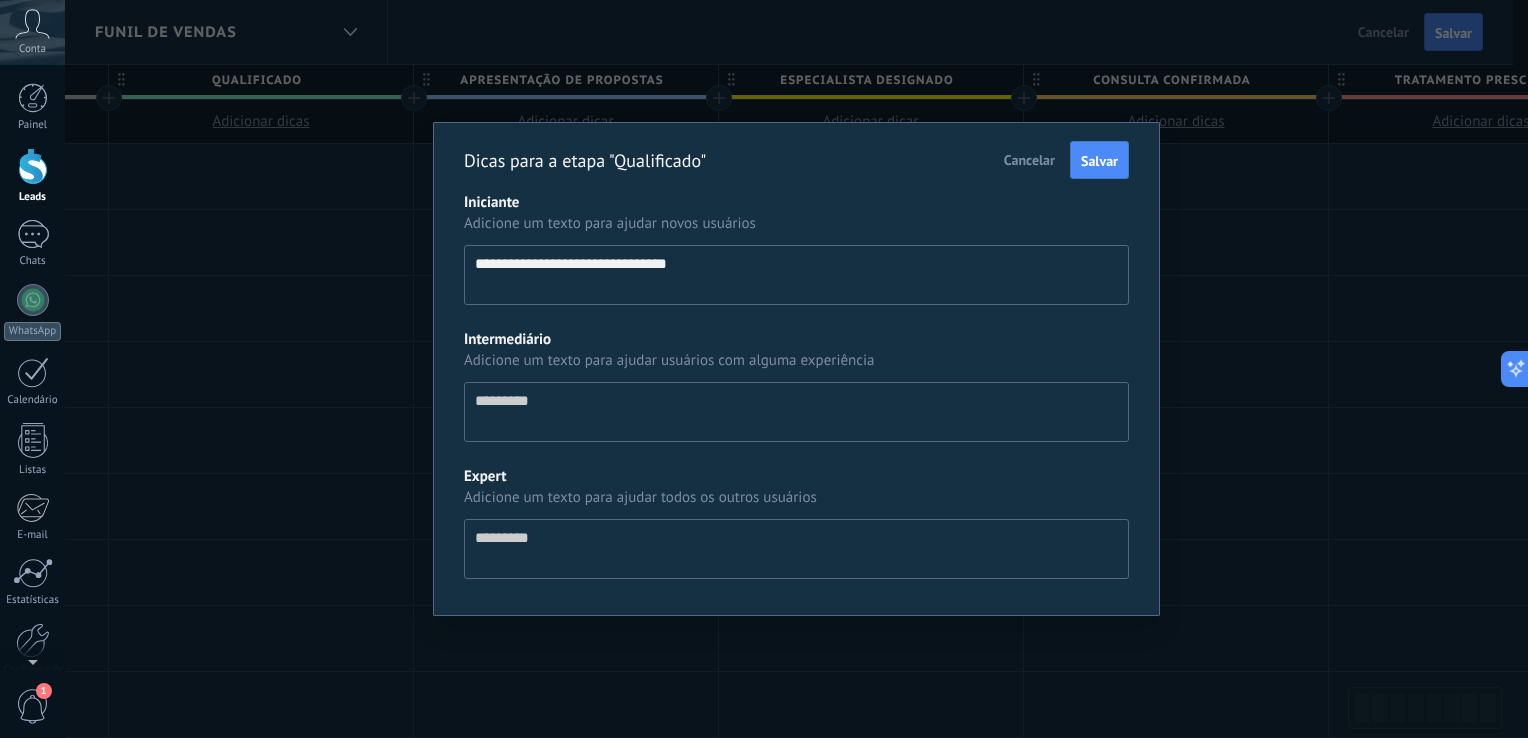 type on "**********" 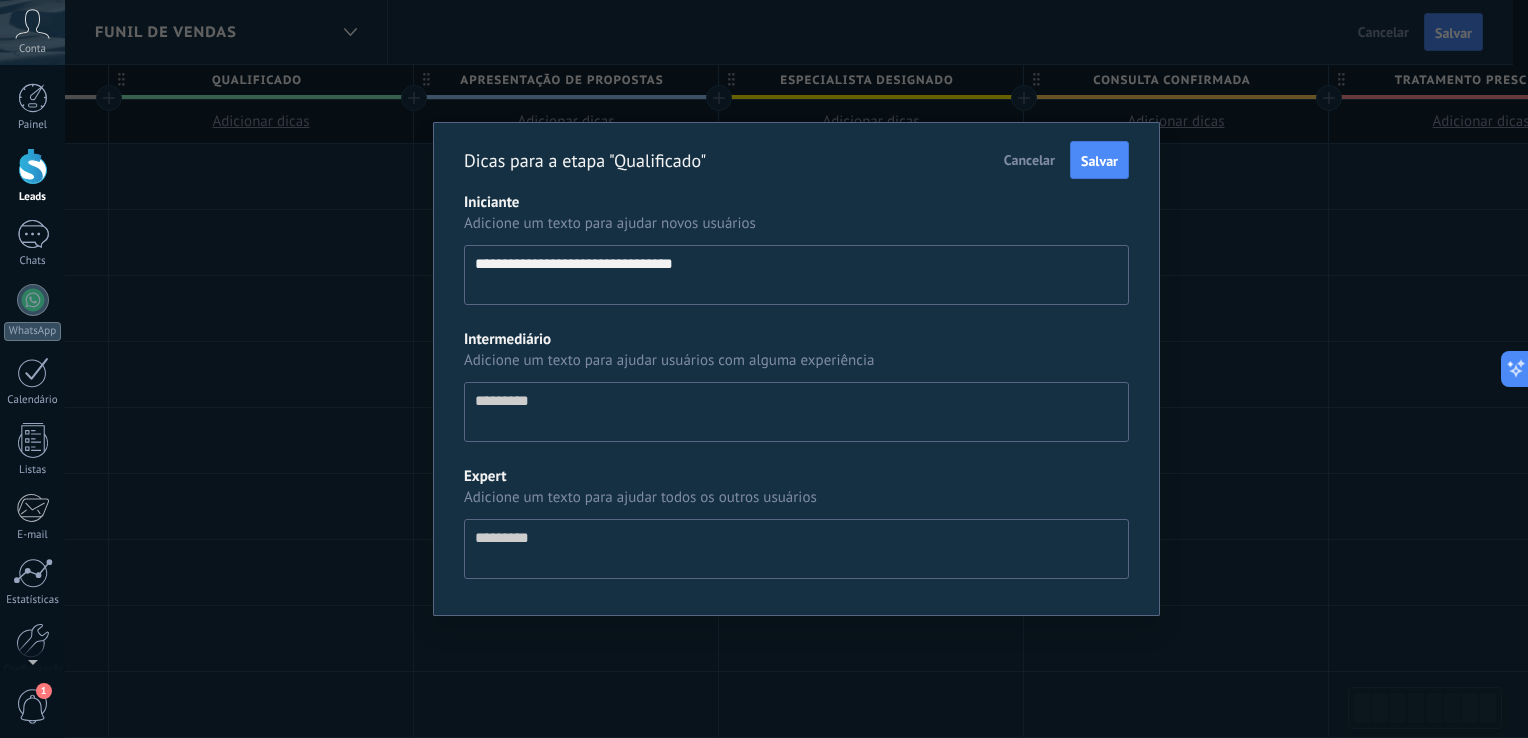 type on "**********" 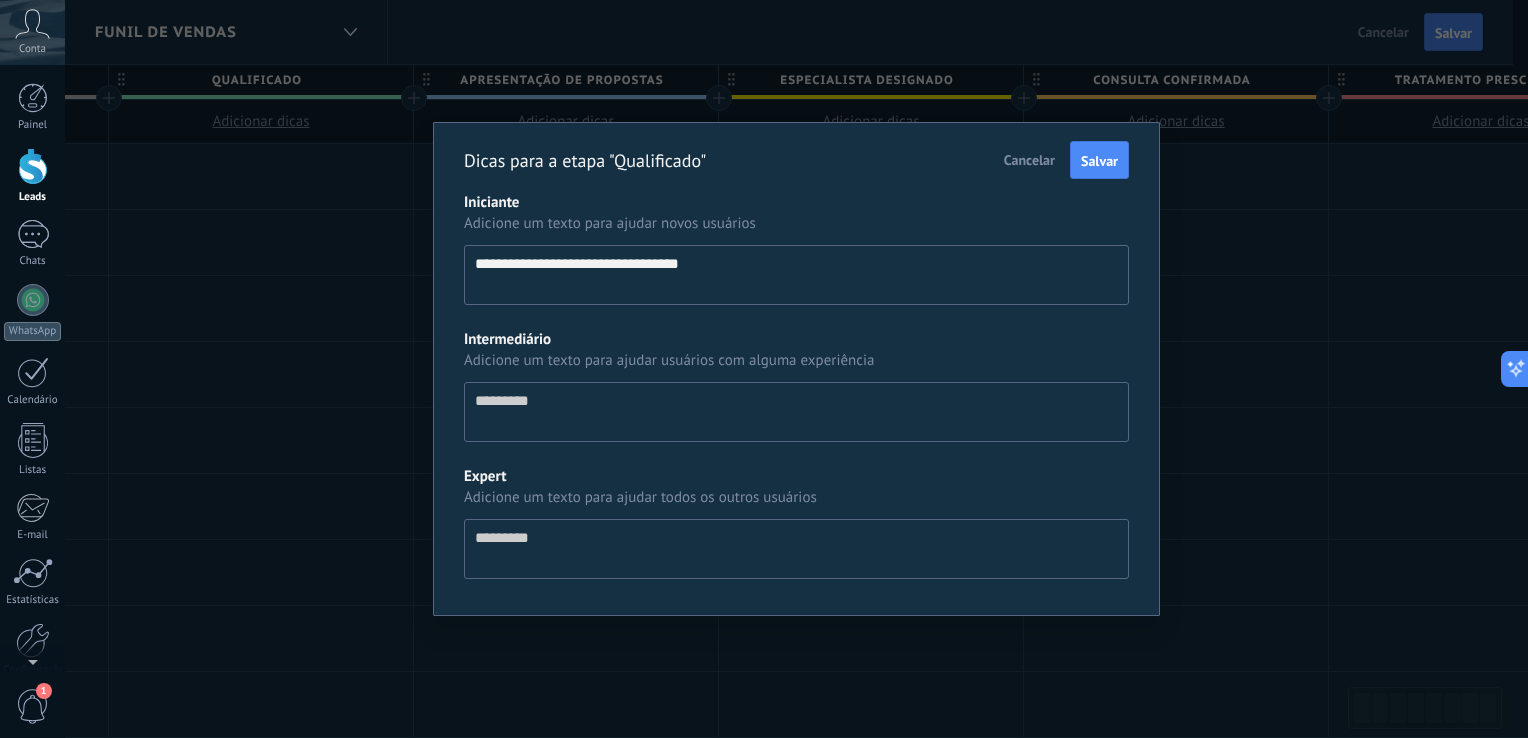type on "**********" 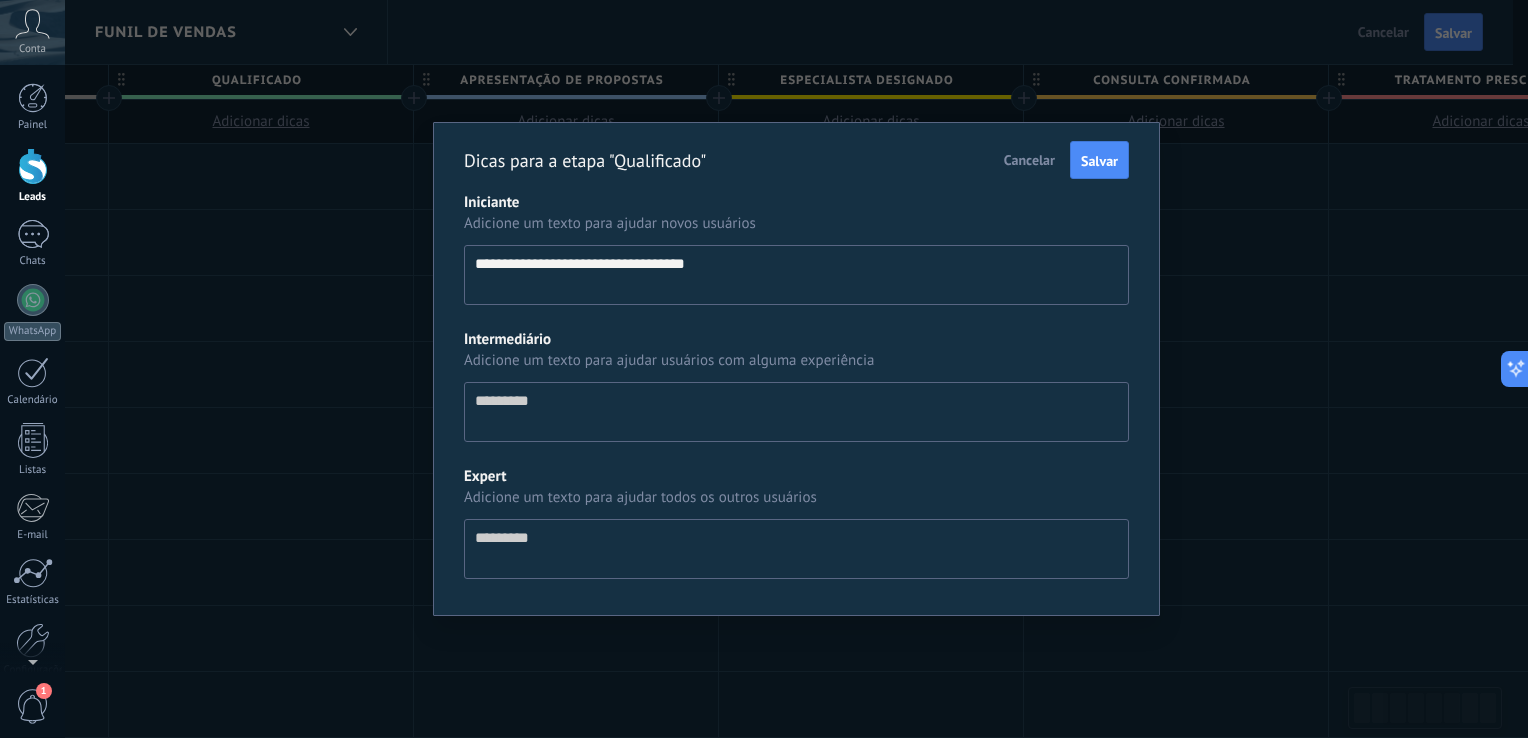 type on "**********" 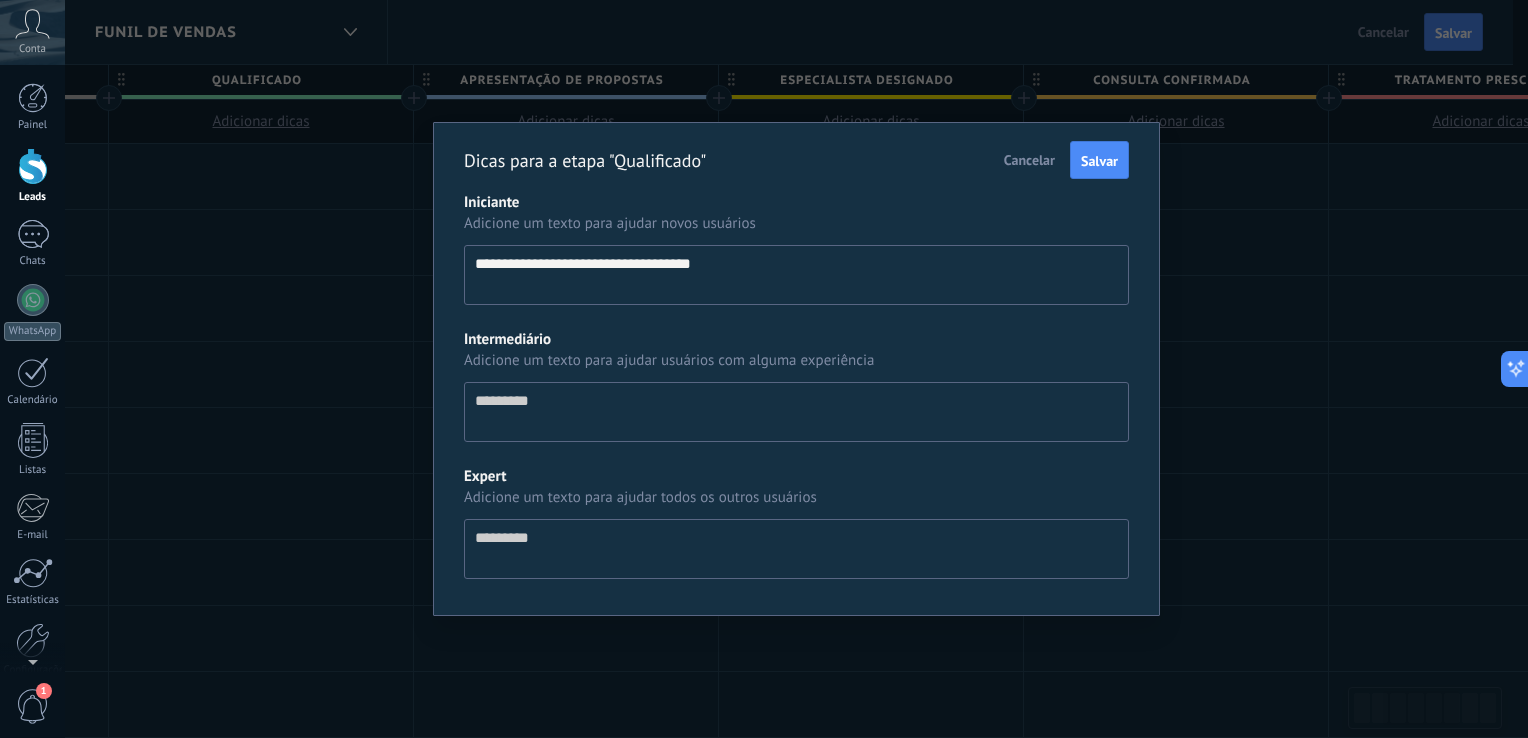 type on "**********" 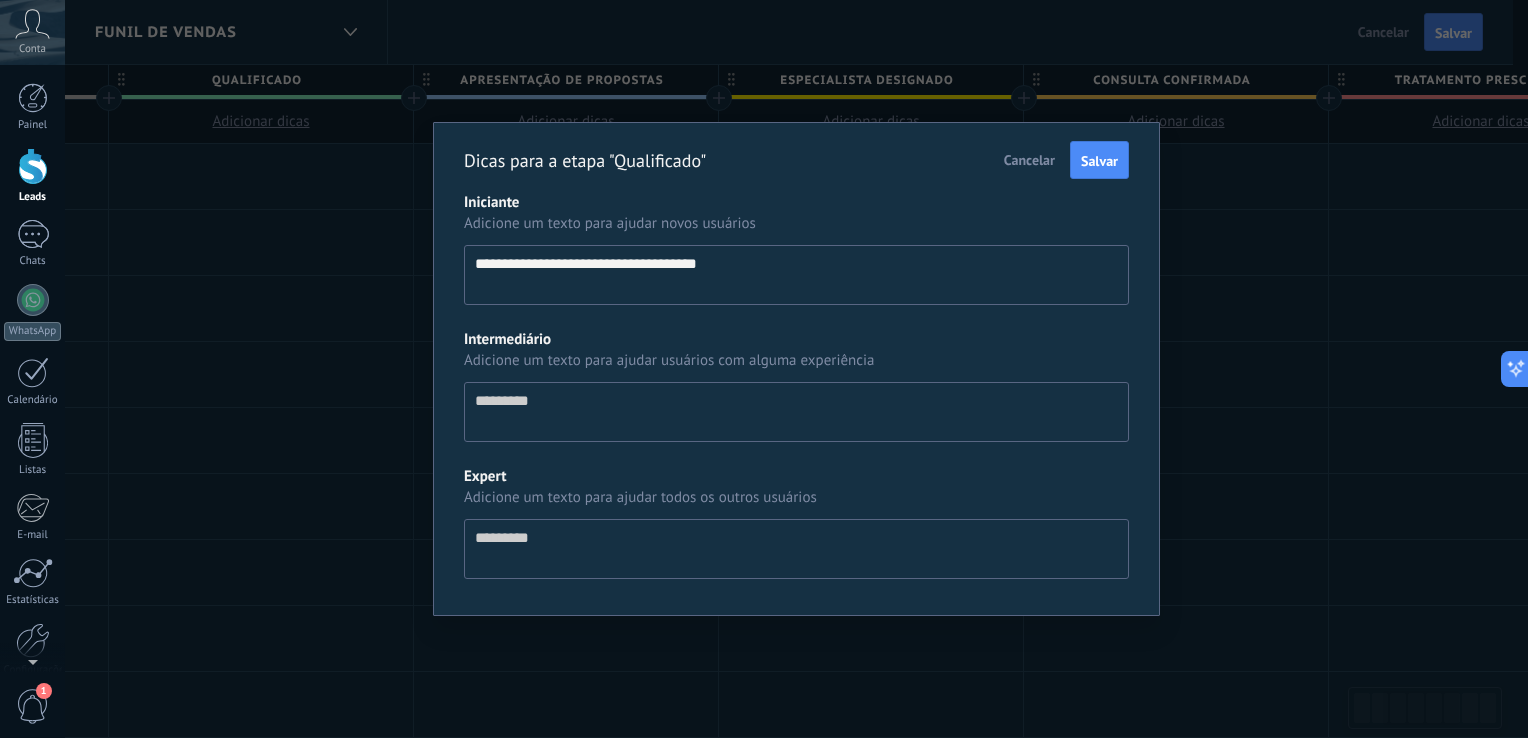 type on "**********" 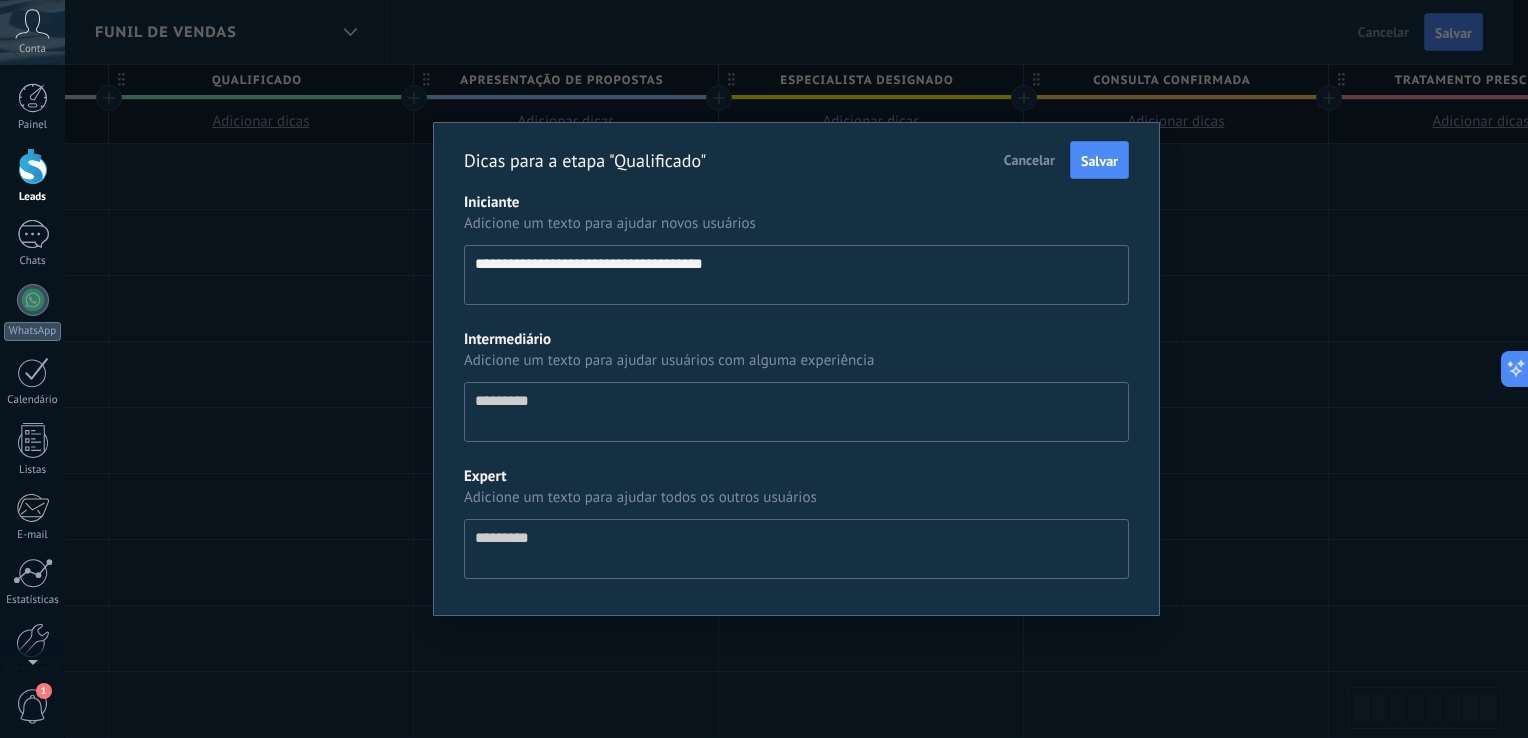 type on "**********" 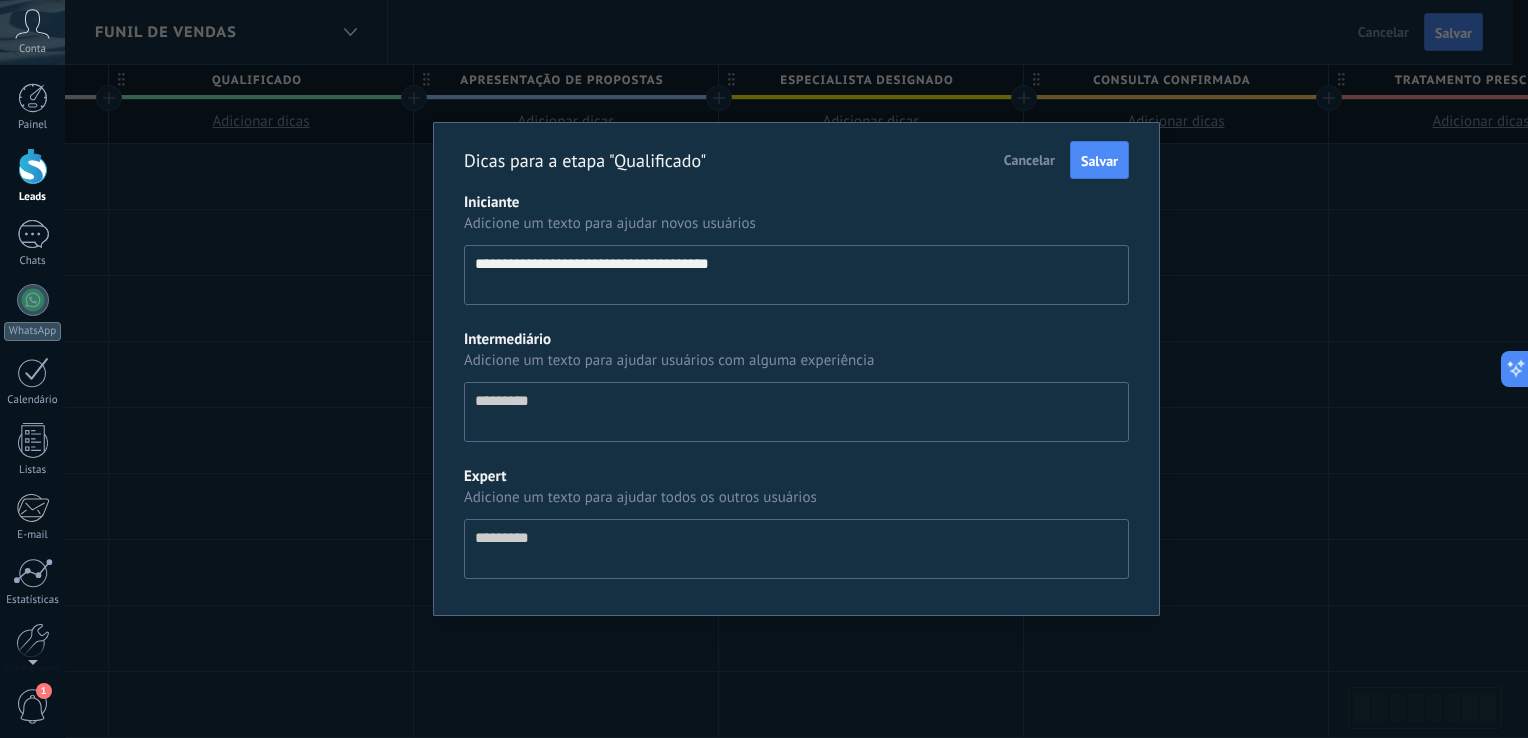 type on "**********" 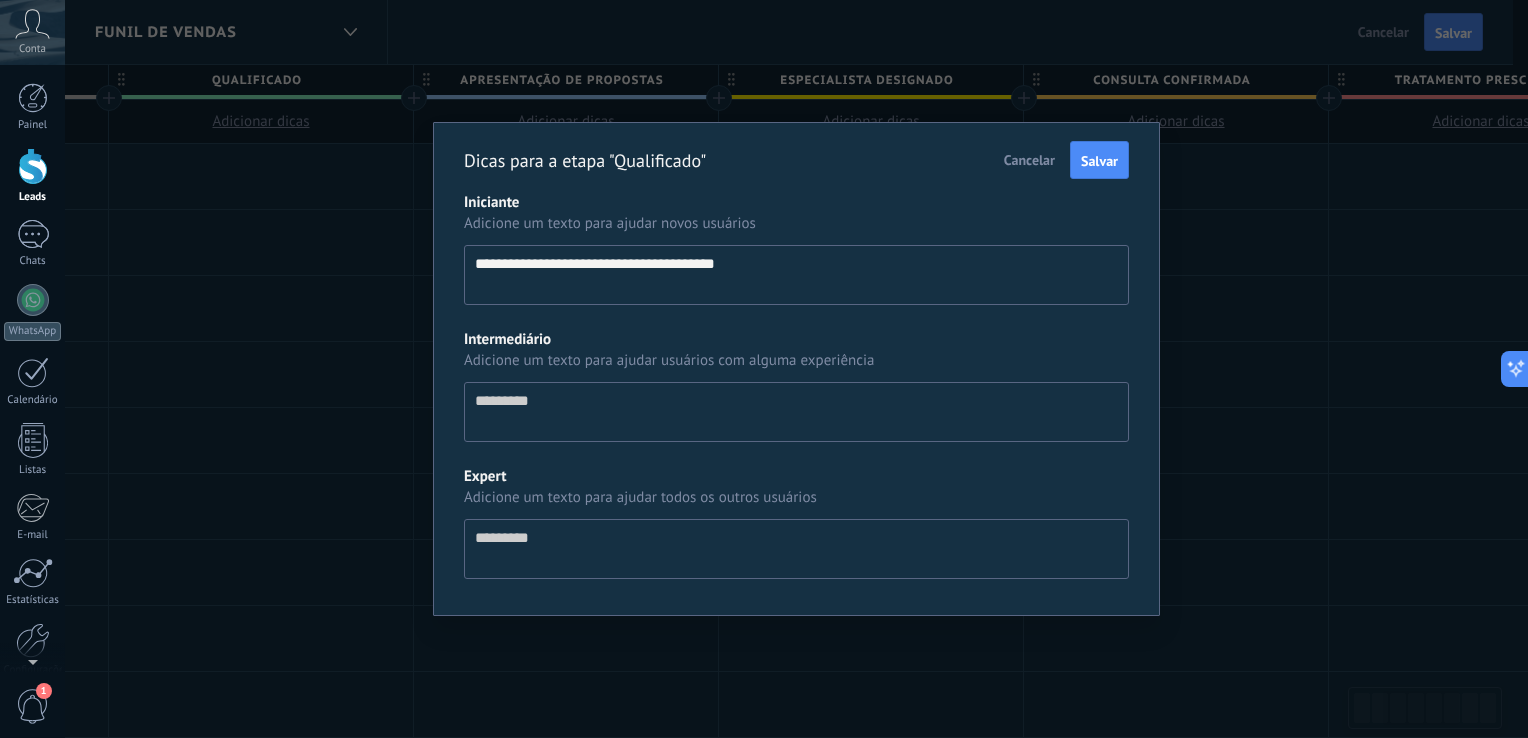 type on "**********" 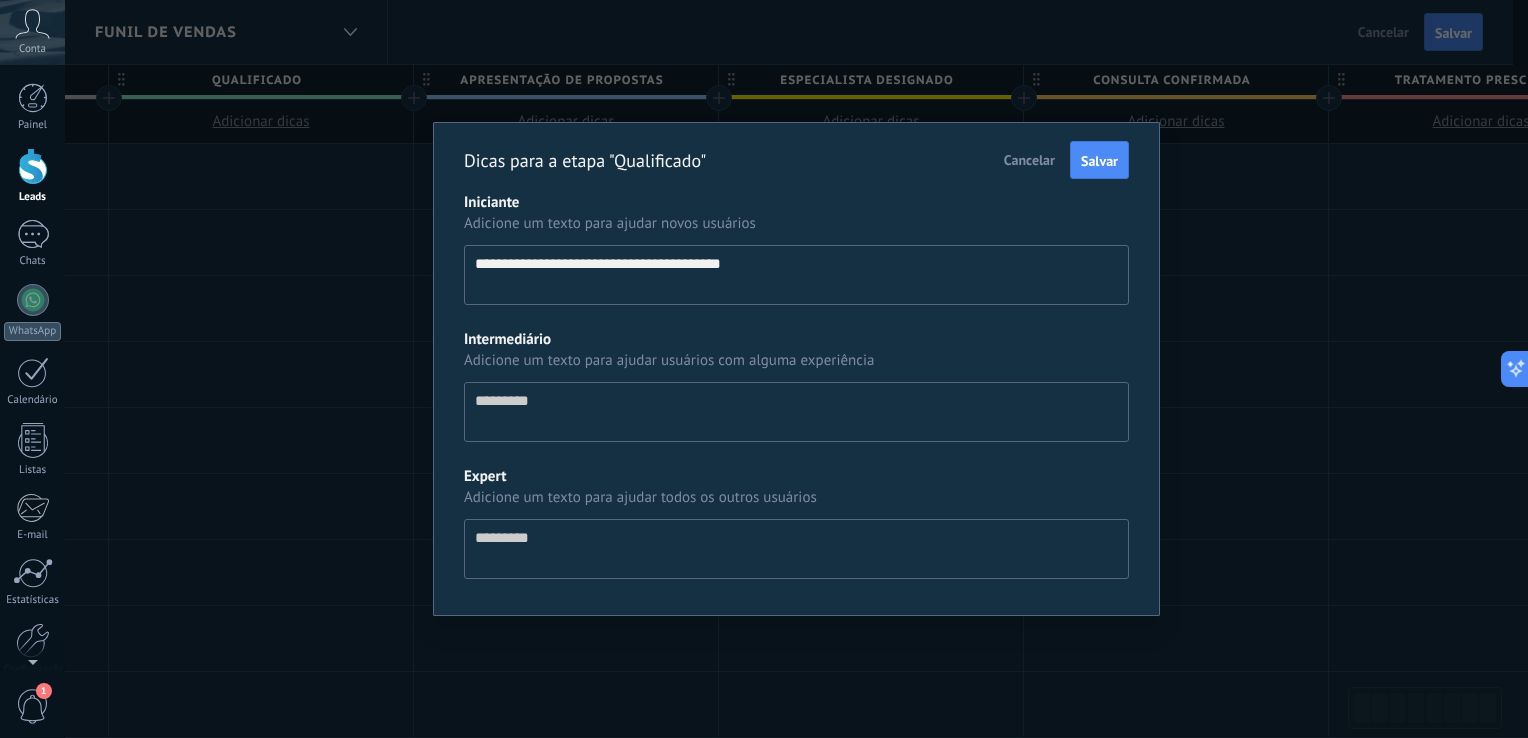 type on "**********" 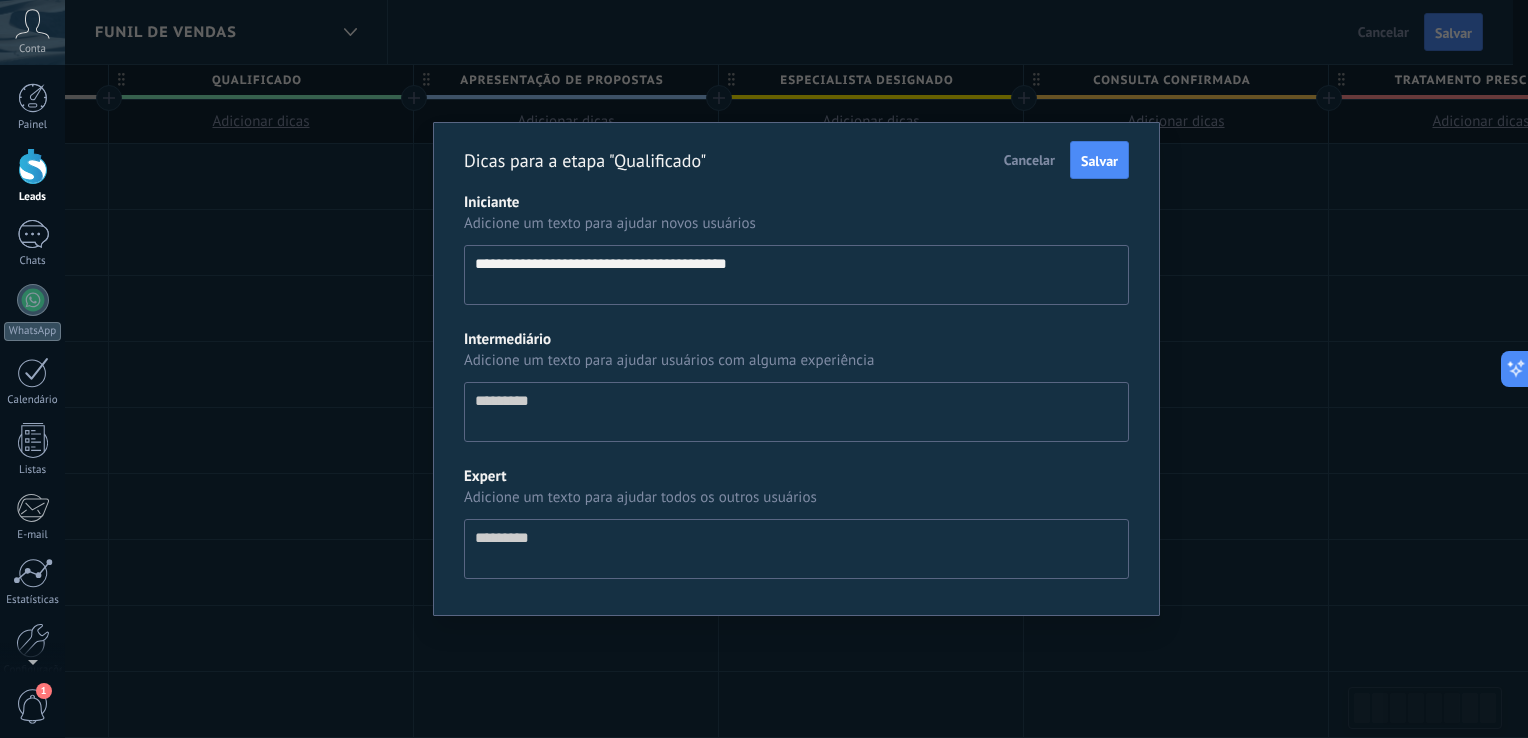 type on "**********" 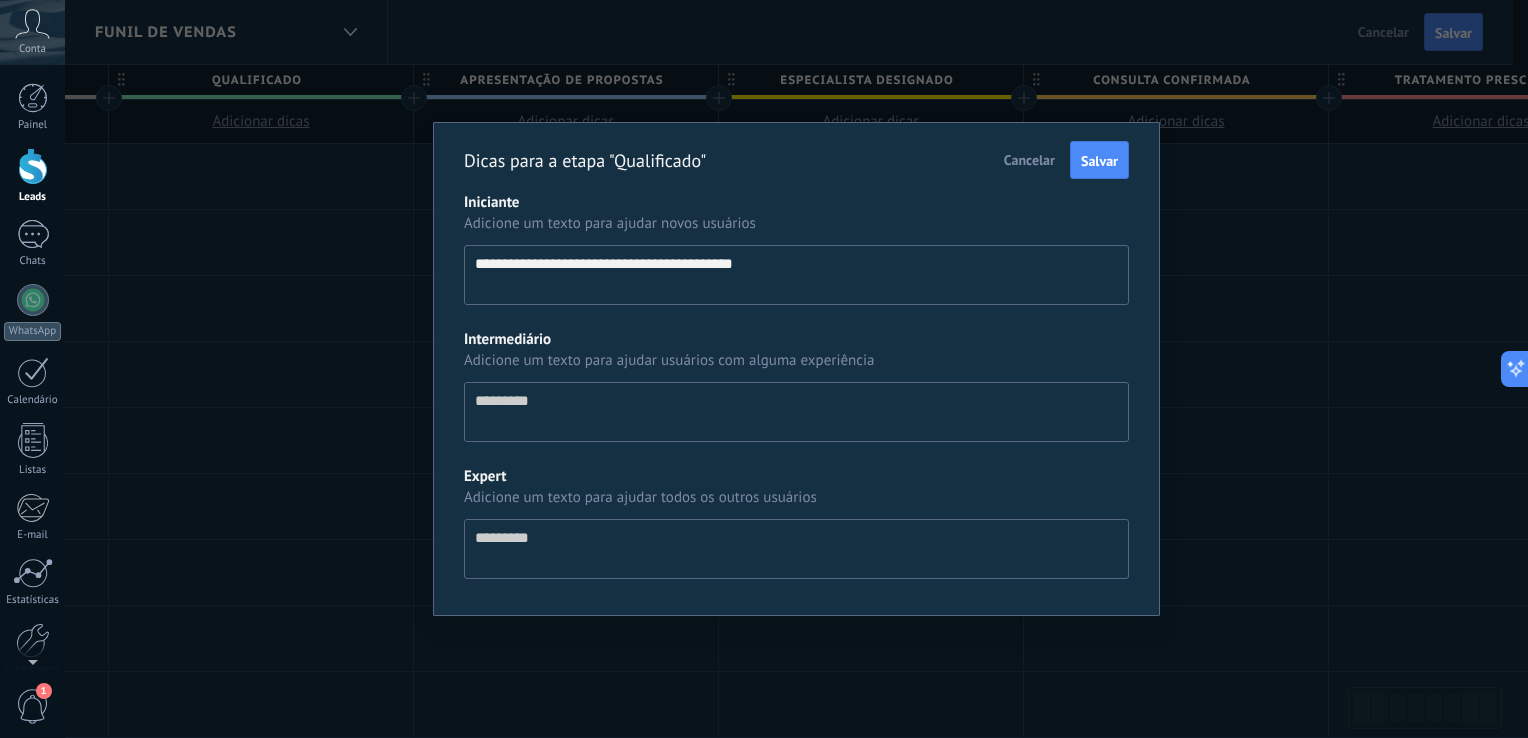 type on "**********" 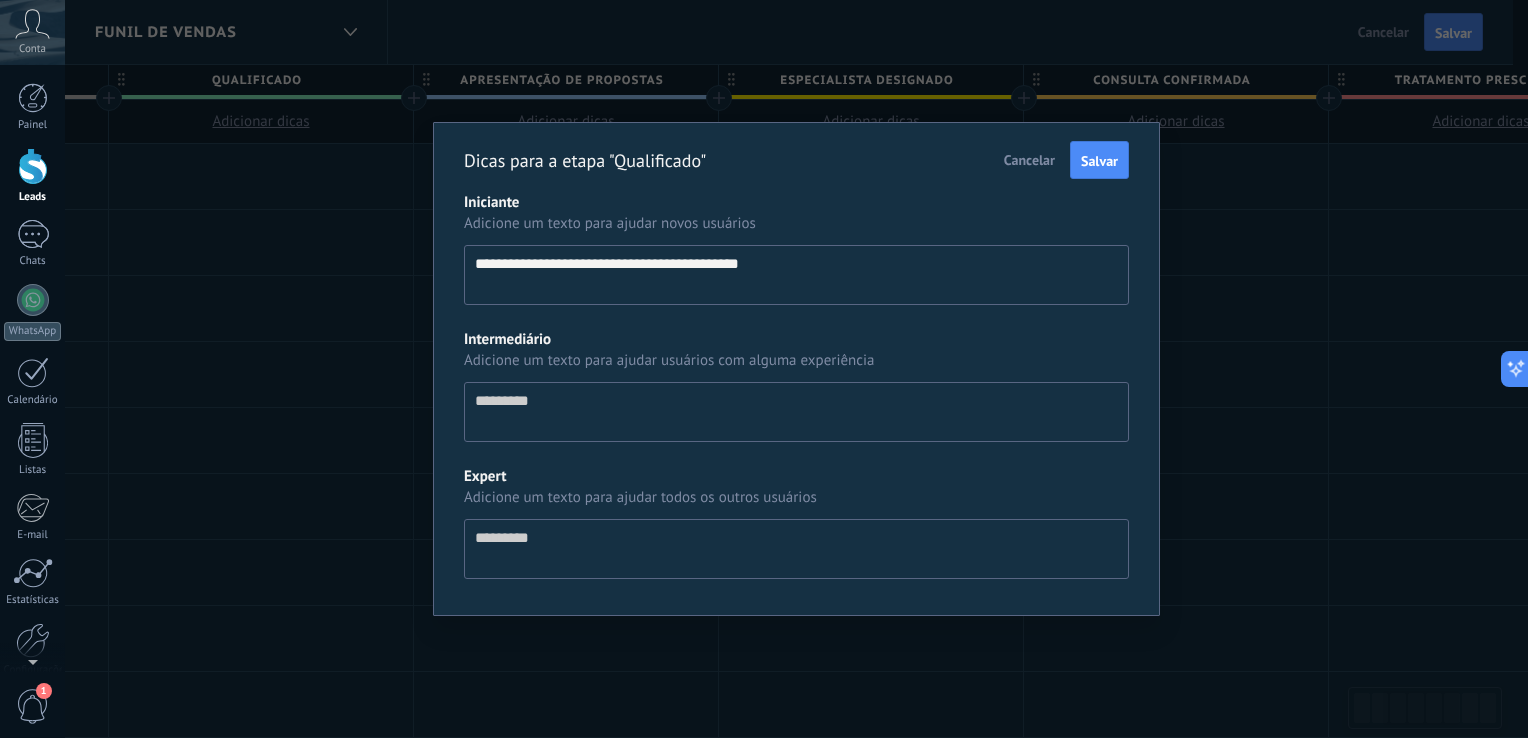 type on "**********" 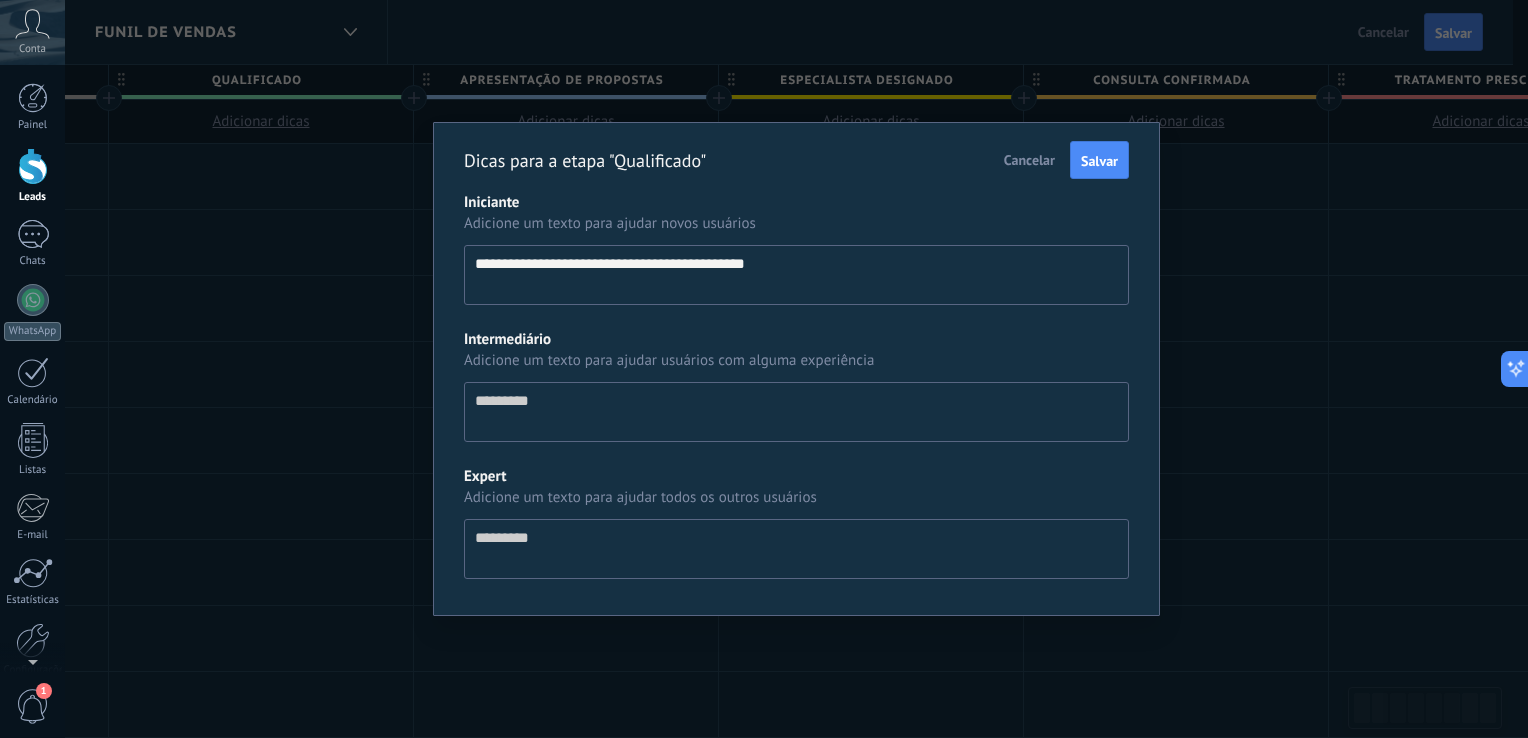 type on "**********" 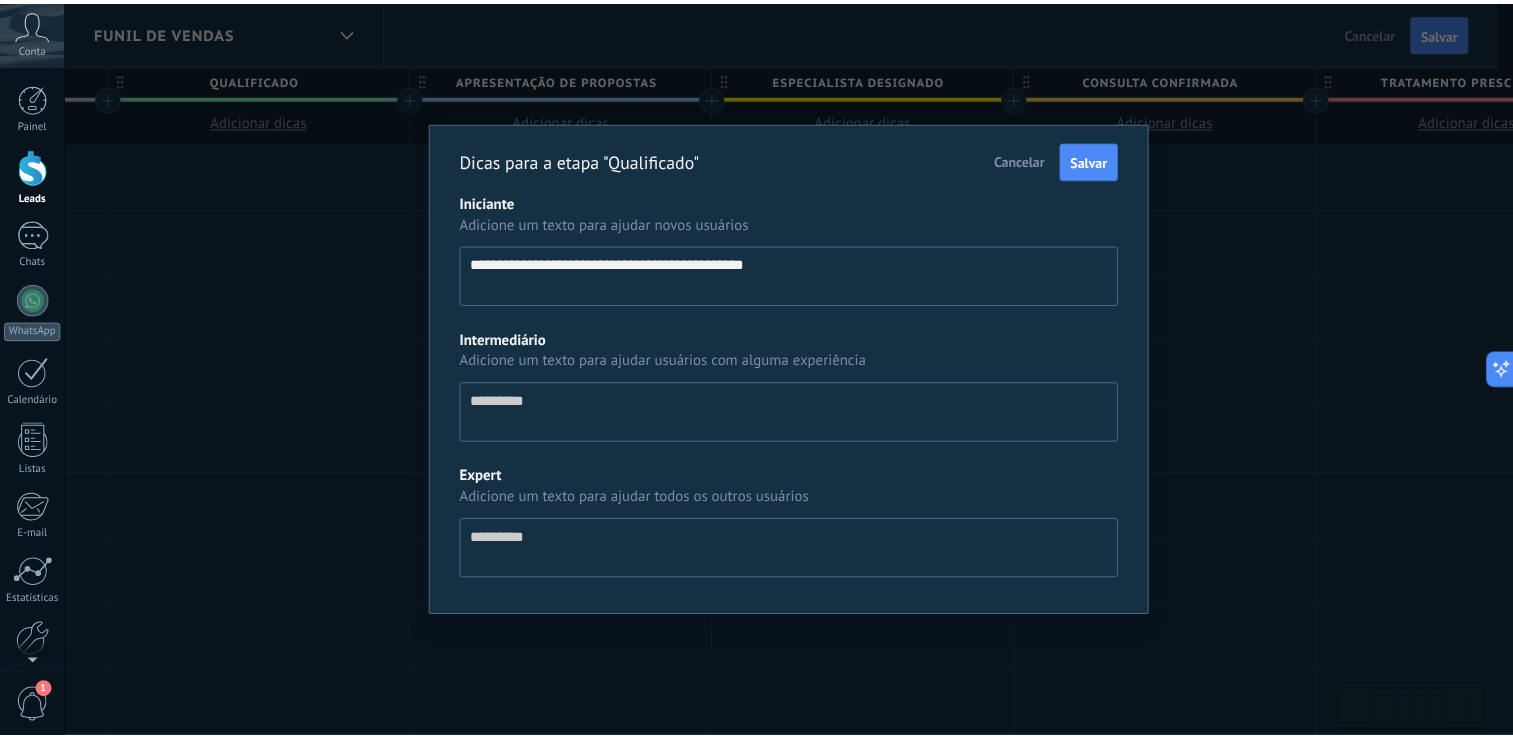 scroll, scrollTop: 19, scrollLeft: 0, axis: vertical 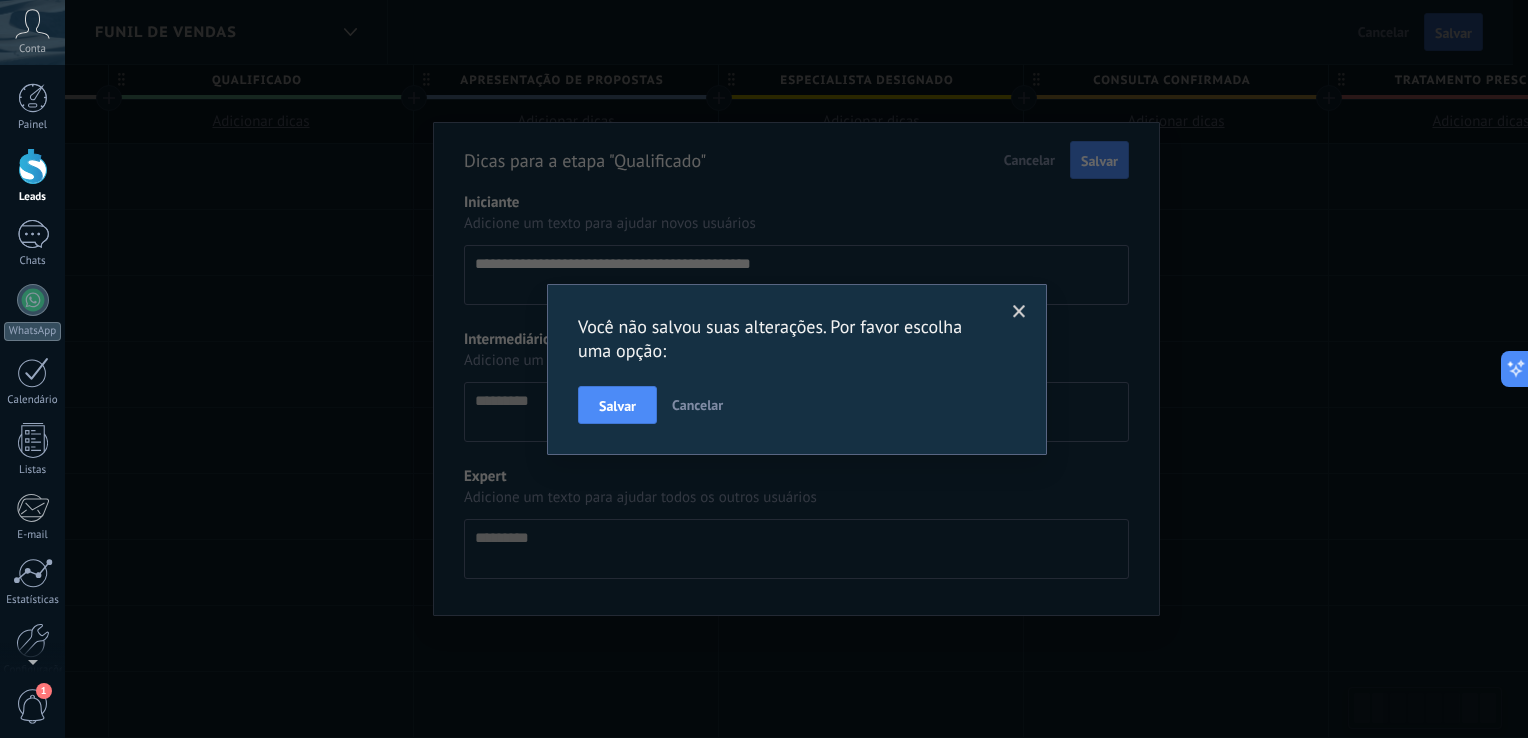 type on "**********" 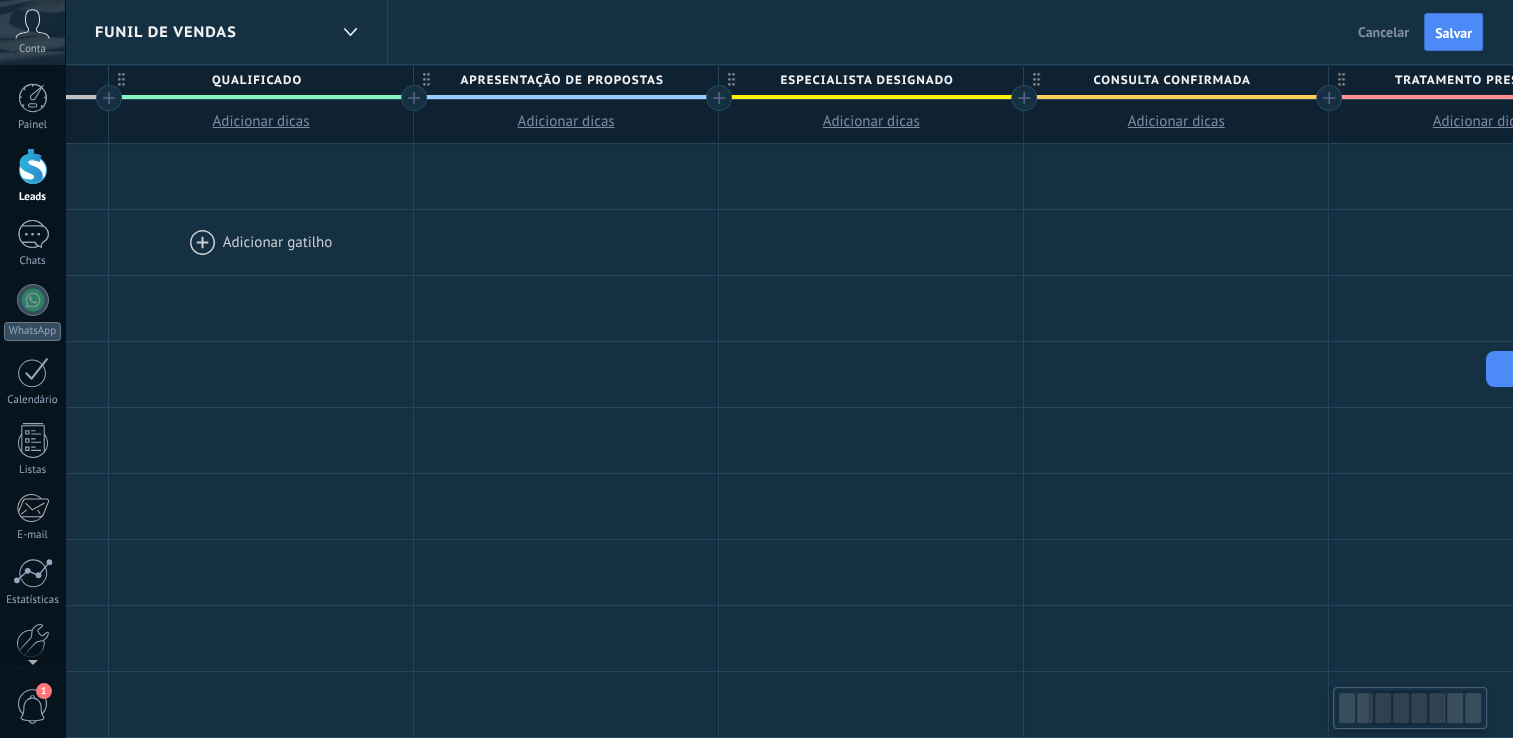 scroll, scrollTop: 0, scrollLeft: 0, axis: both 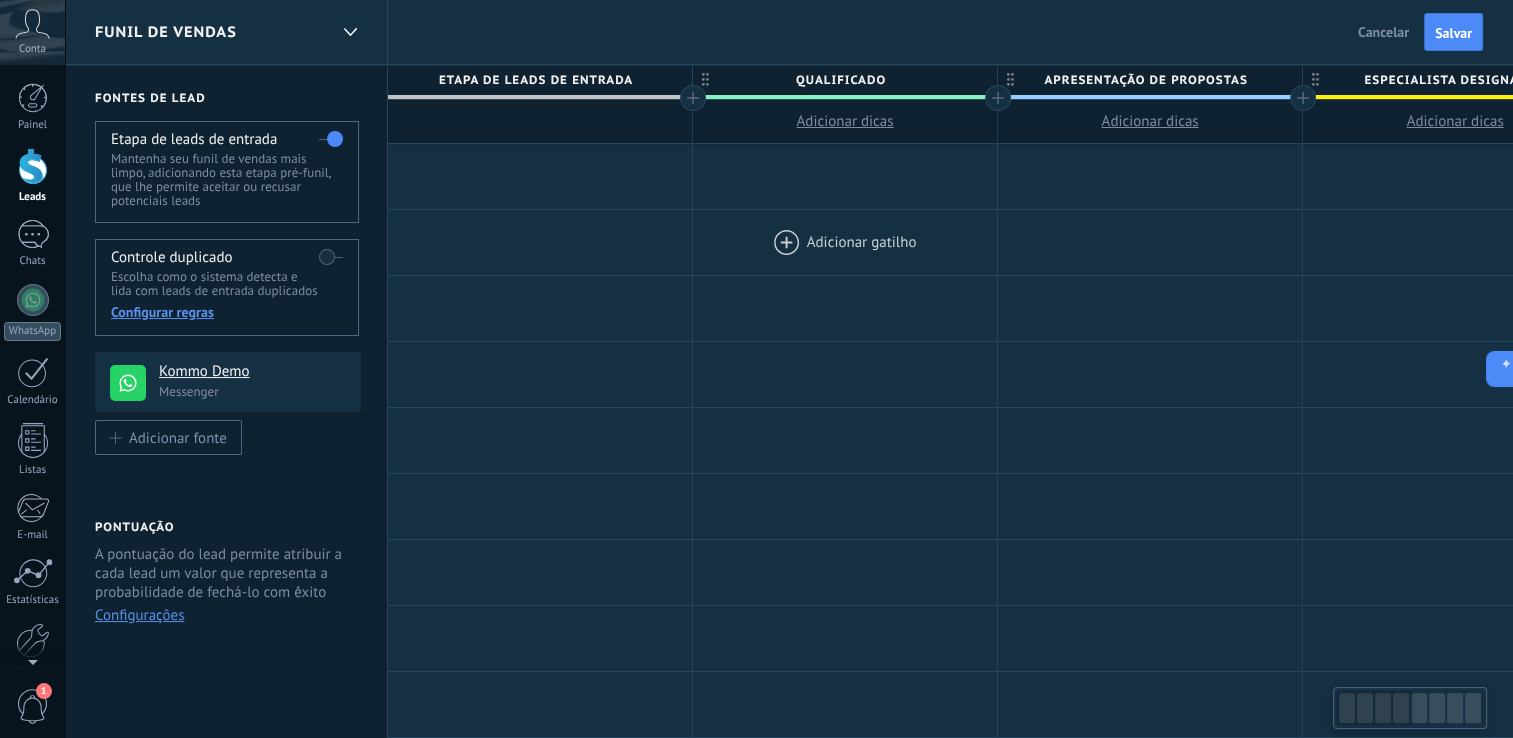 drag, startPoint x: 653, startPoint y: 250, endPoint x: 857, endPoint y: 259, distance: 204.19843 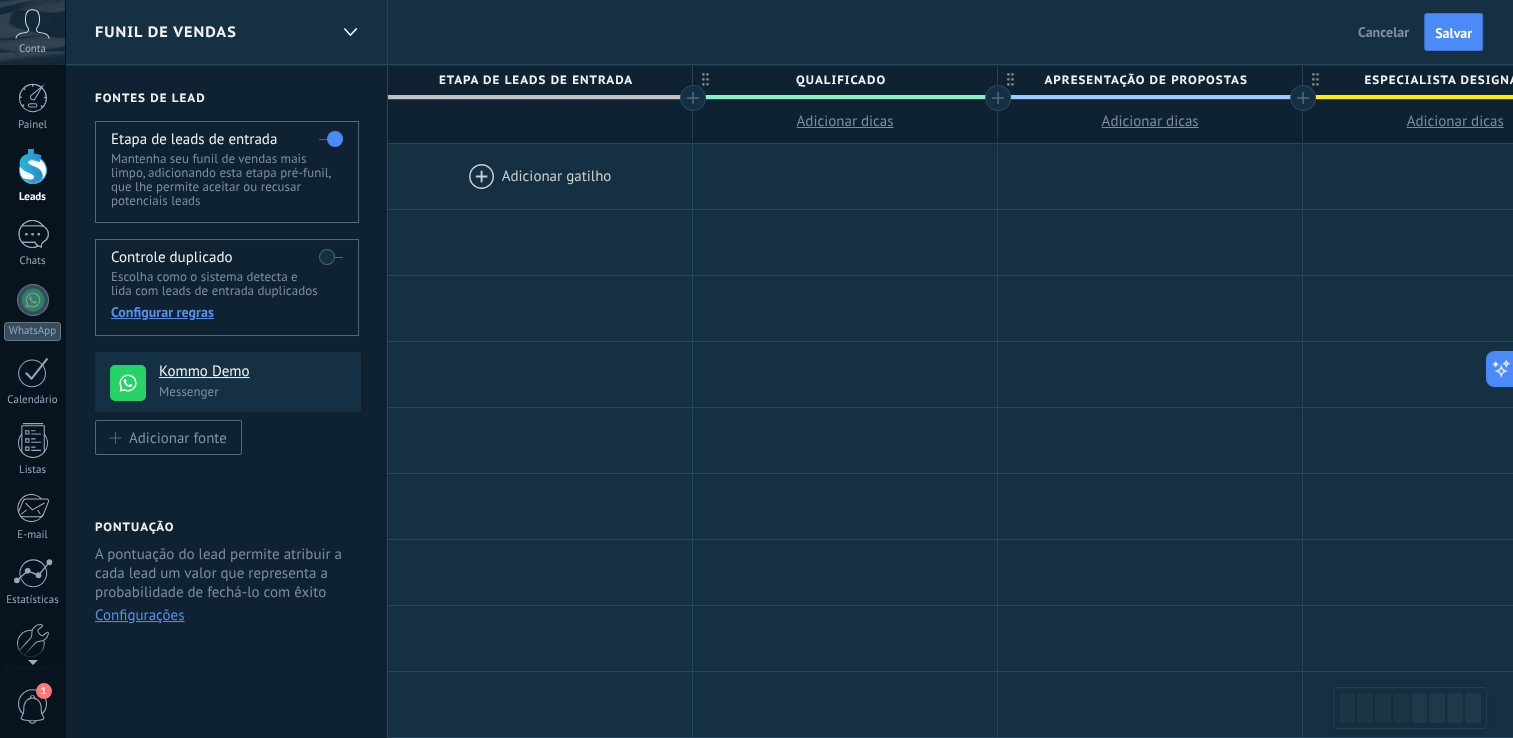 click on "apresentação de propostas" at bounding box center (1145, 80) 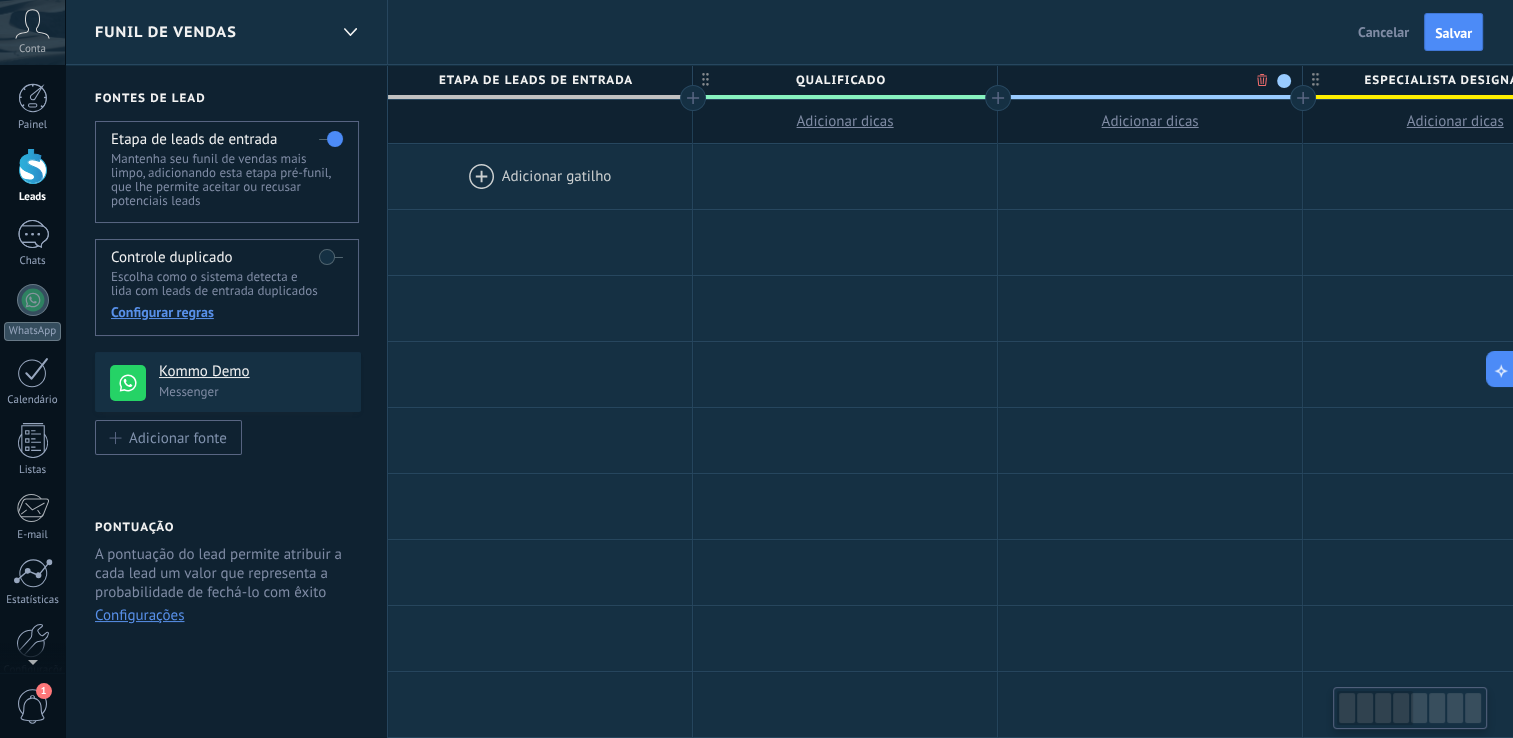 type 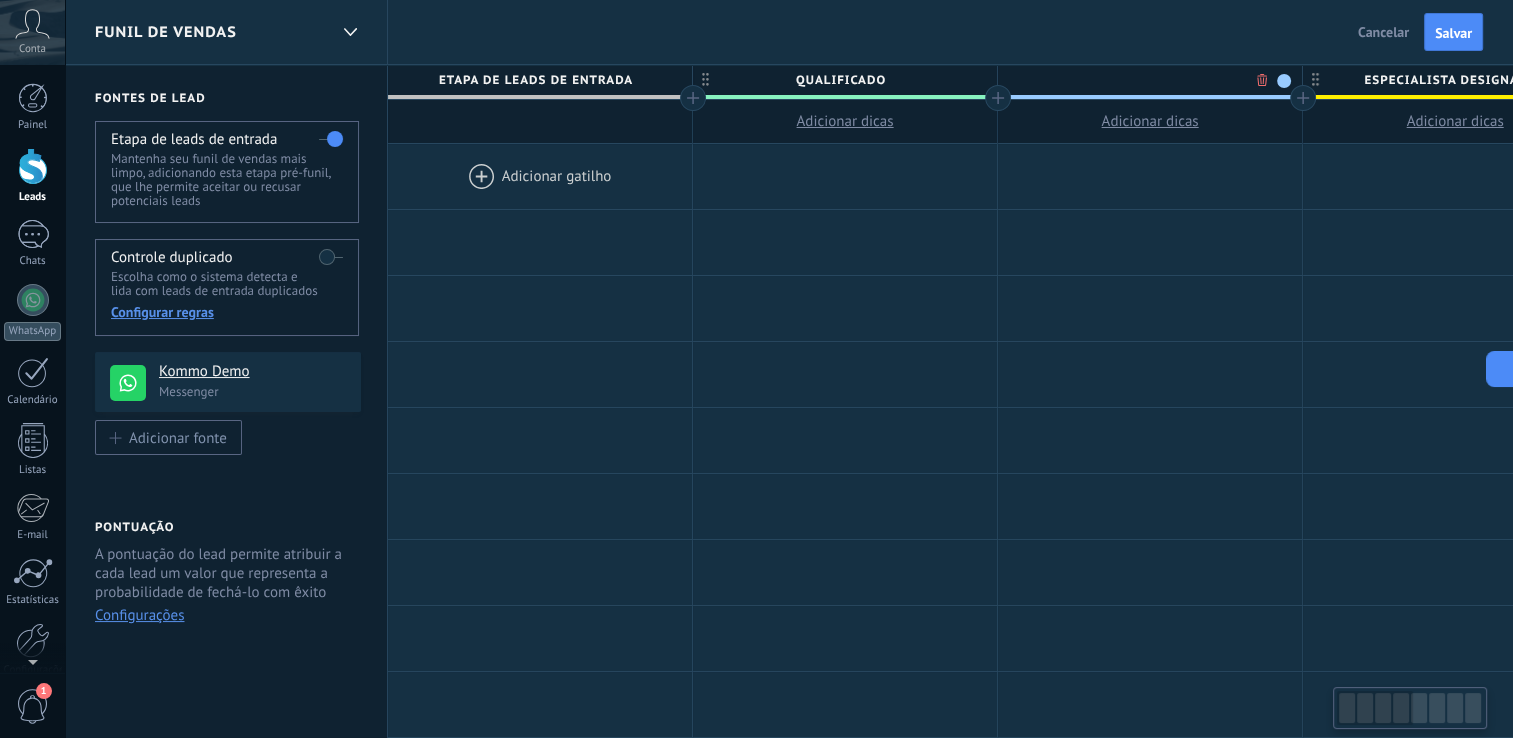 click on "Qualificado" at bounding box center (840, 80) 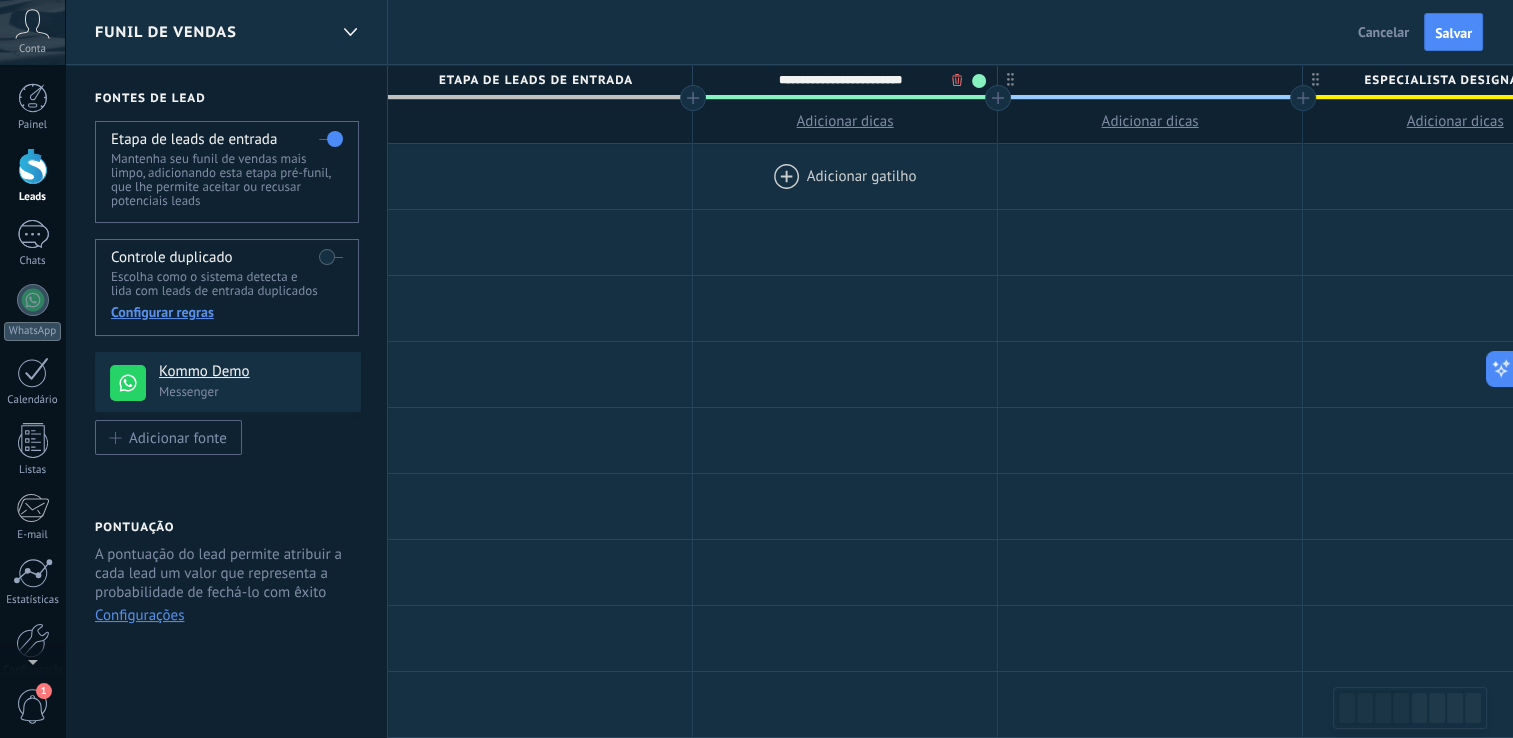 type on "**********" 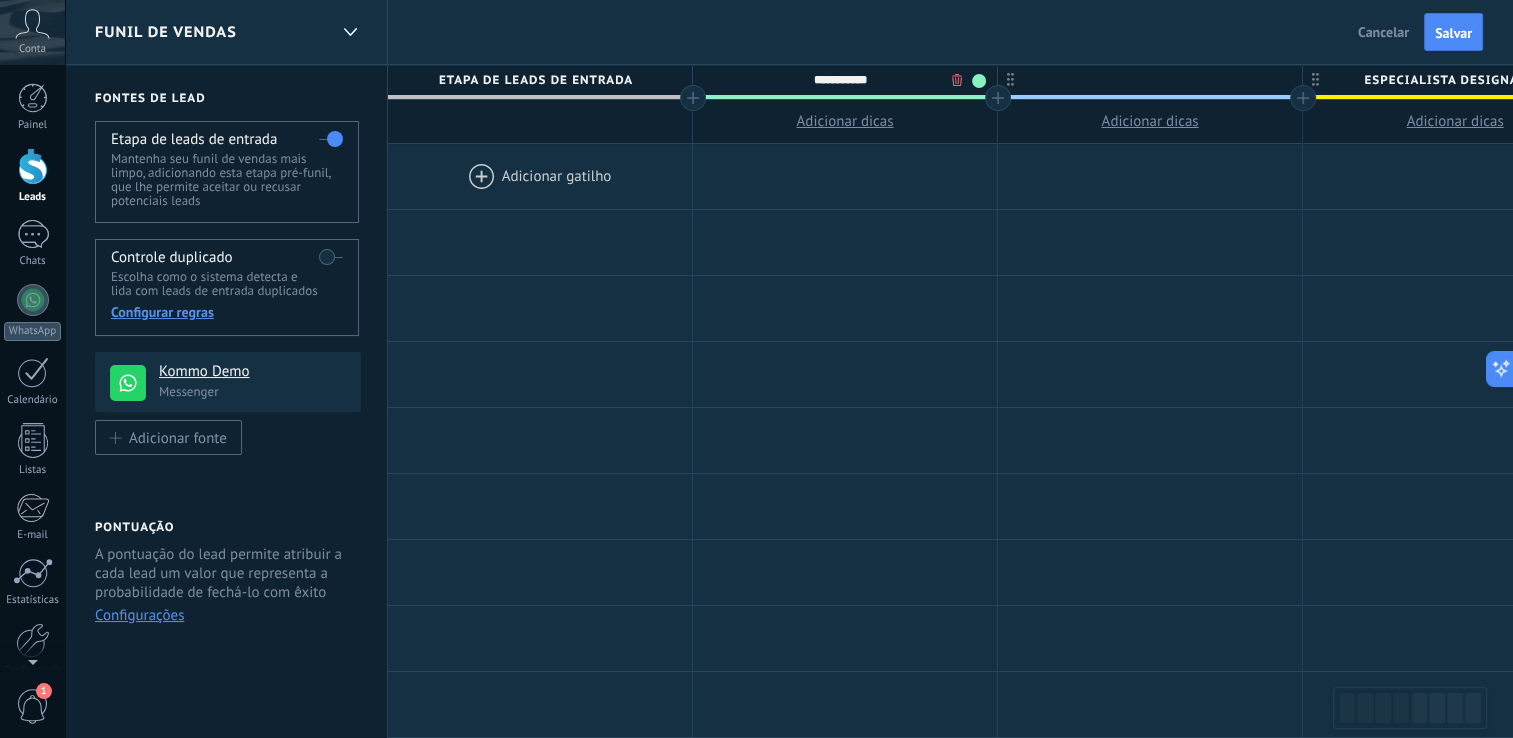 click on "Adicionar dicas" at bounding box center (1150, 121) 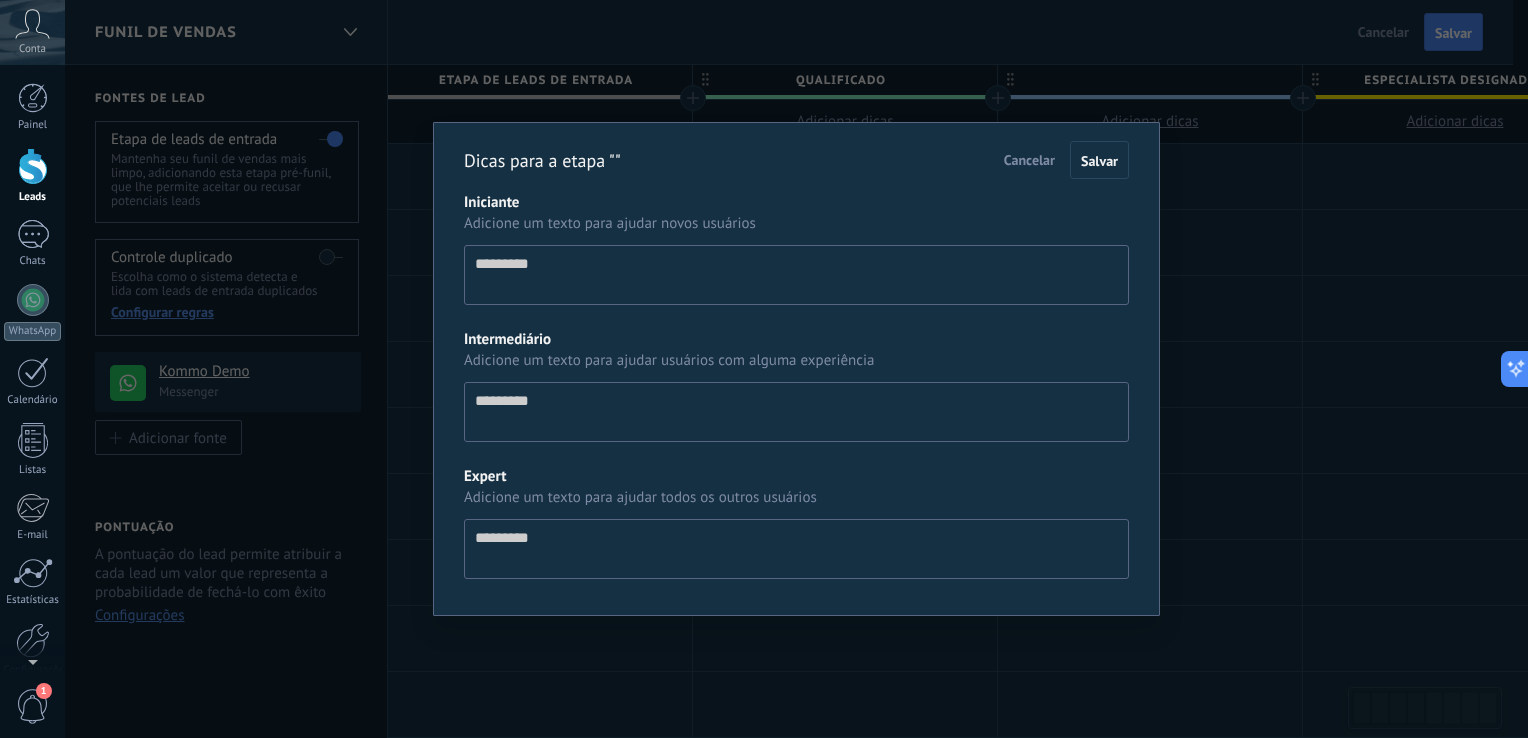 click on "Cancelar" at bounding box center (1029, 160) 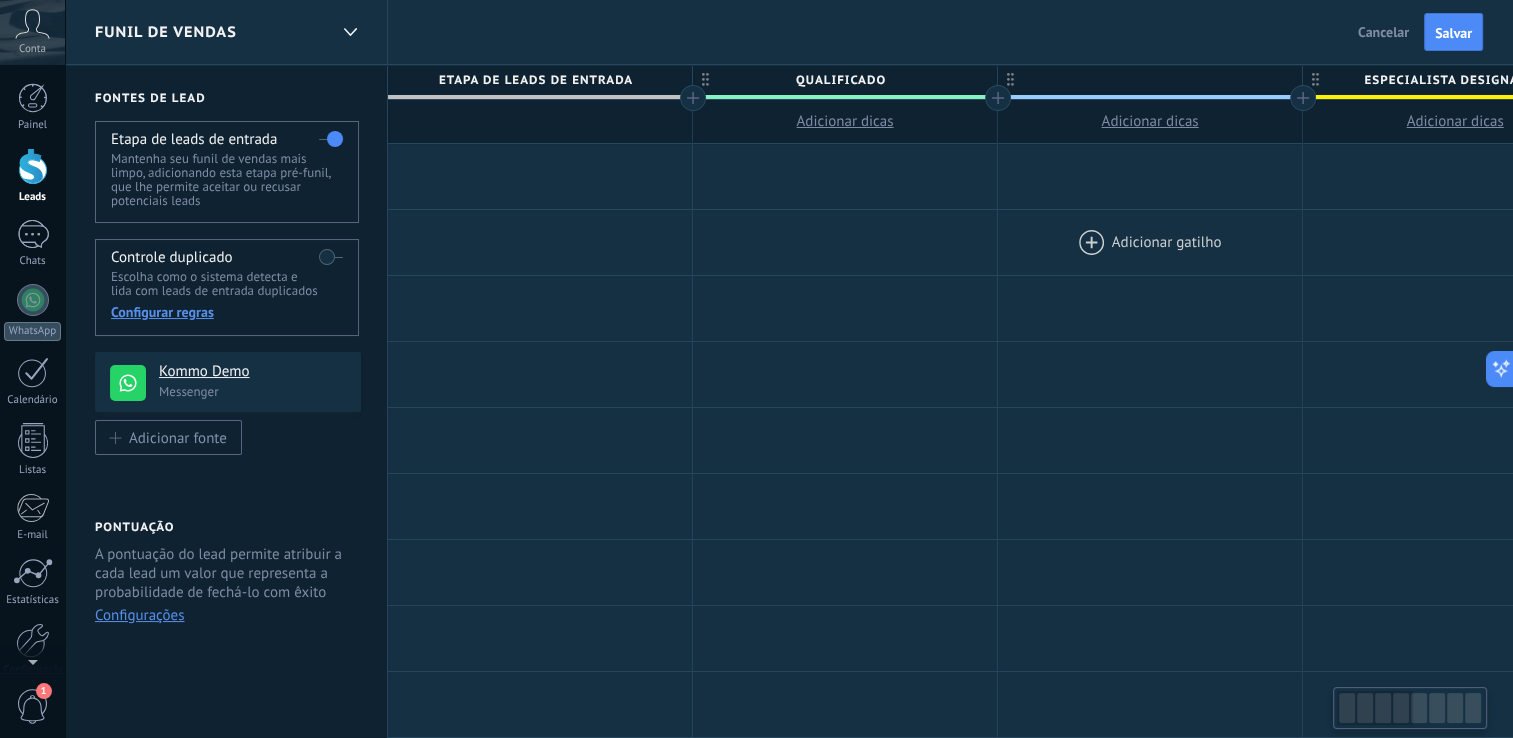 click at bounding box center [1150, 242] 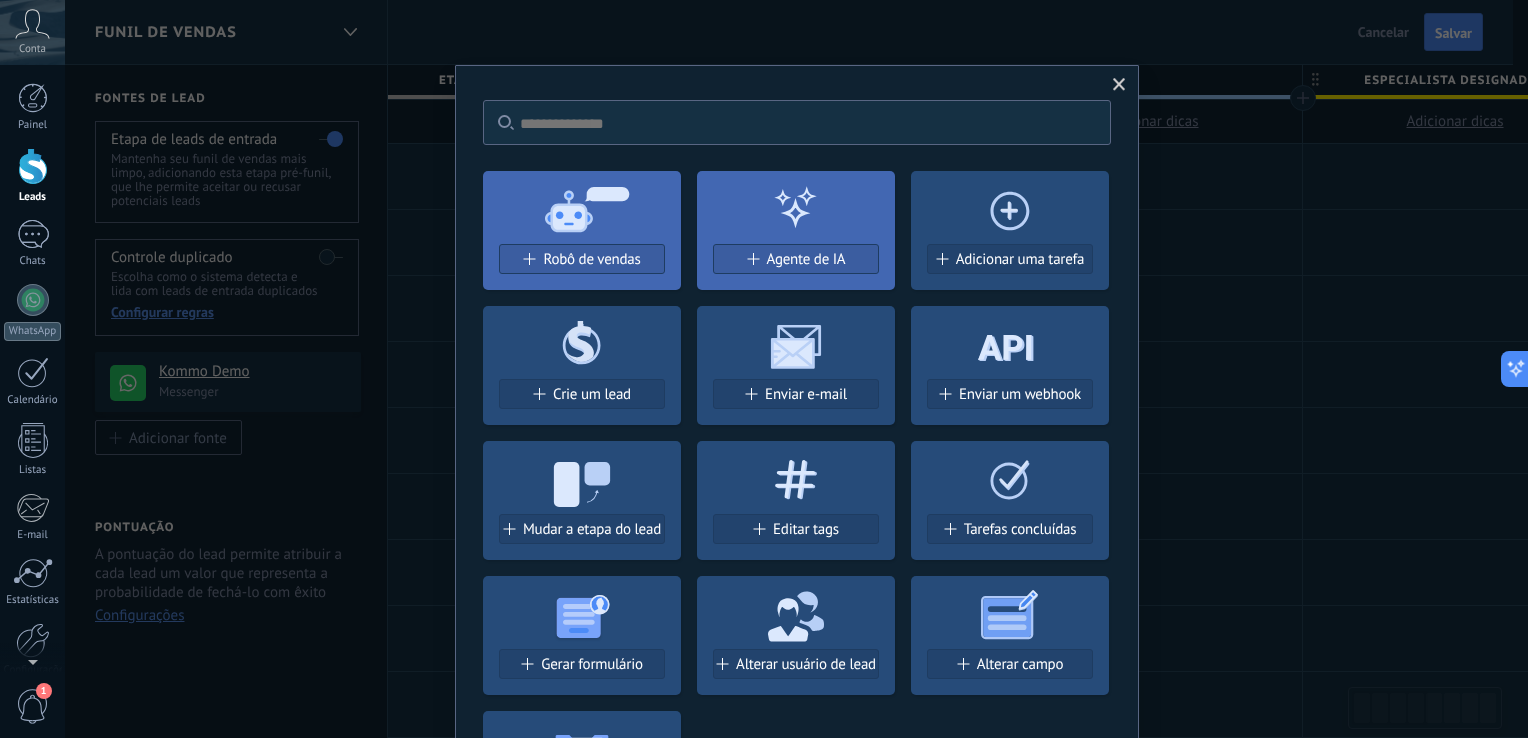 click at bounding box center (1119, 85) 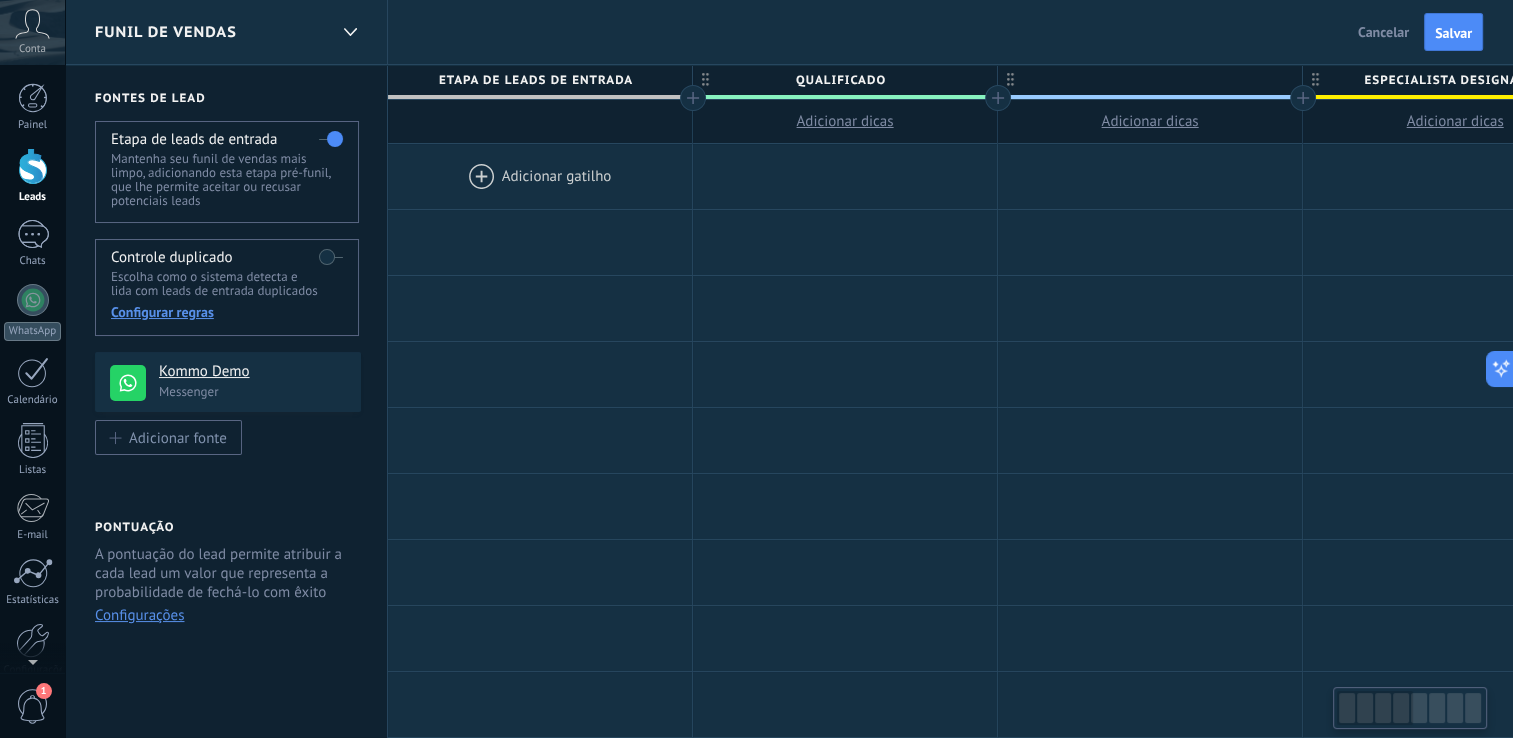 click at bounding box center [1150, 80] 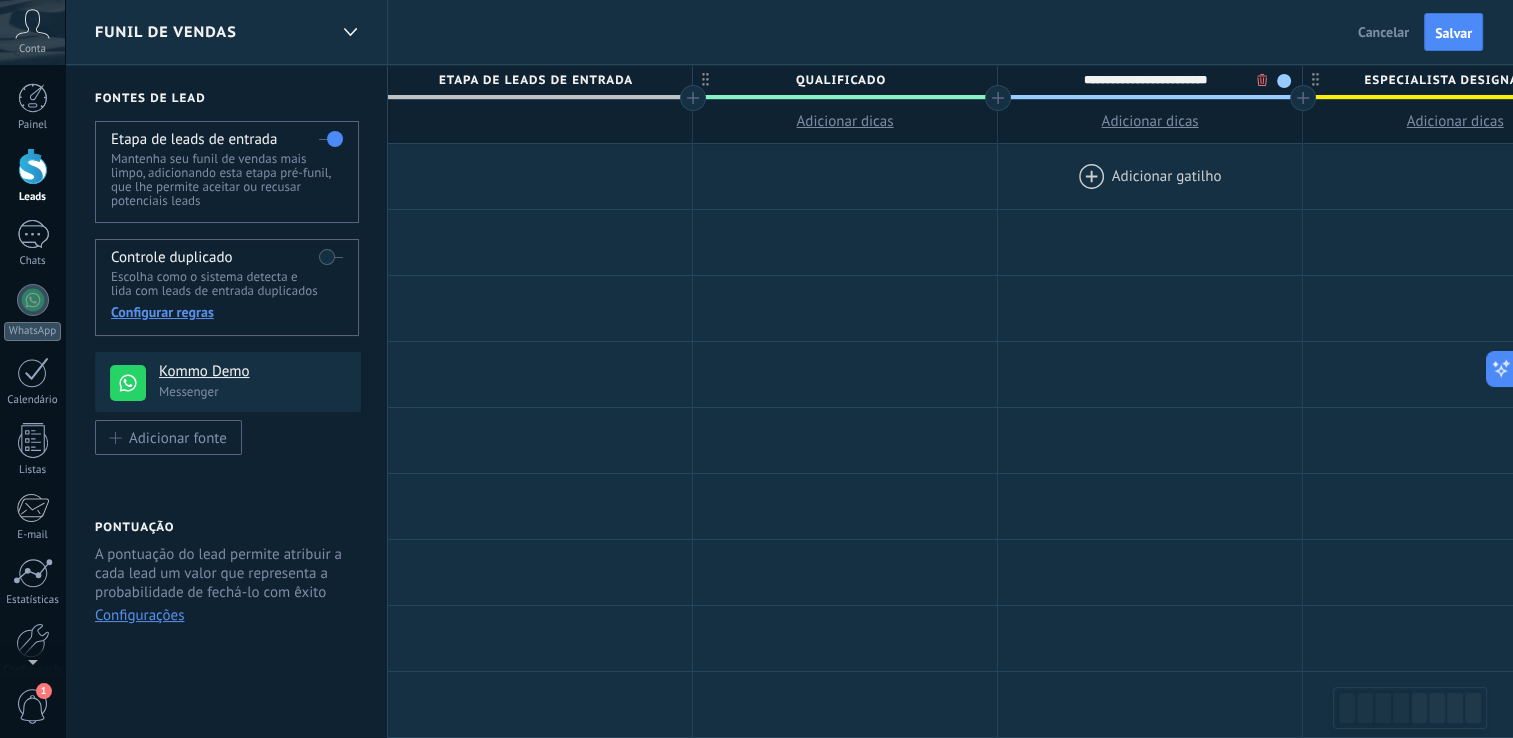 type on "**********" 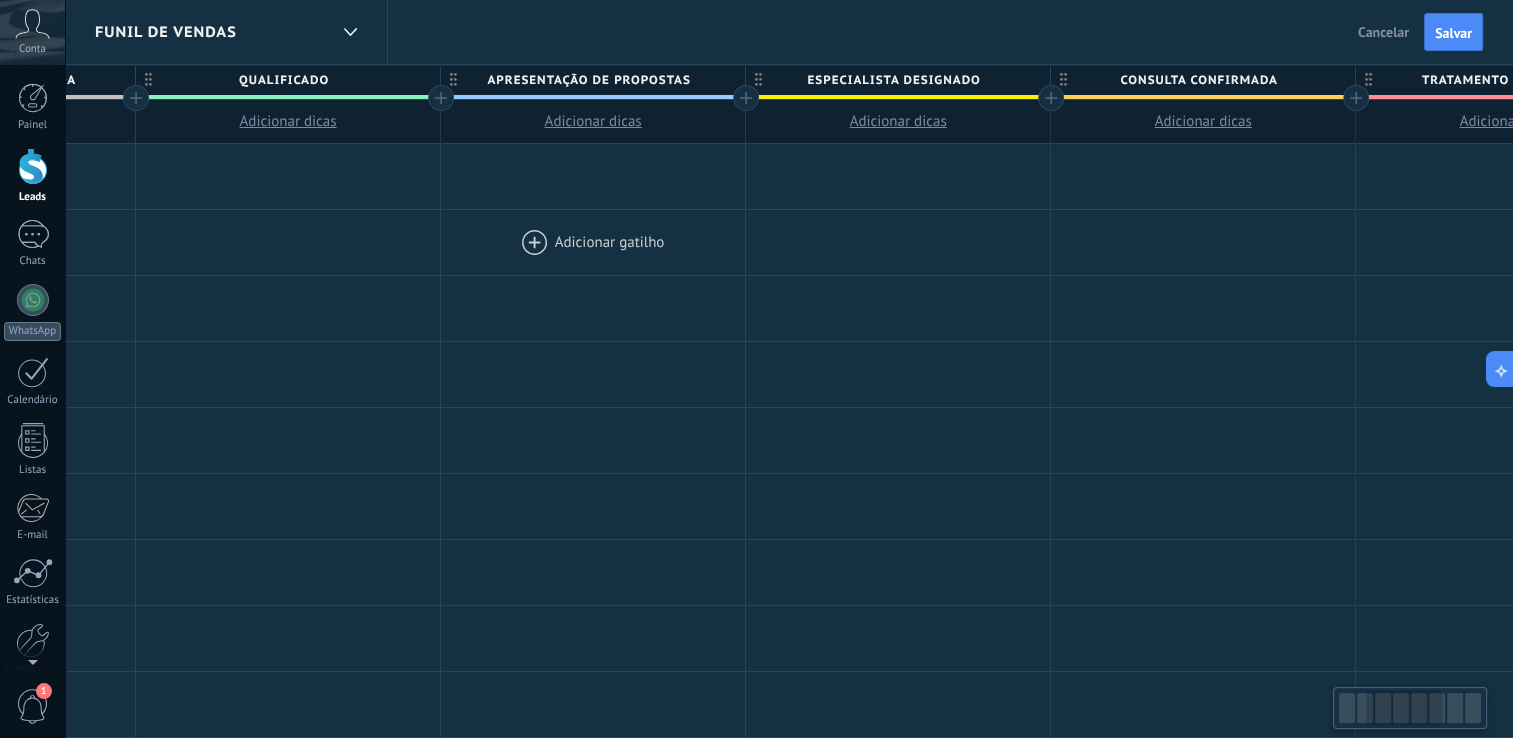 scroll, scrollTop: 0, scrollLeft: 561, axis: horizontal 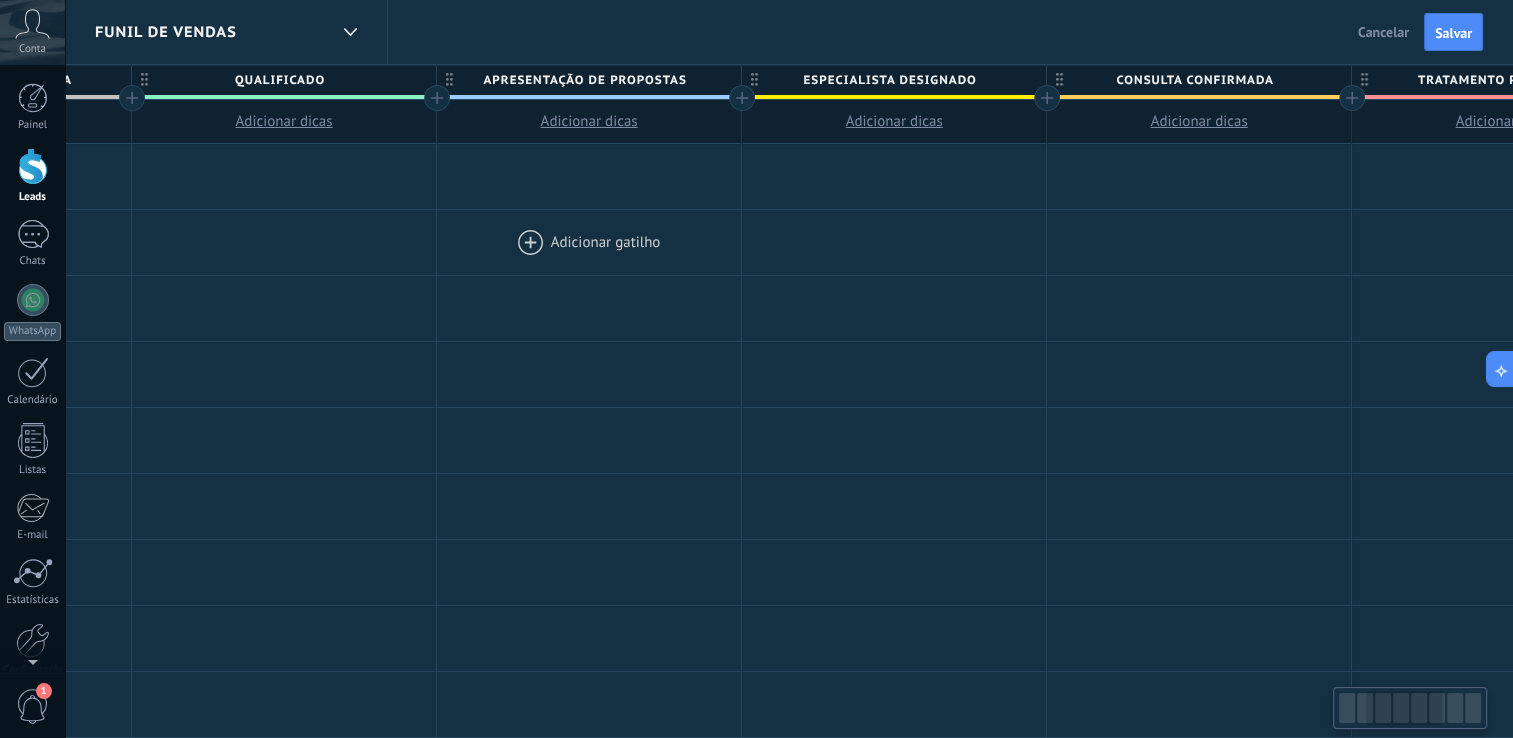 drag, startPoint x: 1098, startPoint y: 202, endPoint x: 538, endPoint y: 226, distance: 560.51404 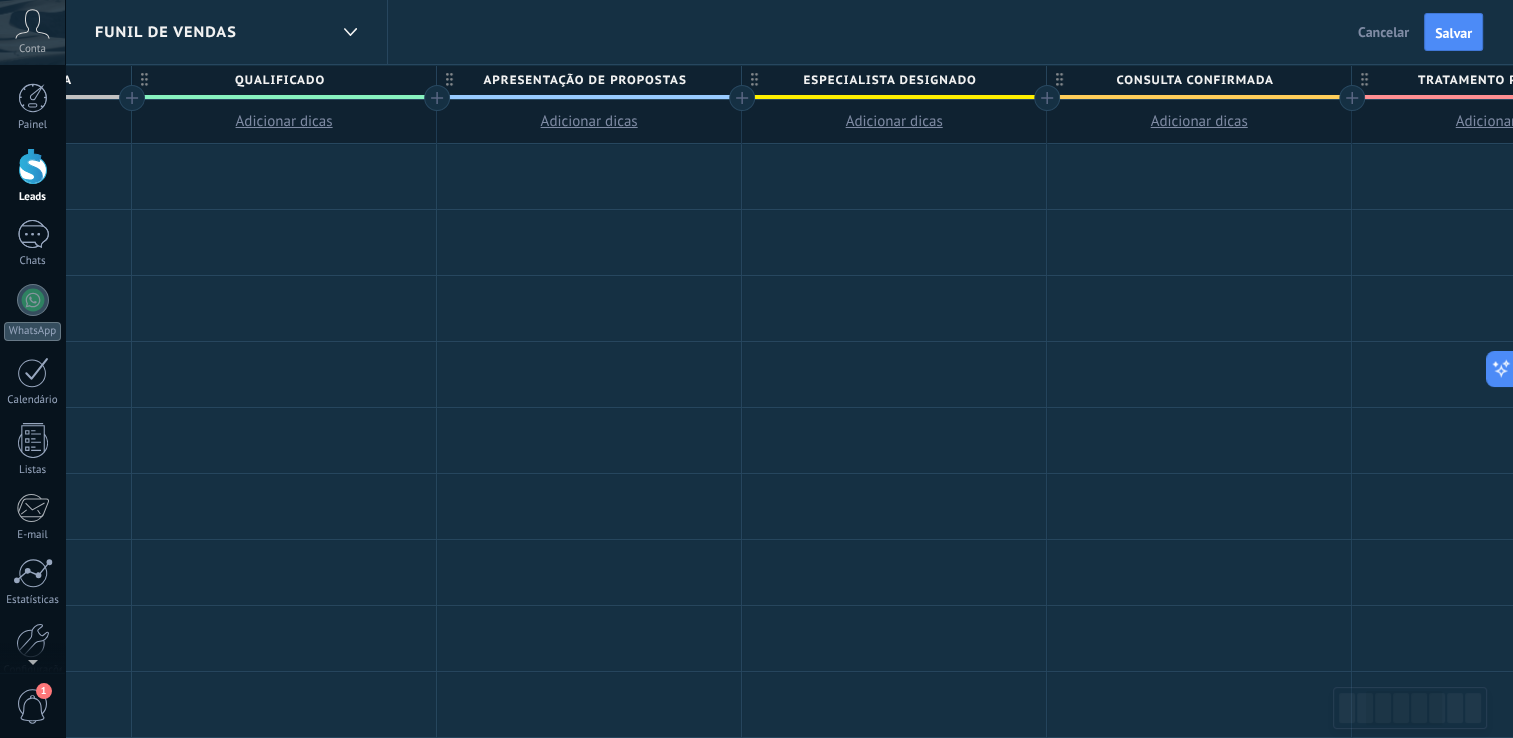 click on "Adicionar dicas" at bounding box center (588, 121) 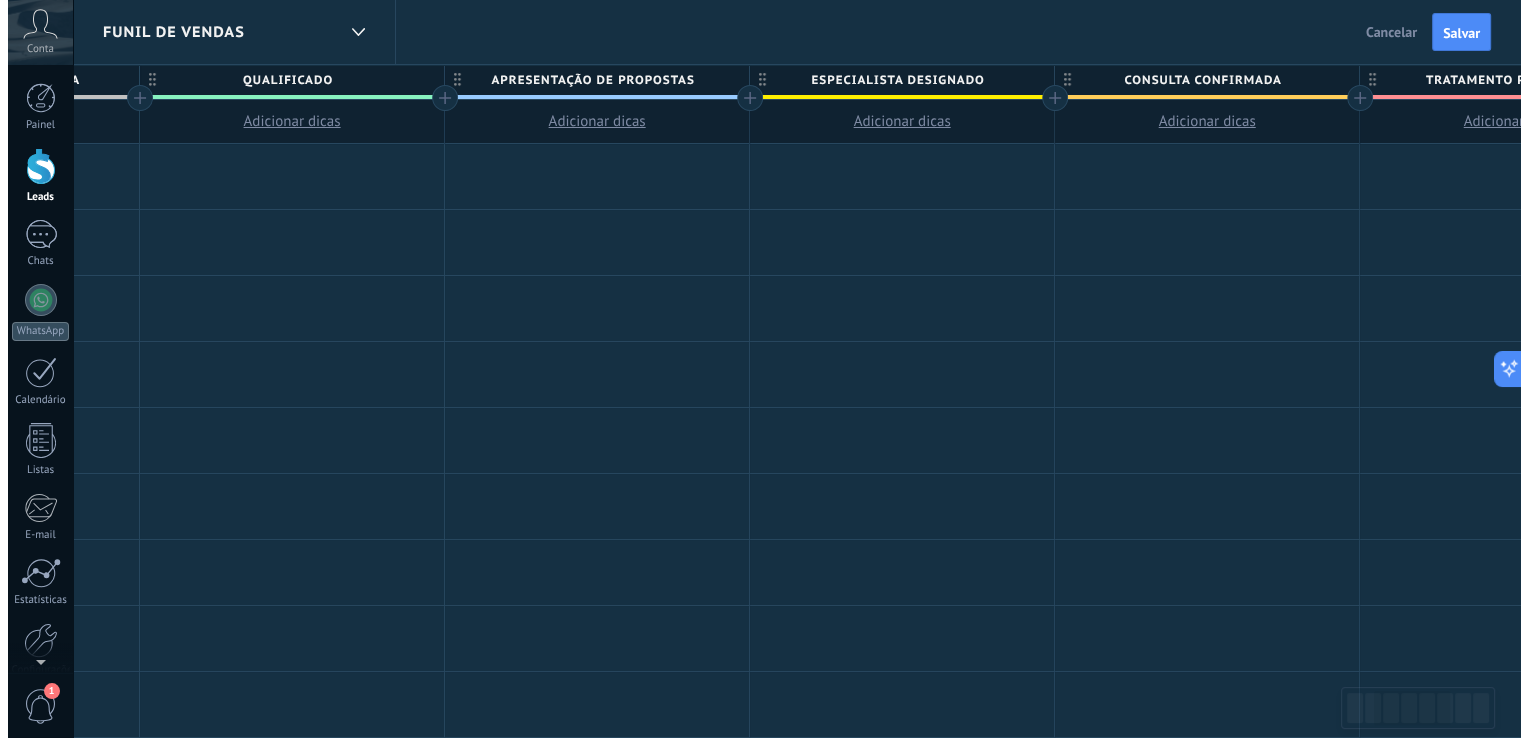 scroll, scrollTop: 19, scrollLeft: 0, axis: vertical 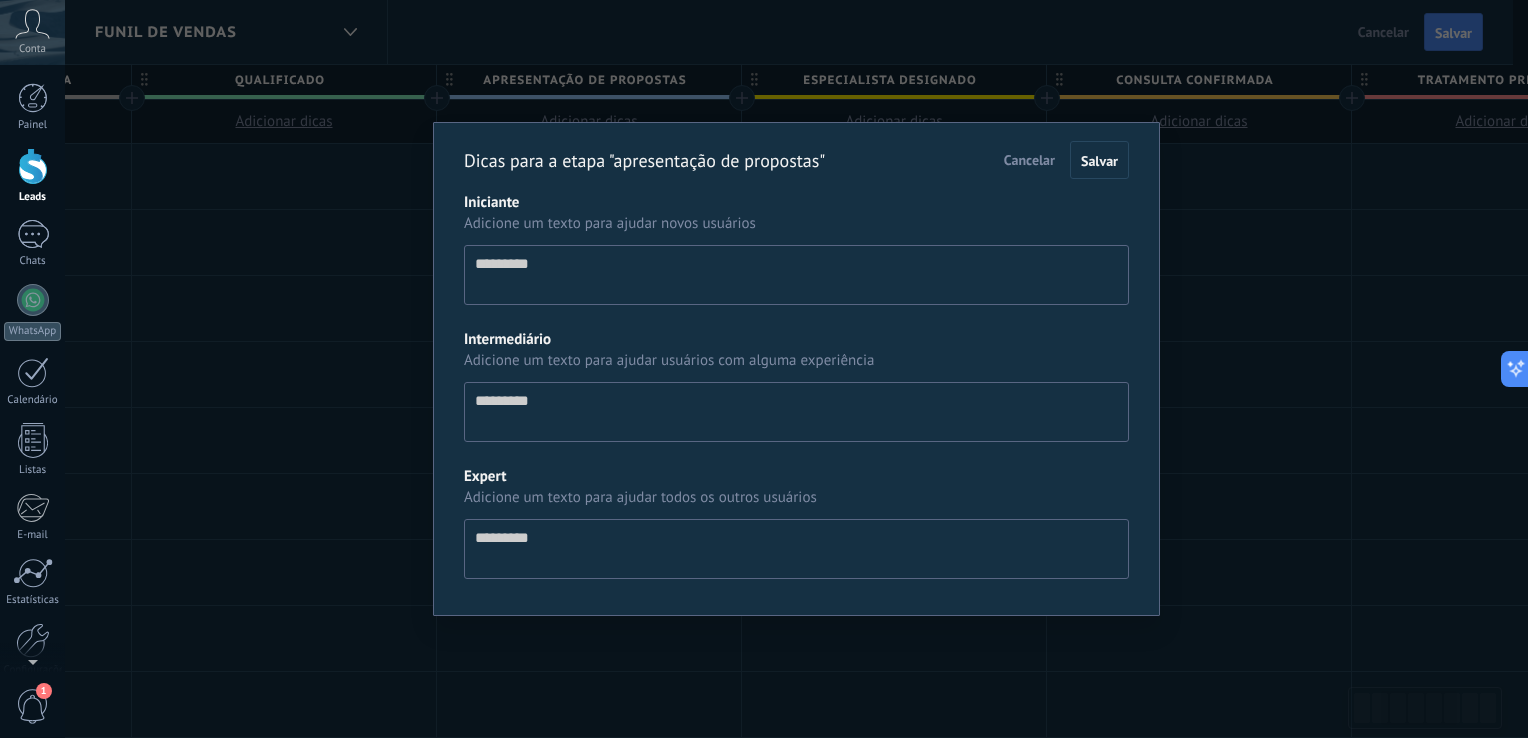 click on "Iniciante" at bounding box center [796, 275] 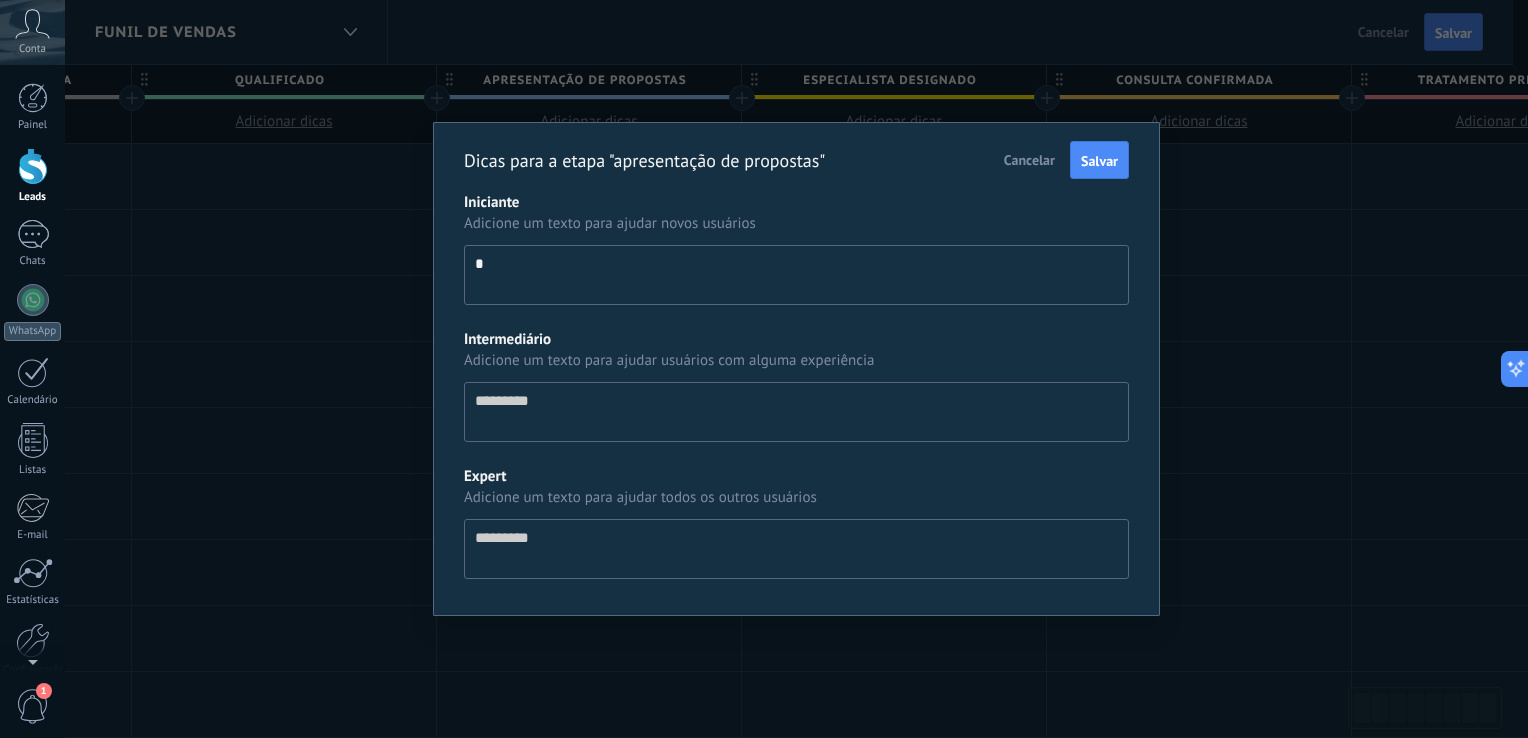 type on "*********" 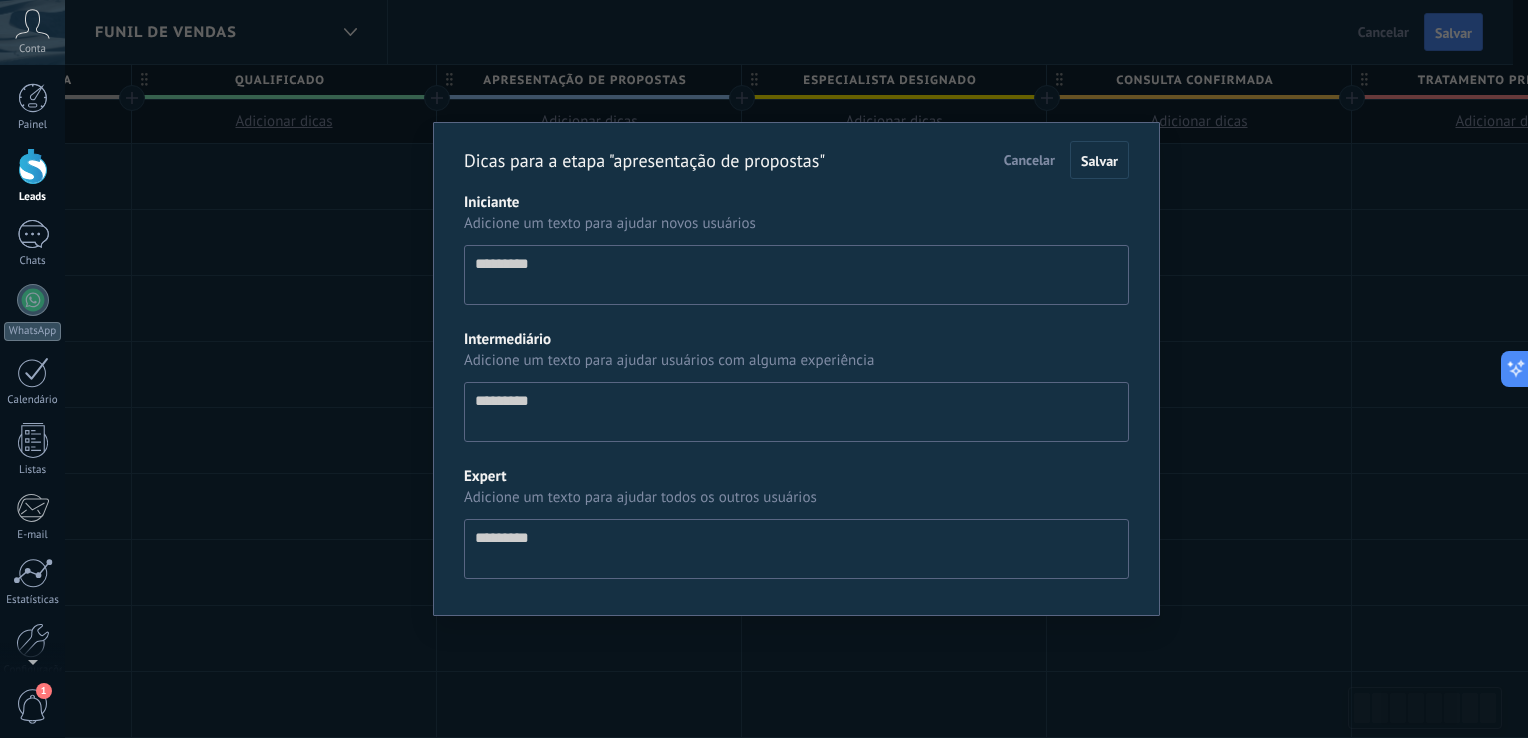 type on "*" 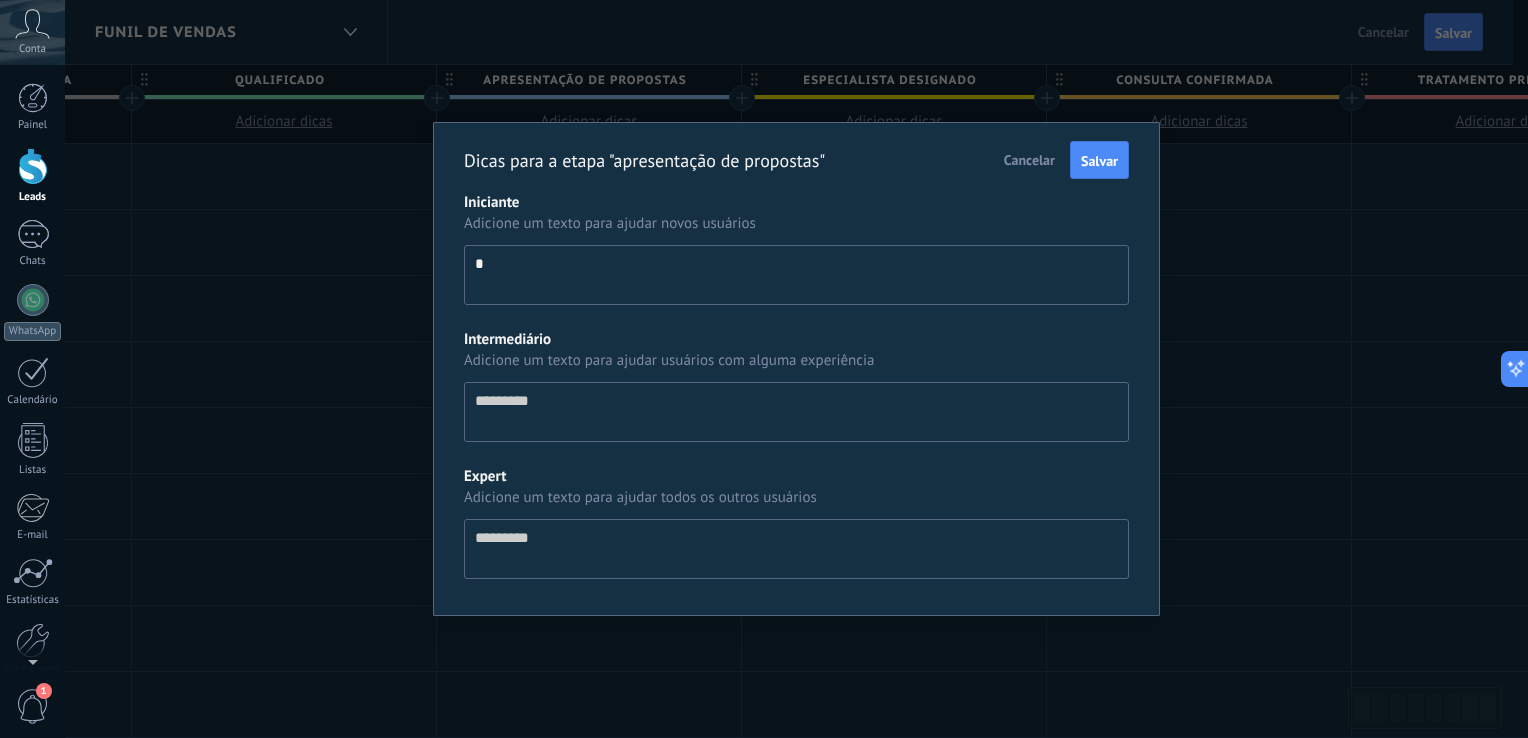 type on "**" 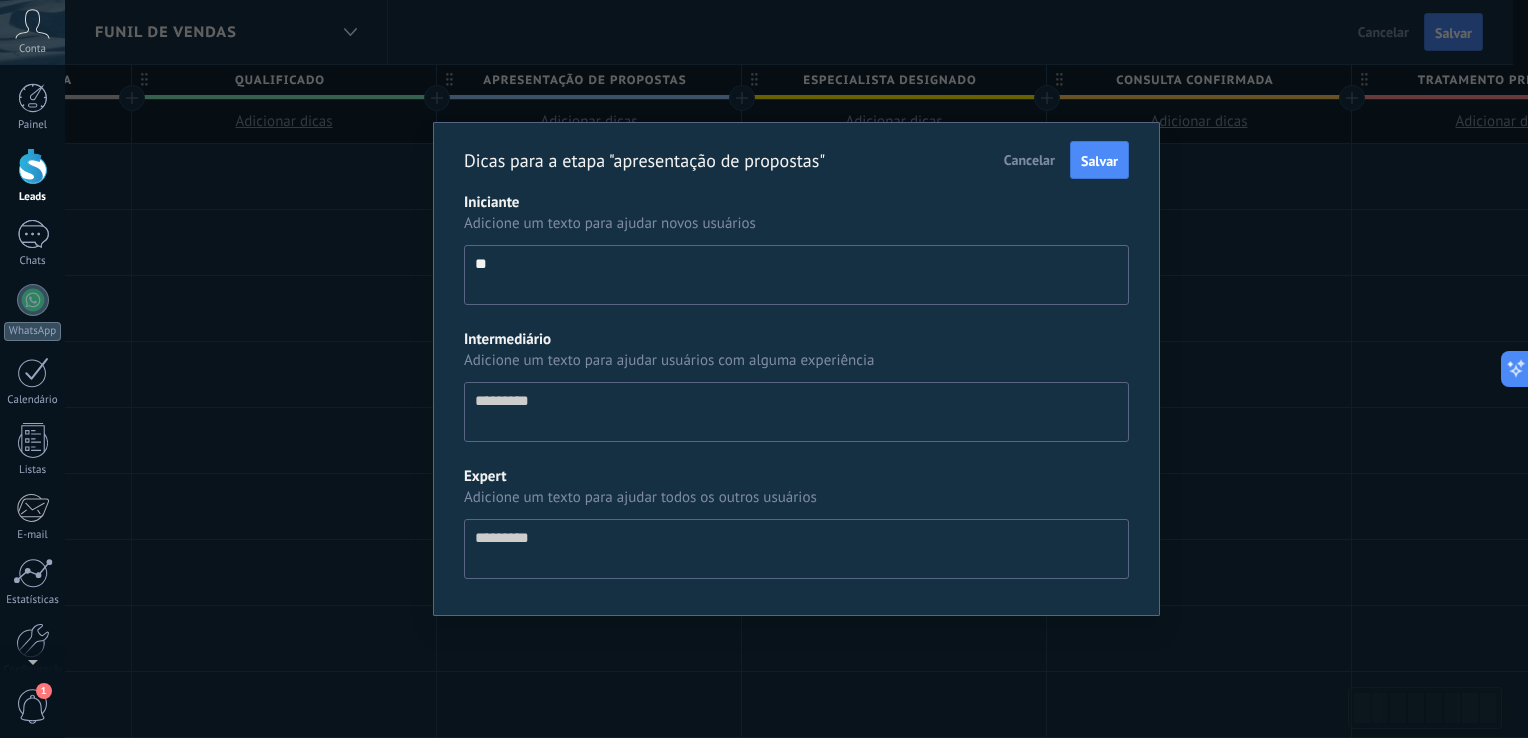 type on "***" 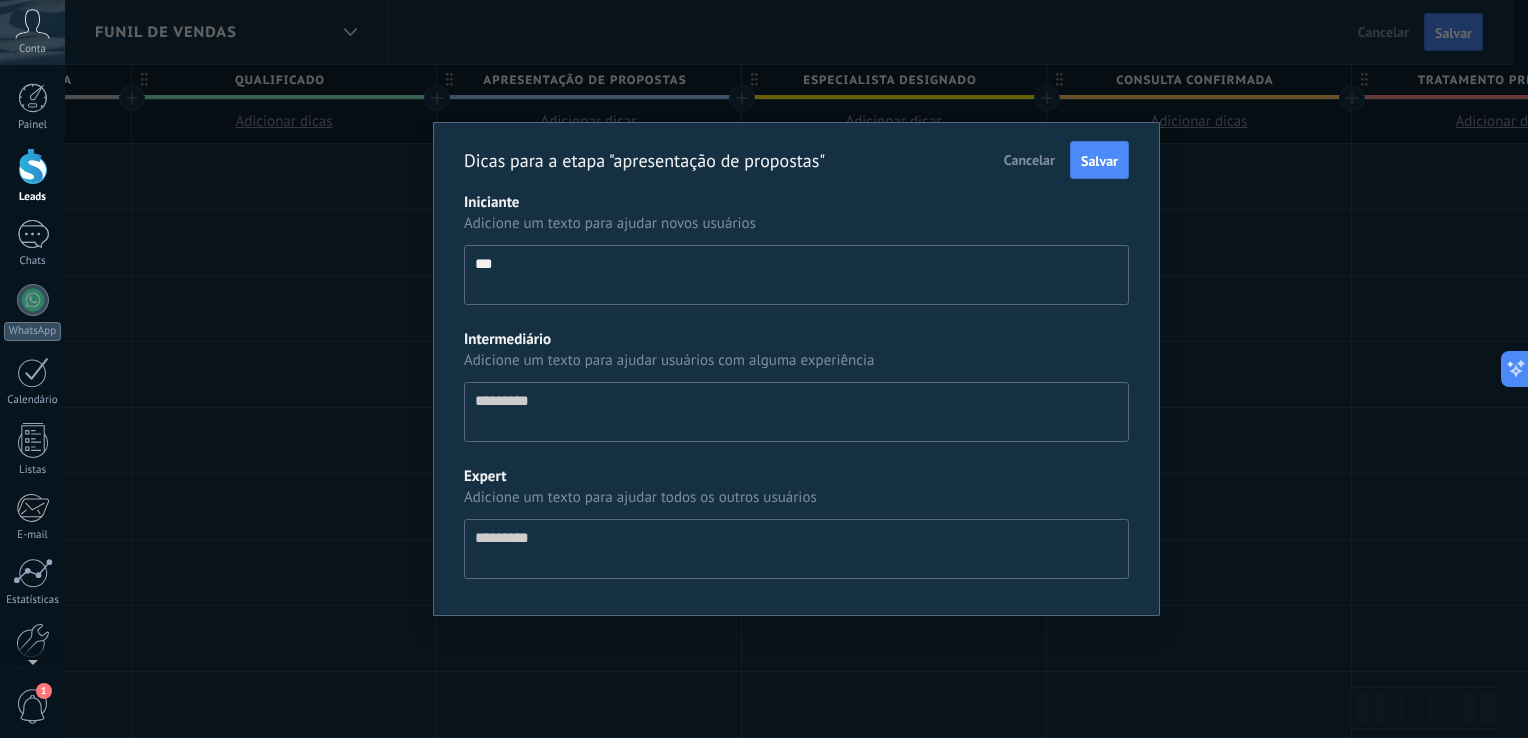 type on "****" 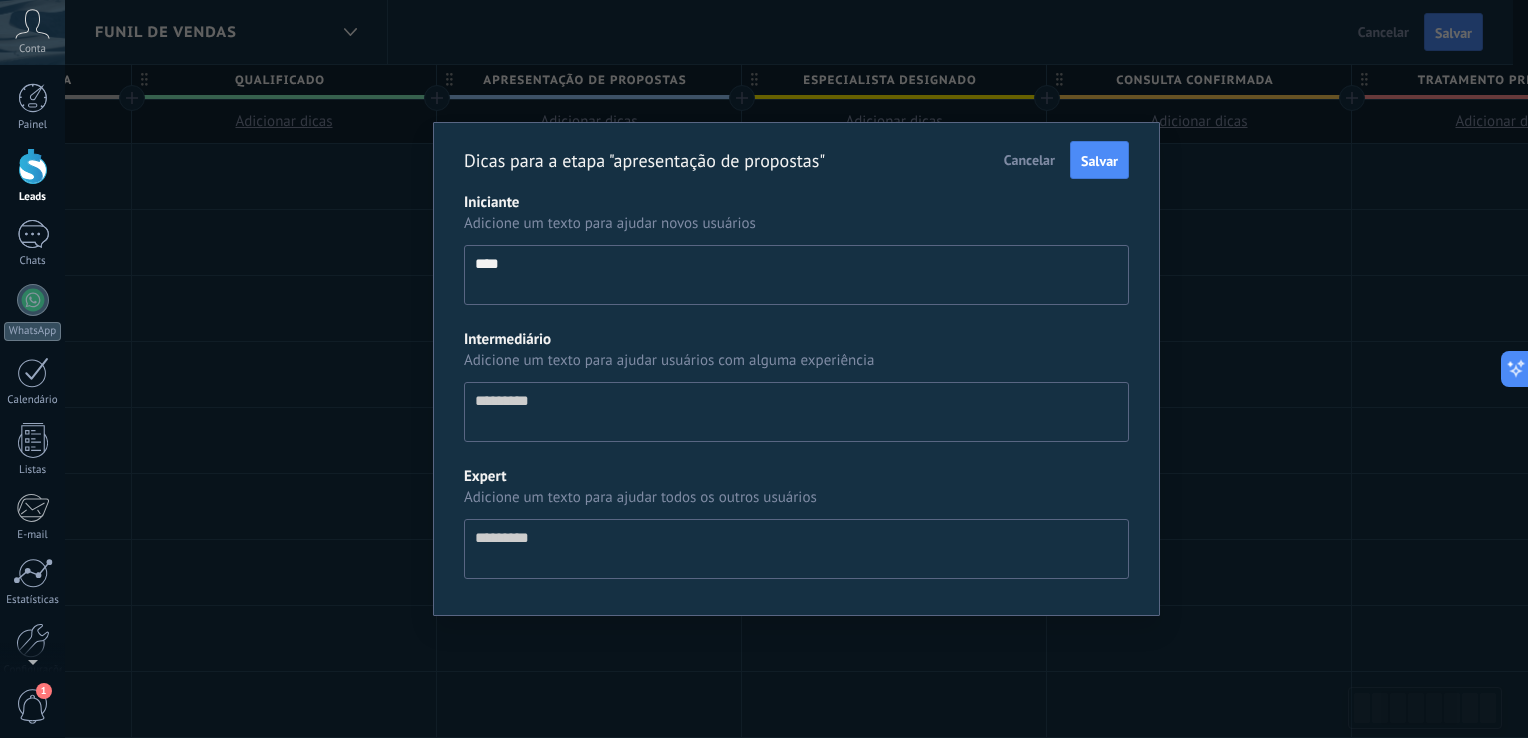 type on "*****" 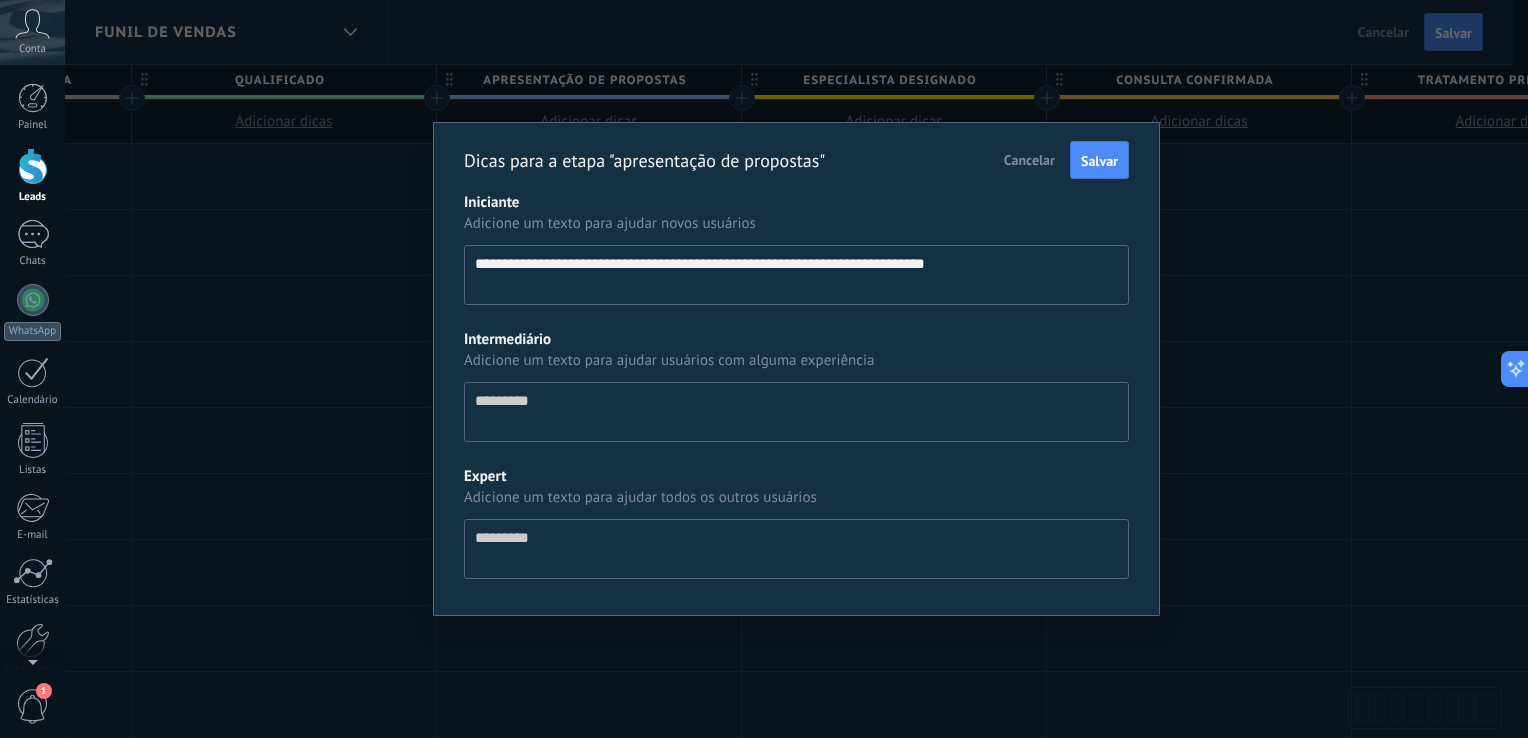 scroll, scrollTop: 19, scrollLeft: 0, axis: vertical 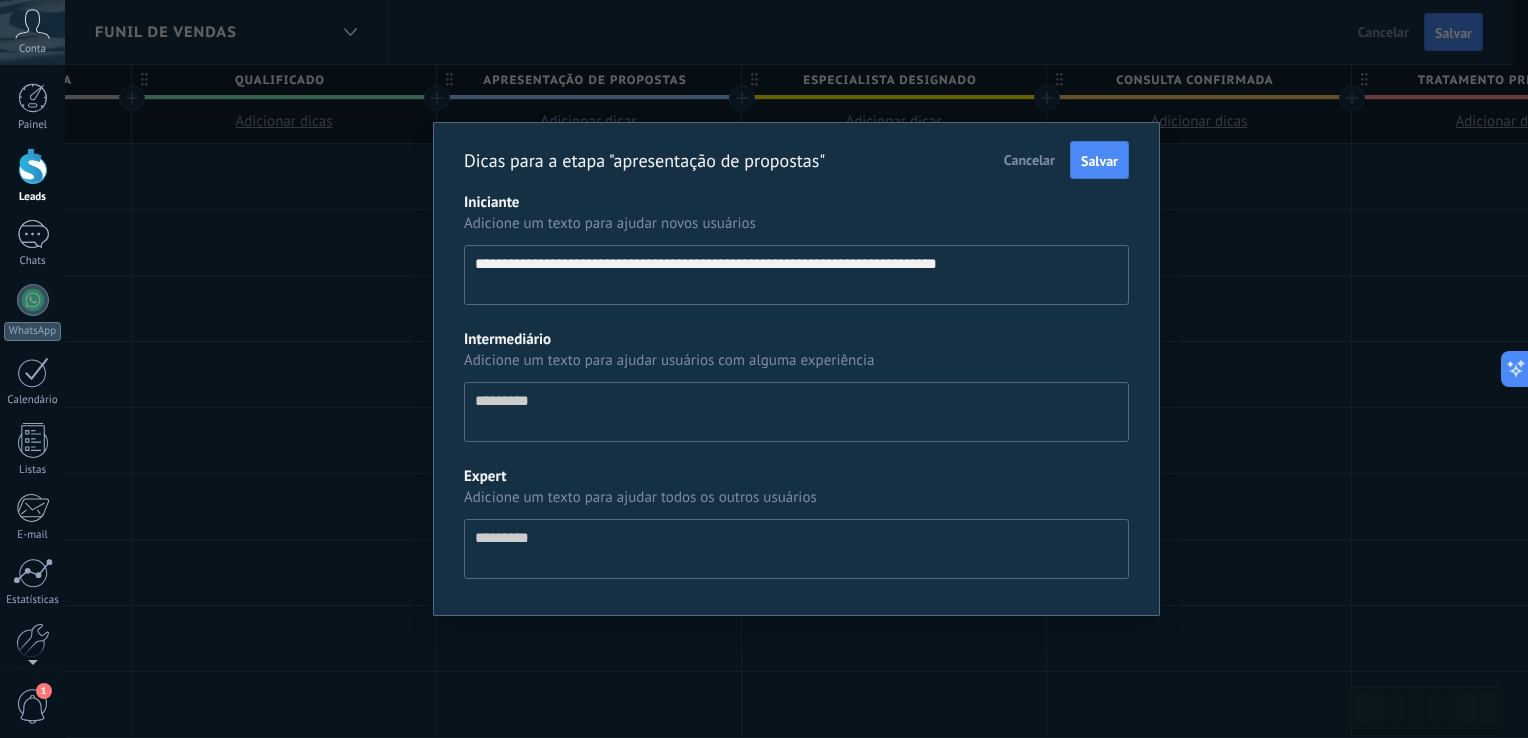 drag, startPoint x: 652, startPoint y: 454, endPoint x: 644, endPoint y: 426, distance: 29.12044 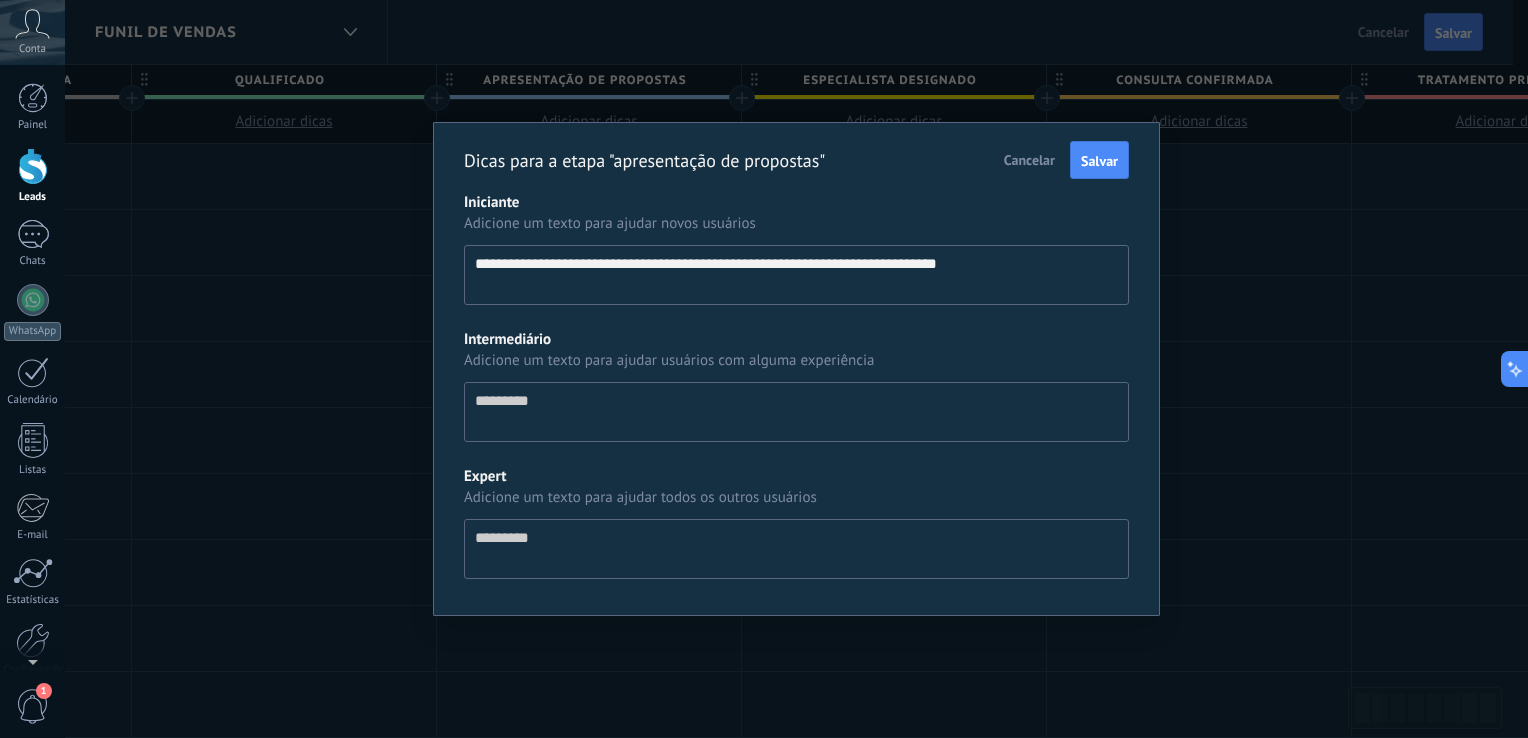 drag, startPoint x: 644, startPoint y: 416, endPoint x: 646, endPoint y: 484, distance: 68.0294 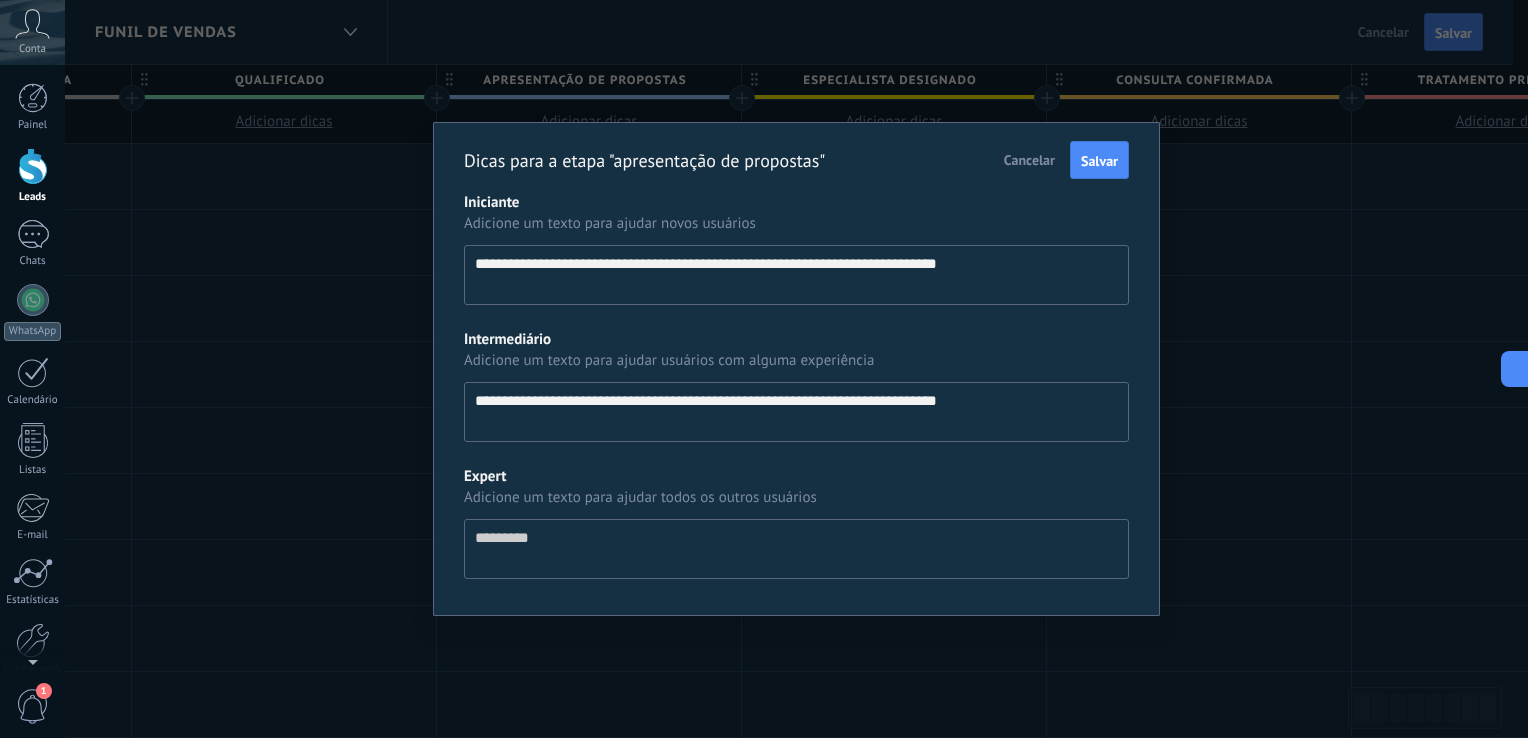 paste on "**********" 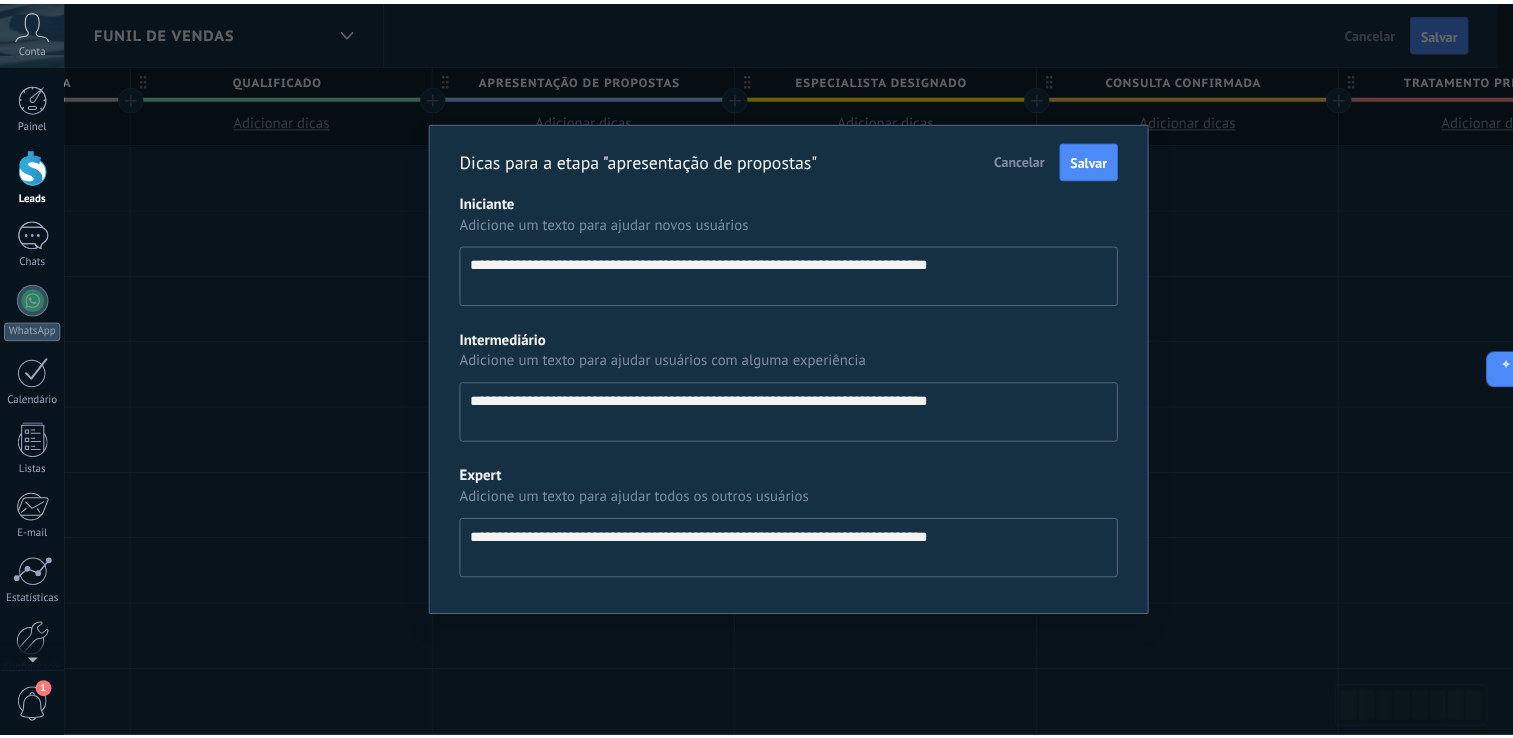scroll, scrollTop: 19, scrollLeft: 0, axis: vertical 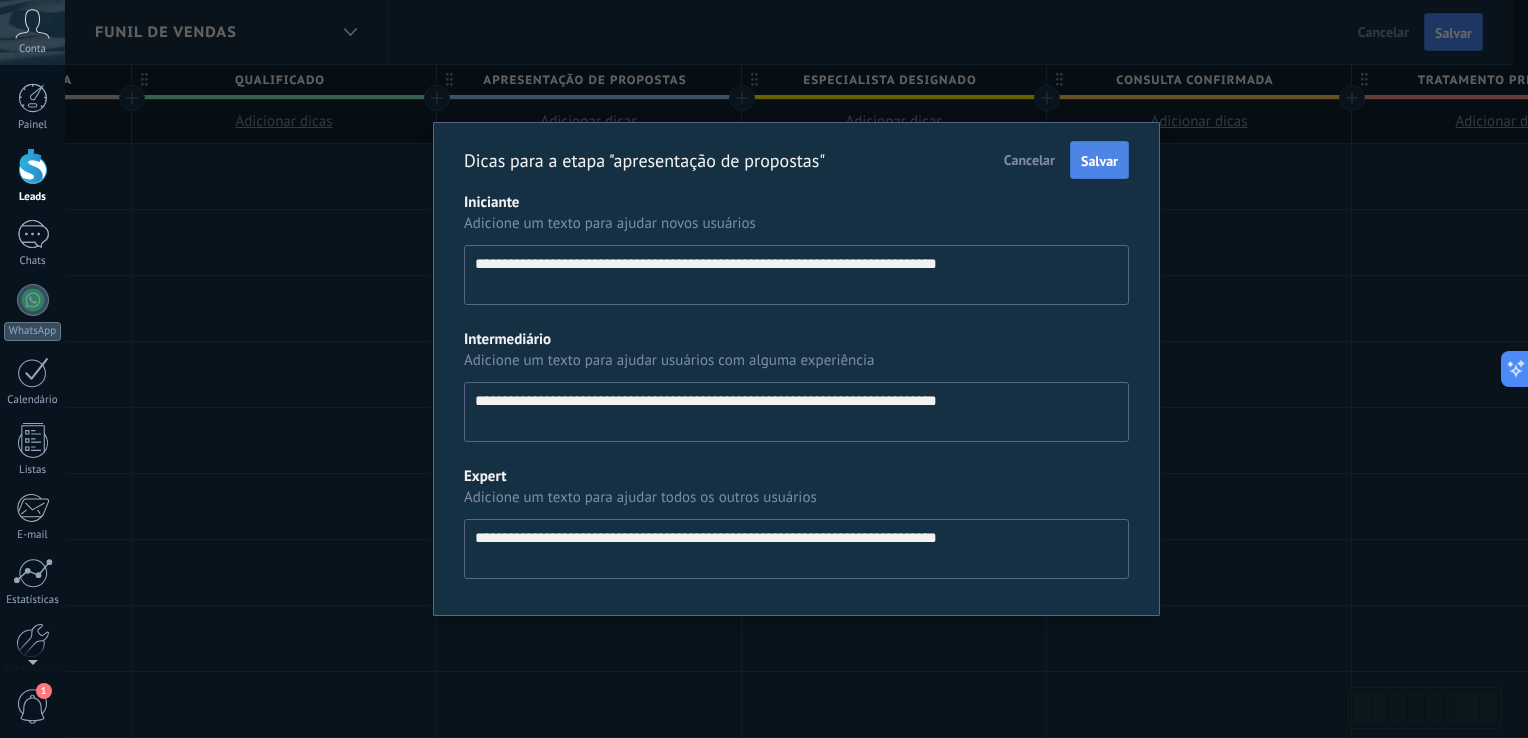 click on "Salvar" at bounding box center [1099, 161] 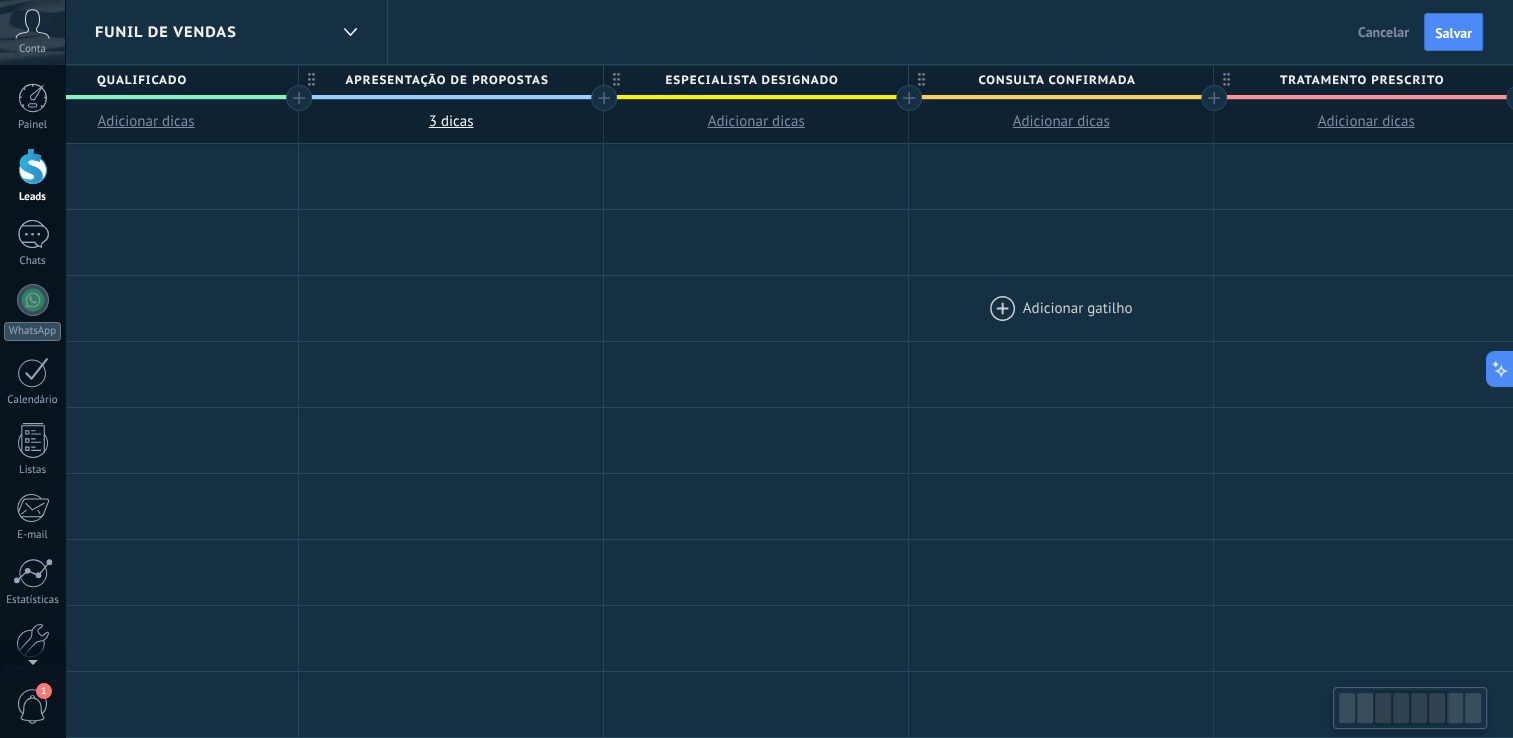 scroll, scrollTop: 0, scrollLeft: 704, axis: horizontal 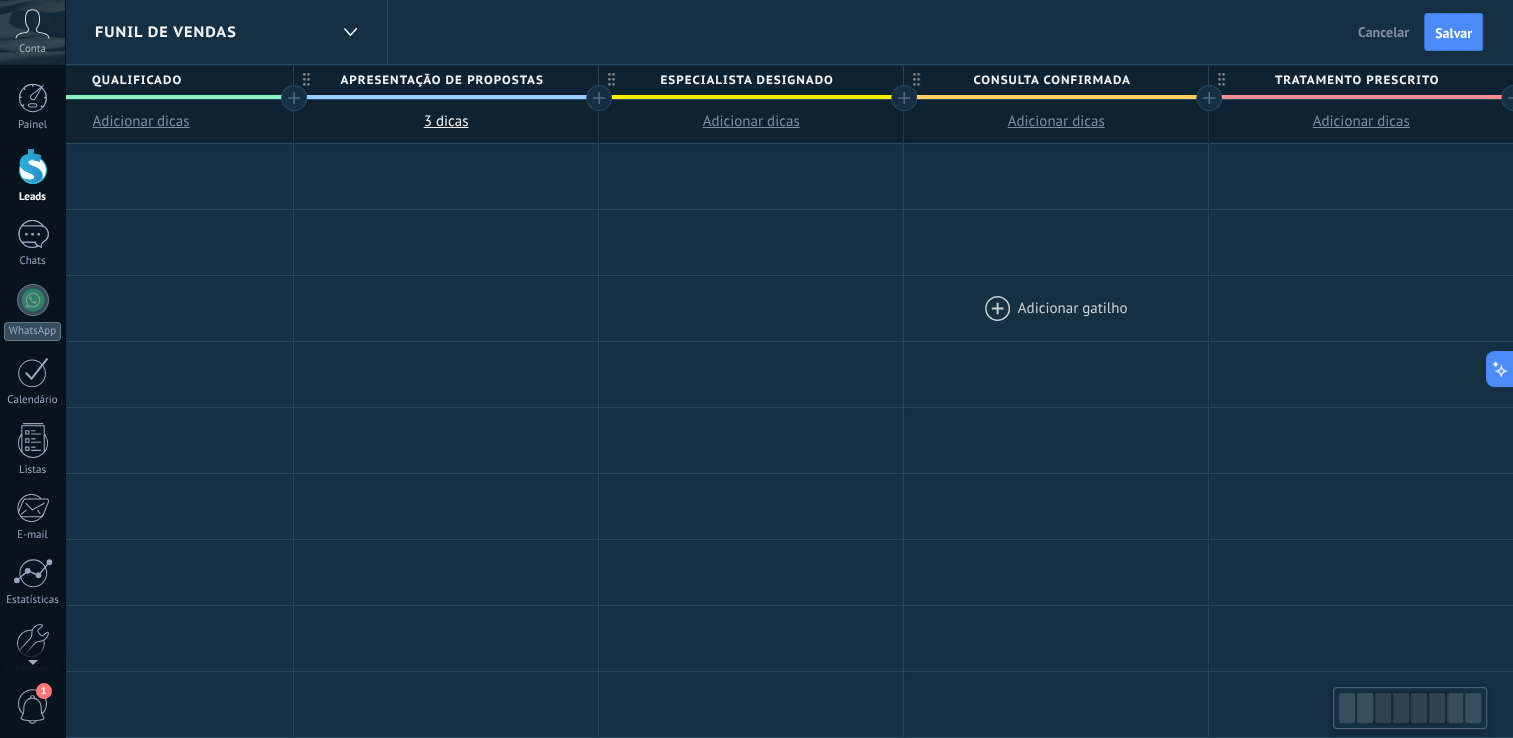 drag, startPoint x: 1088, startPoint y: 288, endPoint x: 947, endPoint y: 298, distance: 141.35417 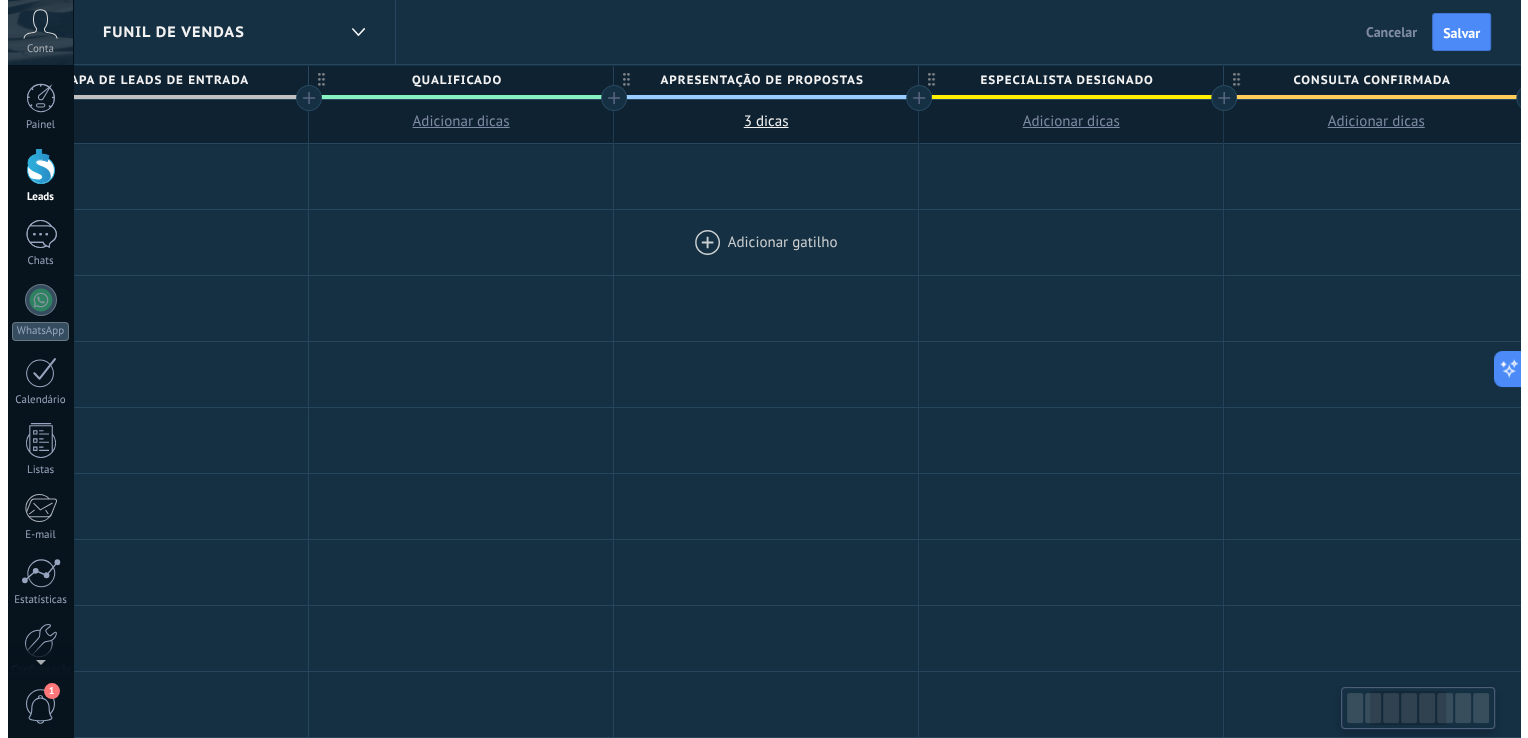 scroll, scrollTop: 0, scrollLeft: 148, axis: horizontal 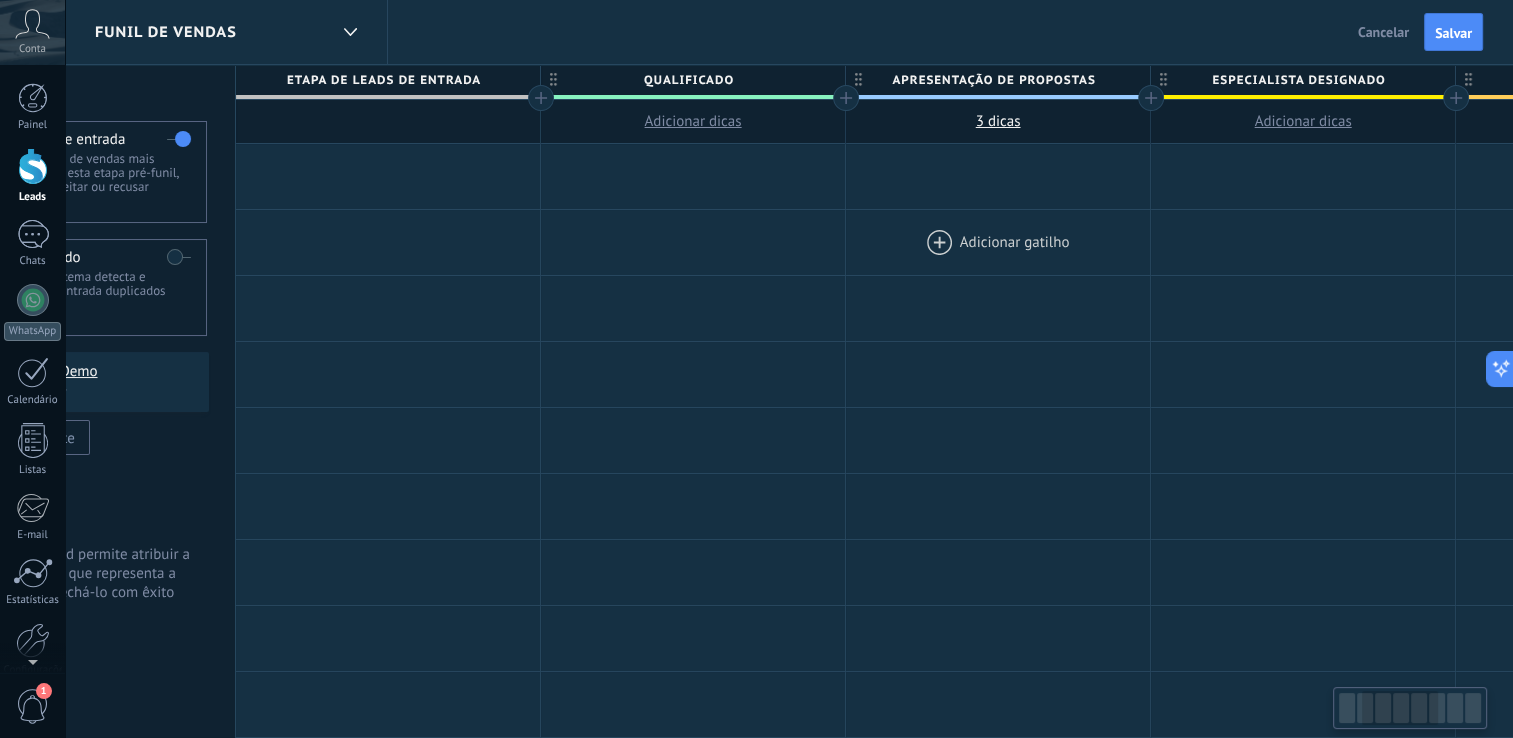 drag, startPoint x: 604, startPoint y: 253, endPoint x: 1084, endPoint y: 262, distance: 480.08438 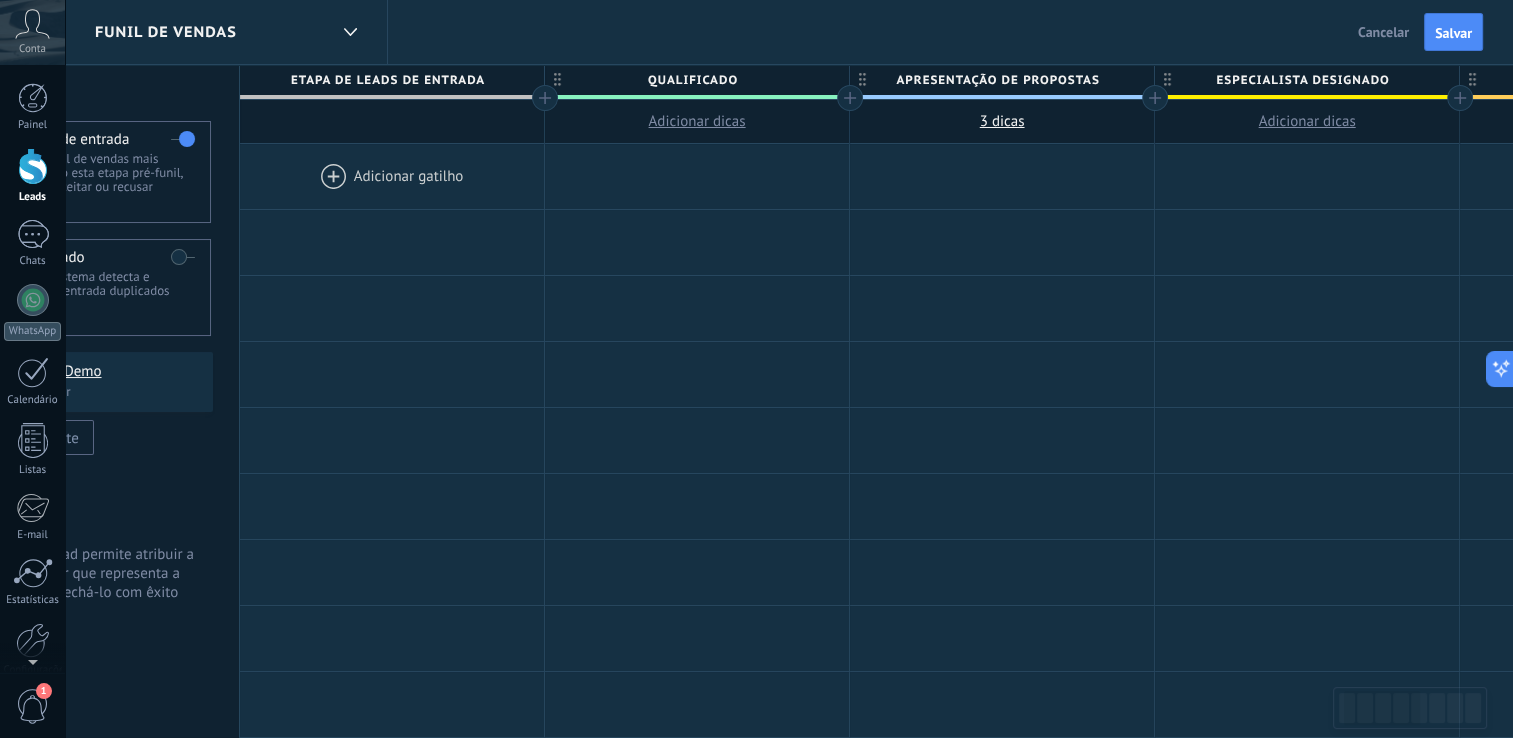 click on "Adicionar dicas" at bounding box center [696, 121] 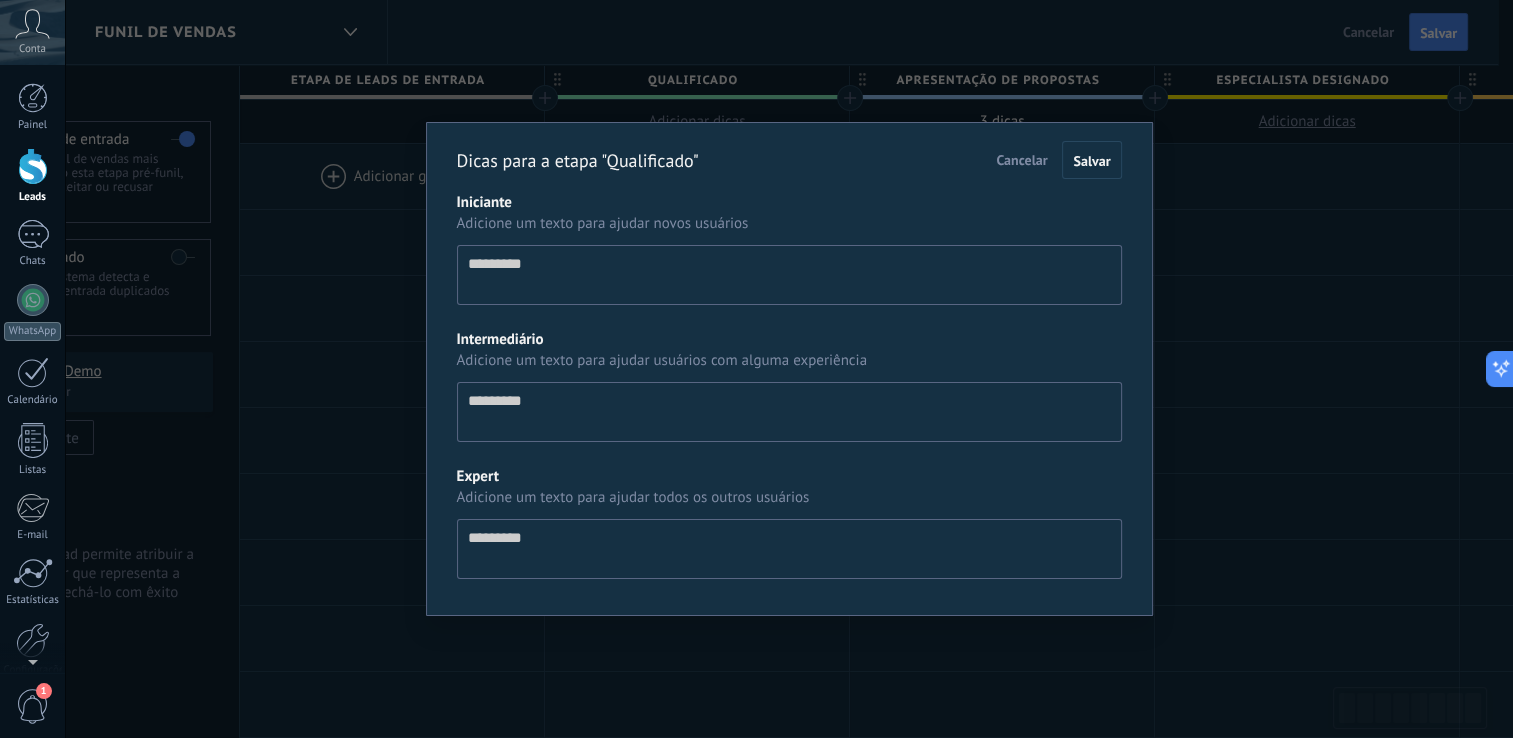 scroll, scrollTop: 19, scrollLeft: 0, axis: vertical 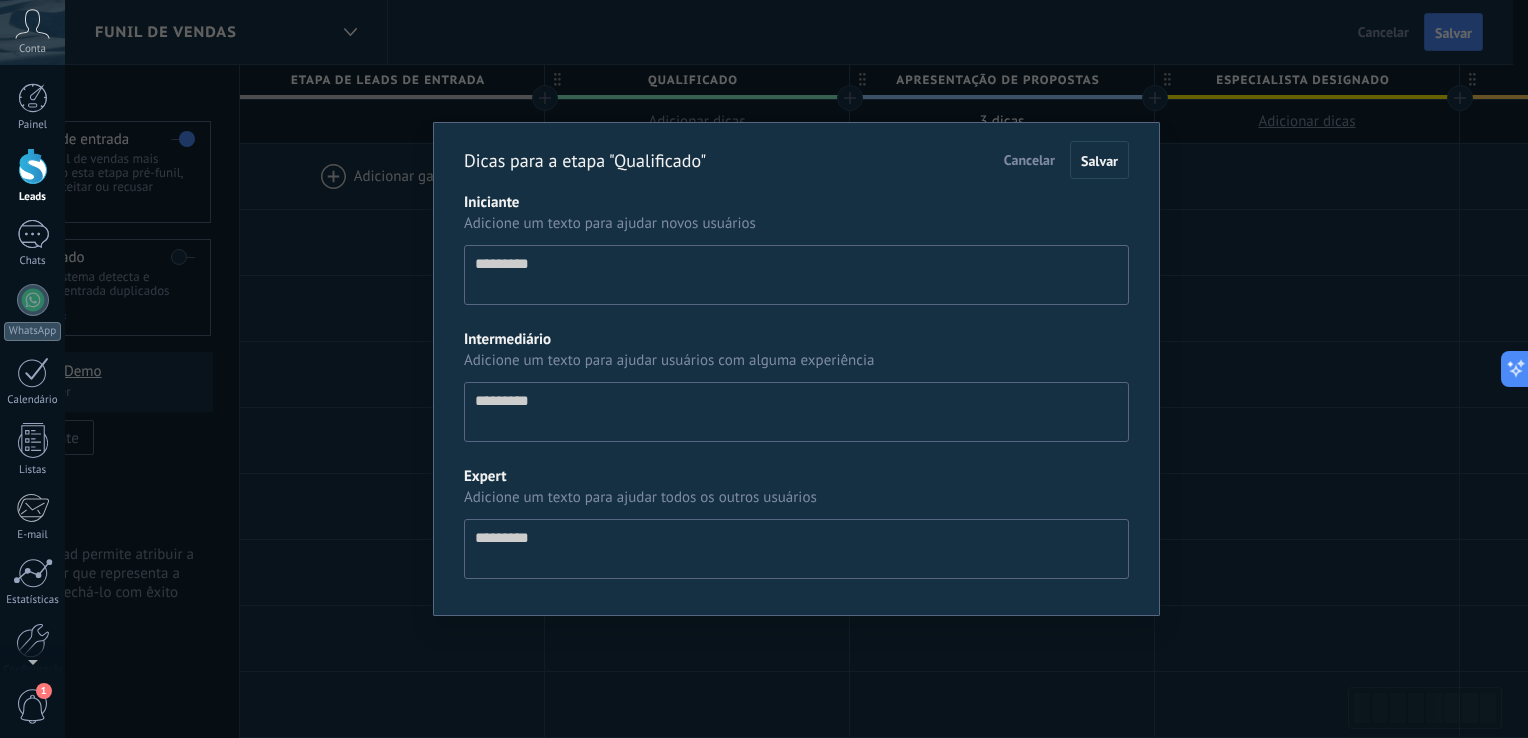 click on "Iniciante" at bounding box center [796, 275] 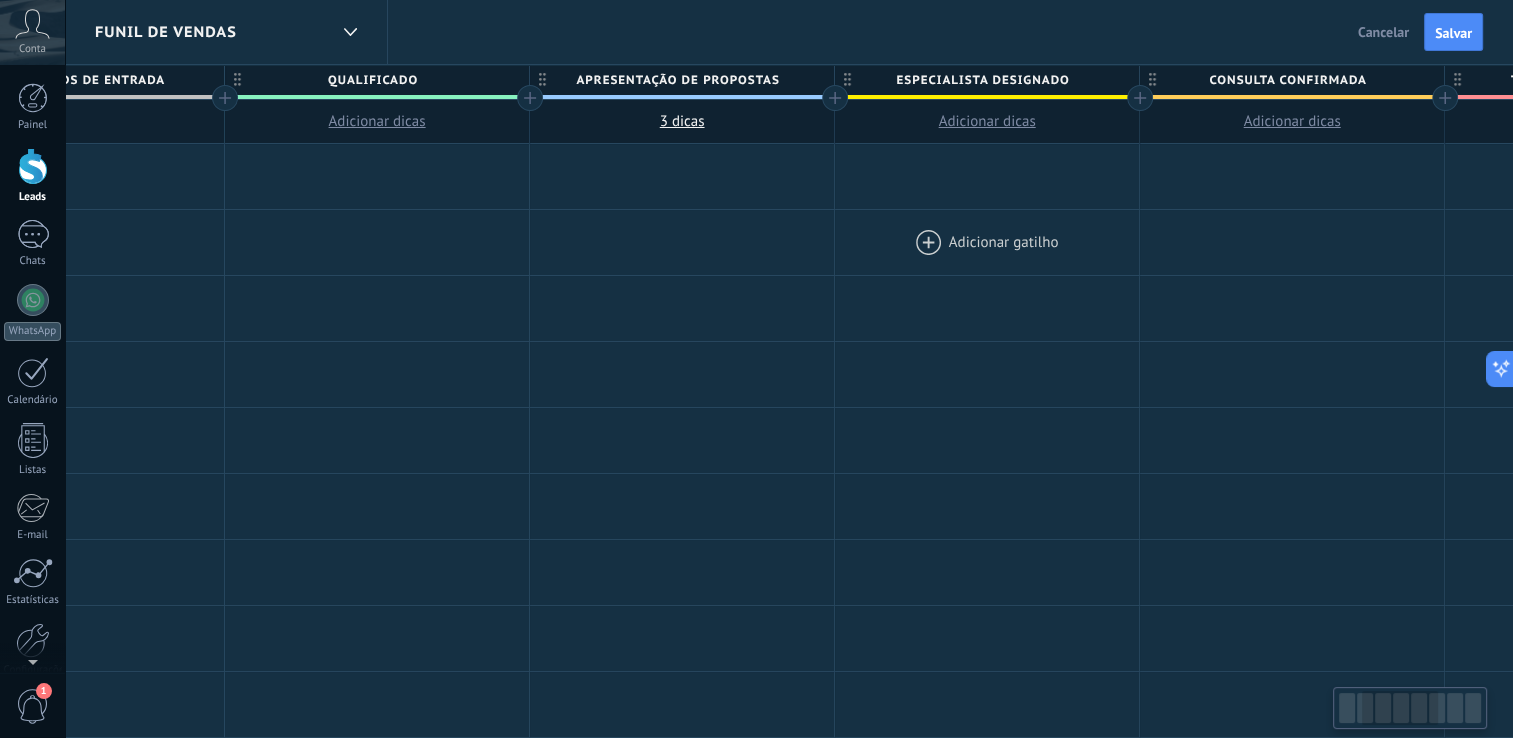 scroll, scrollTop: 0, scrollLeft: 772, axis: horizontal 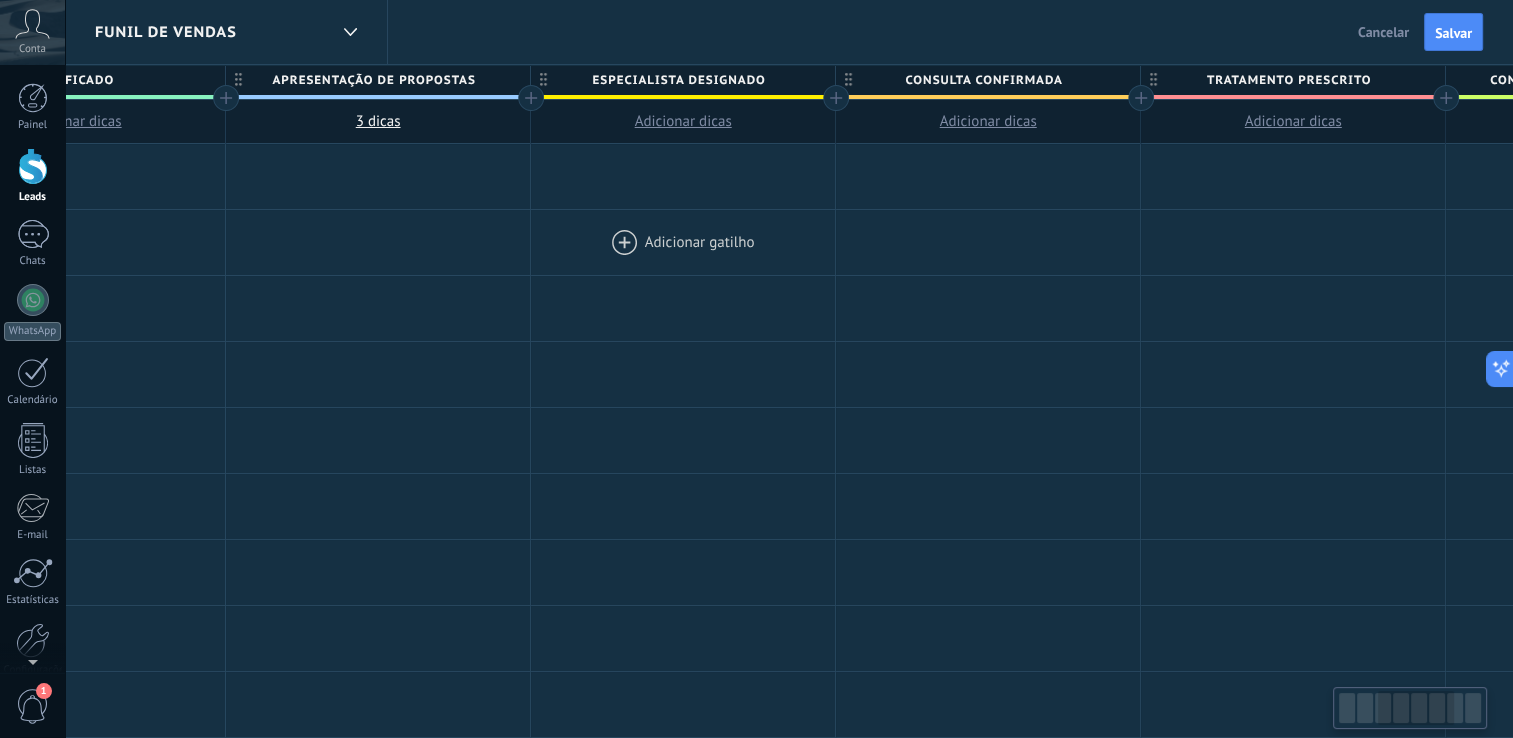 drag, startPoint x: 1195, startPoint y: 230, endPoint x: 574, endPoint y: 249, distance: 621.2906 